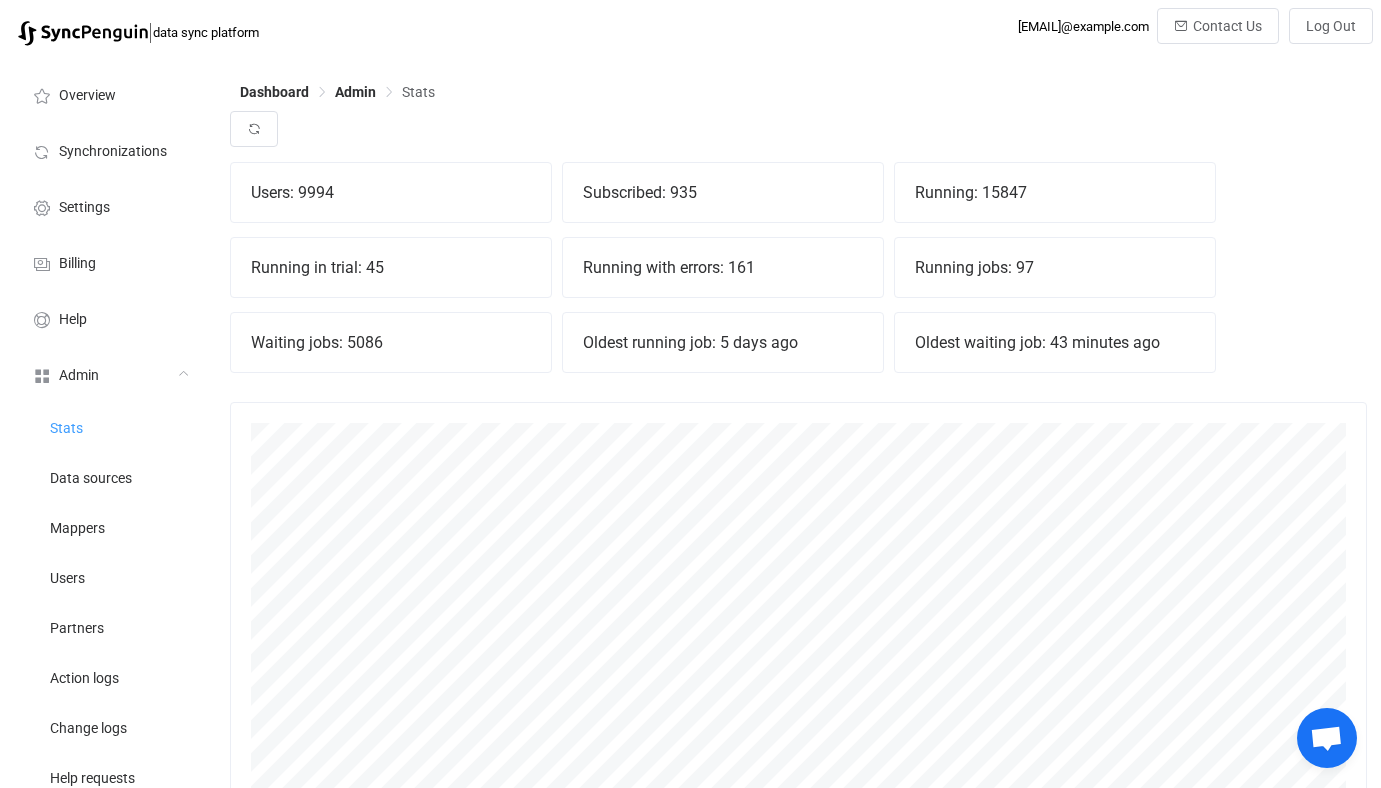 scroll, scrollTop: 34, scrollLeft: 0, axis: vertical 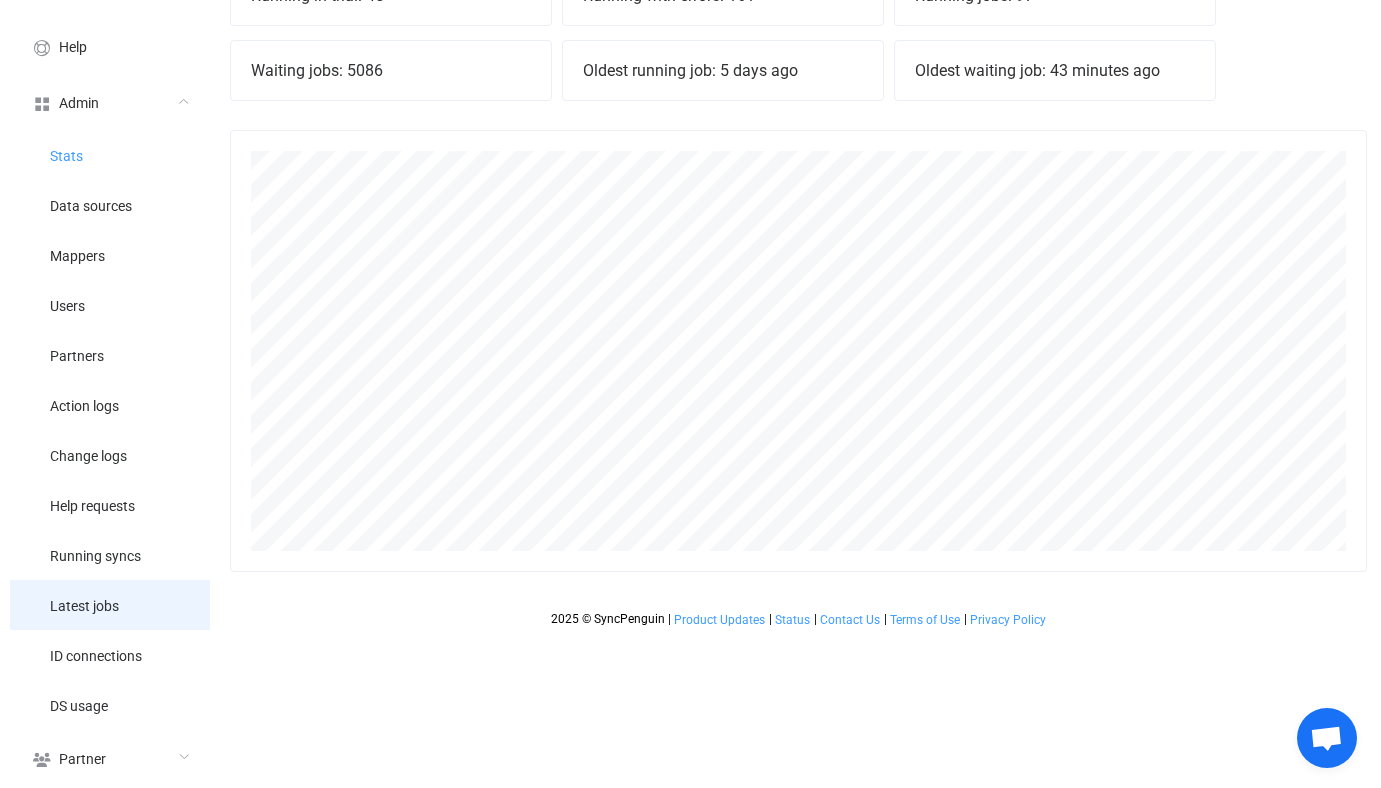 click on "Latest jobs" at bounding box center [84, 607] 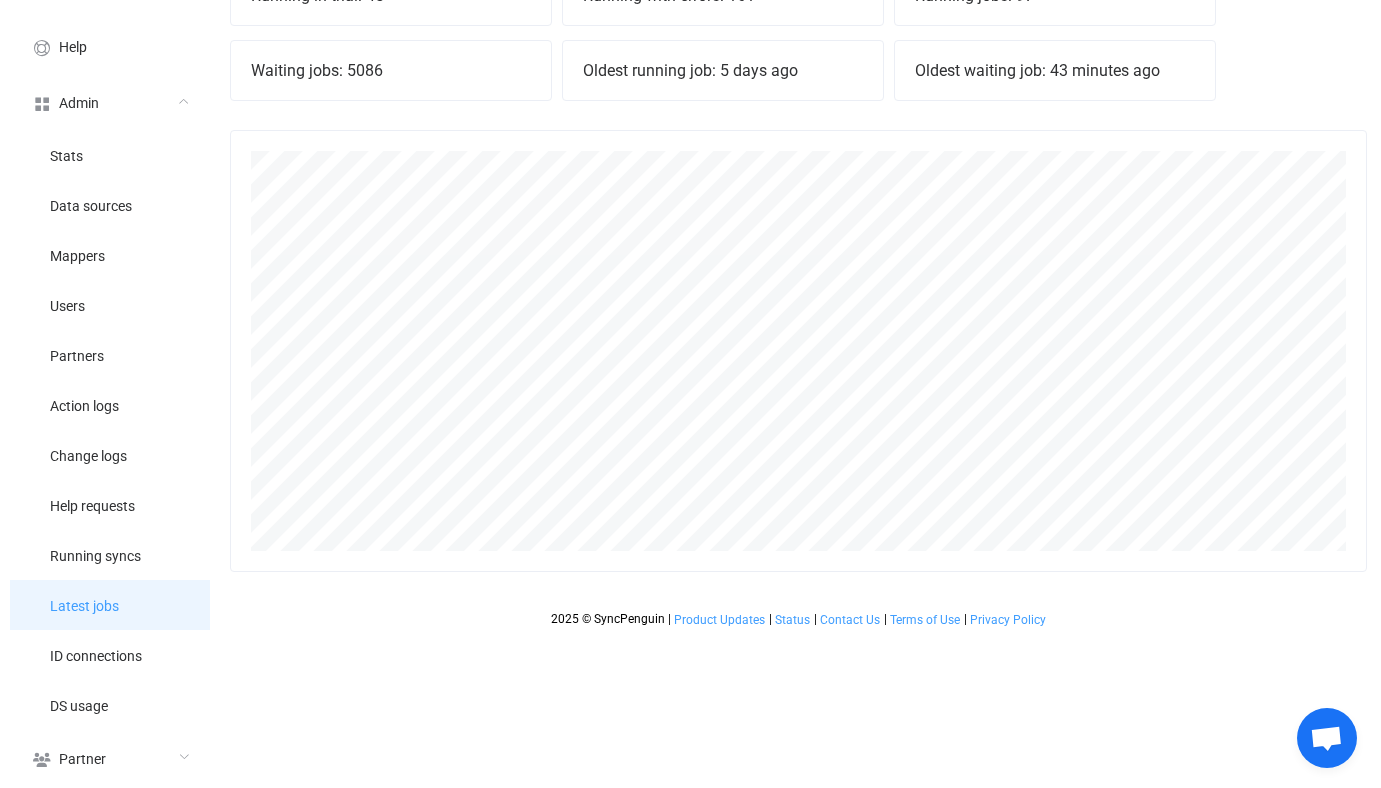 type 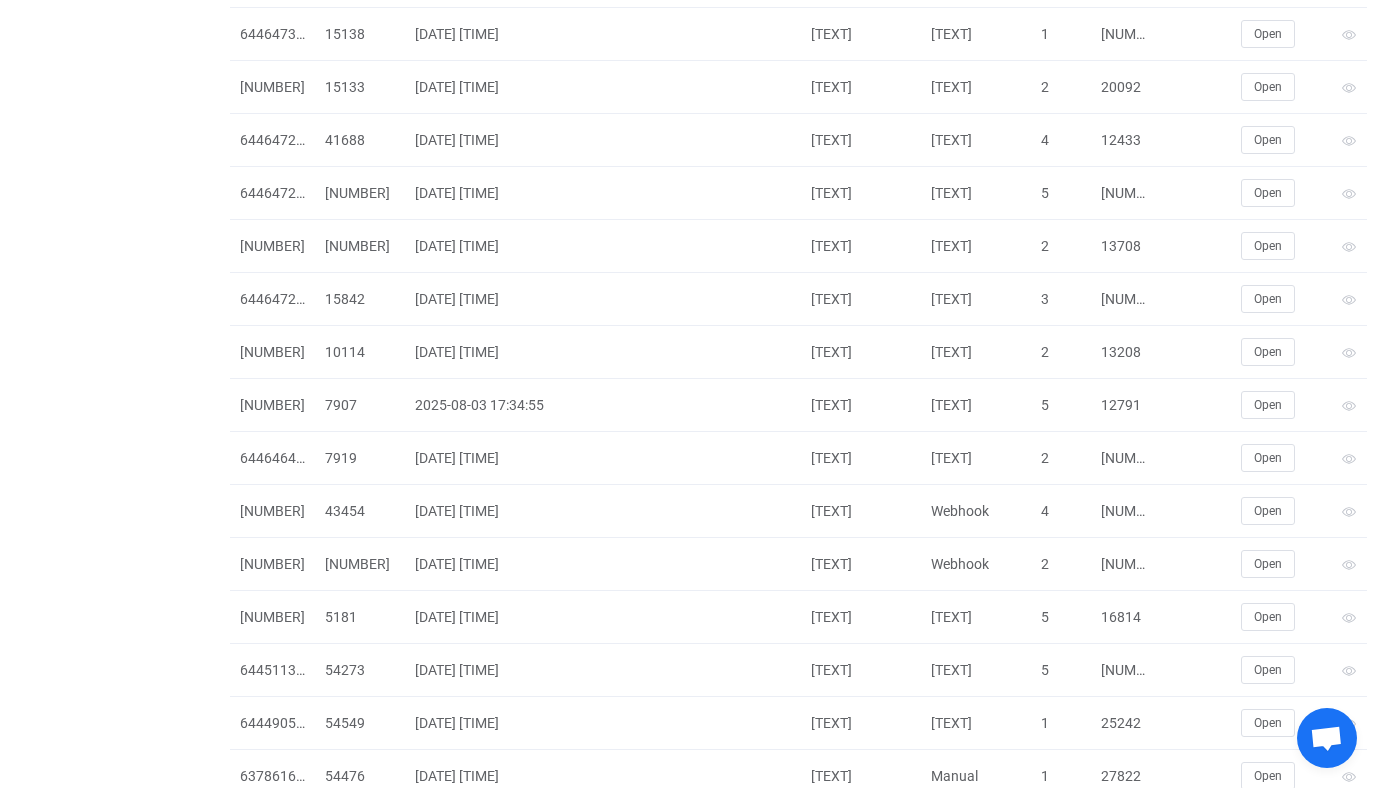 scroll, scrollTop: 4270, scrollLeft: 0, axis: vertical 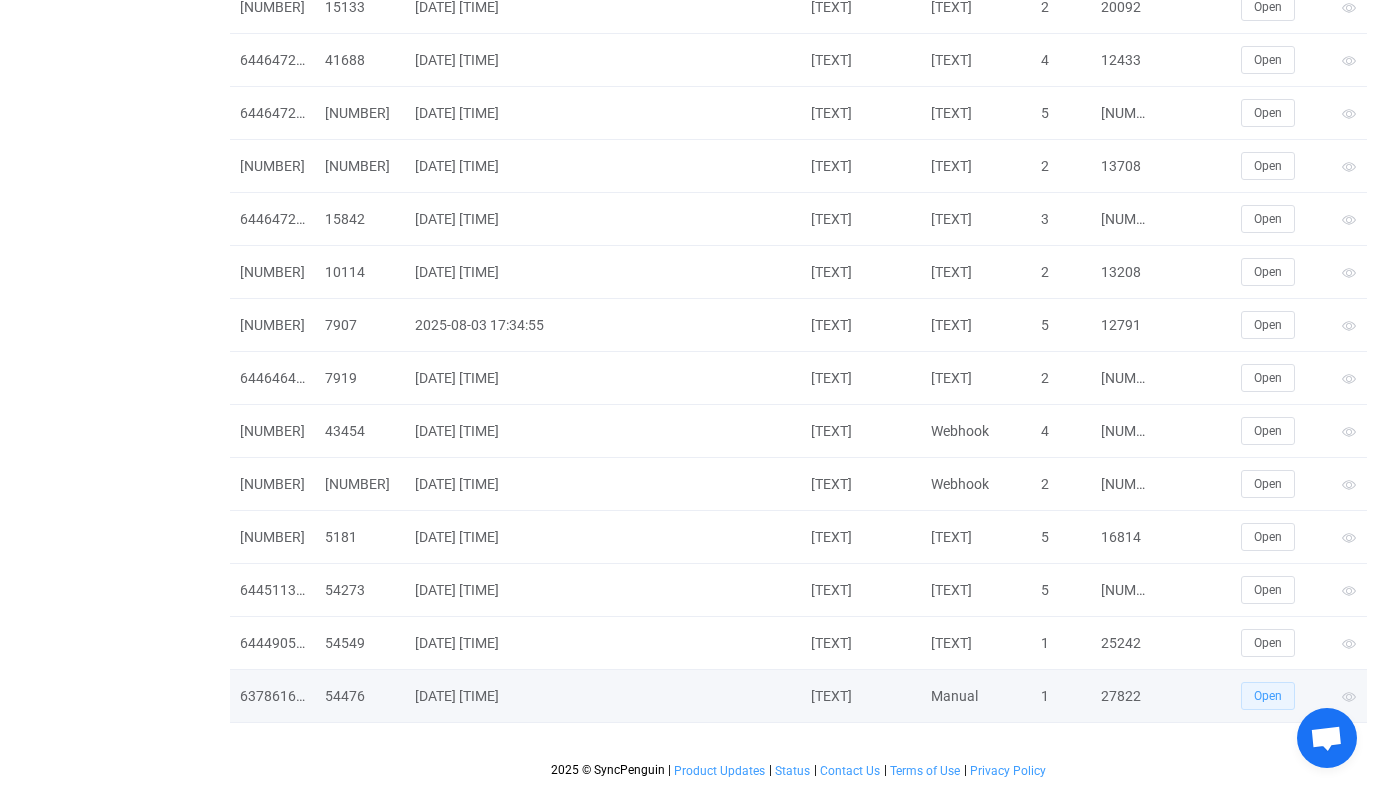 click on "Open" at bounding box center (1268, 696) 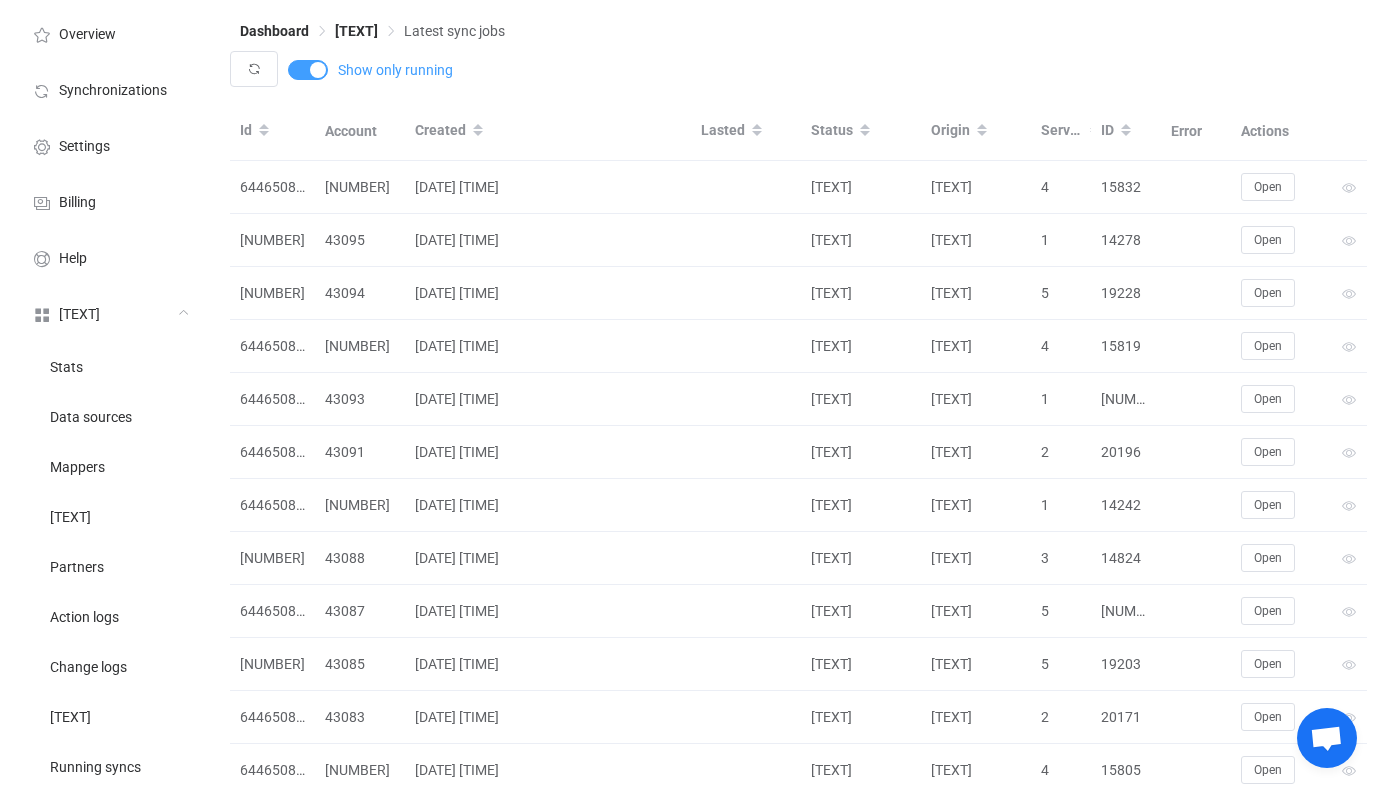 scroll, scrollTop: 0, scrollLeft: 0, axis: both 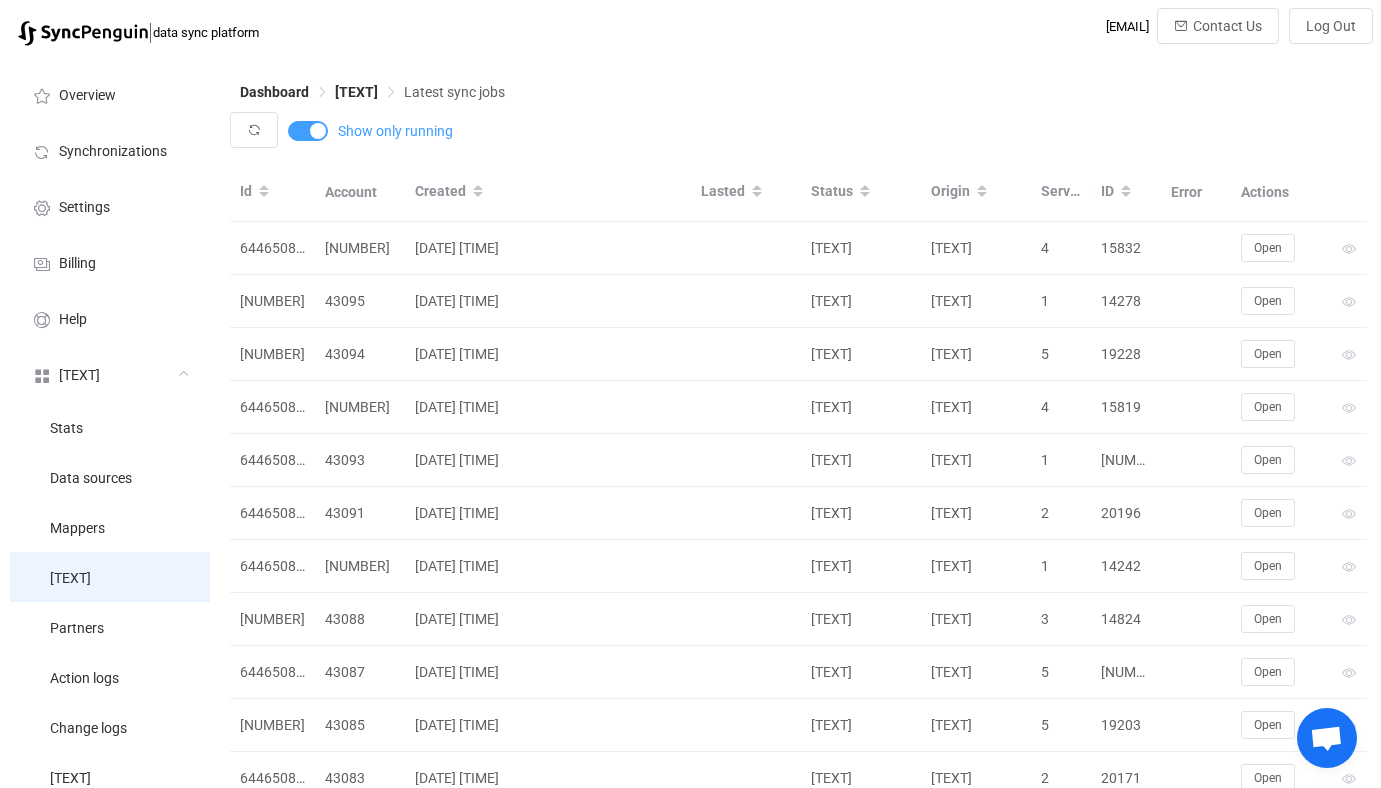 click on "[TEXT]" at bounding box center (110, 577) 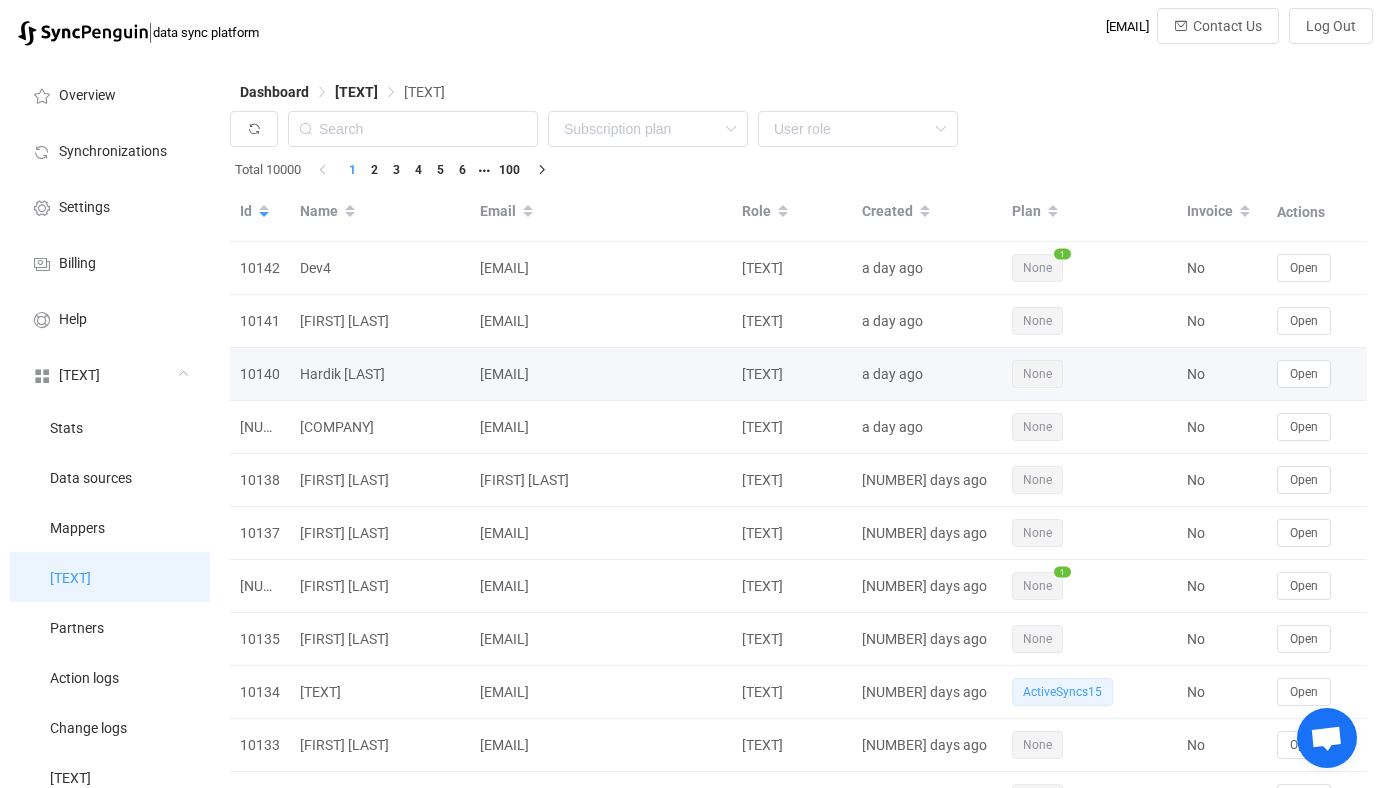 type 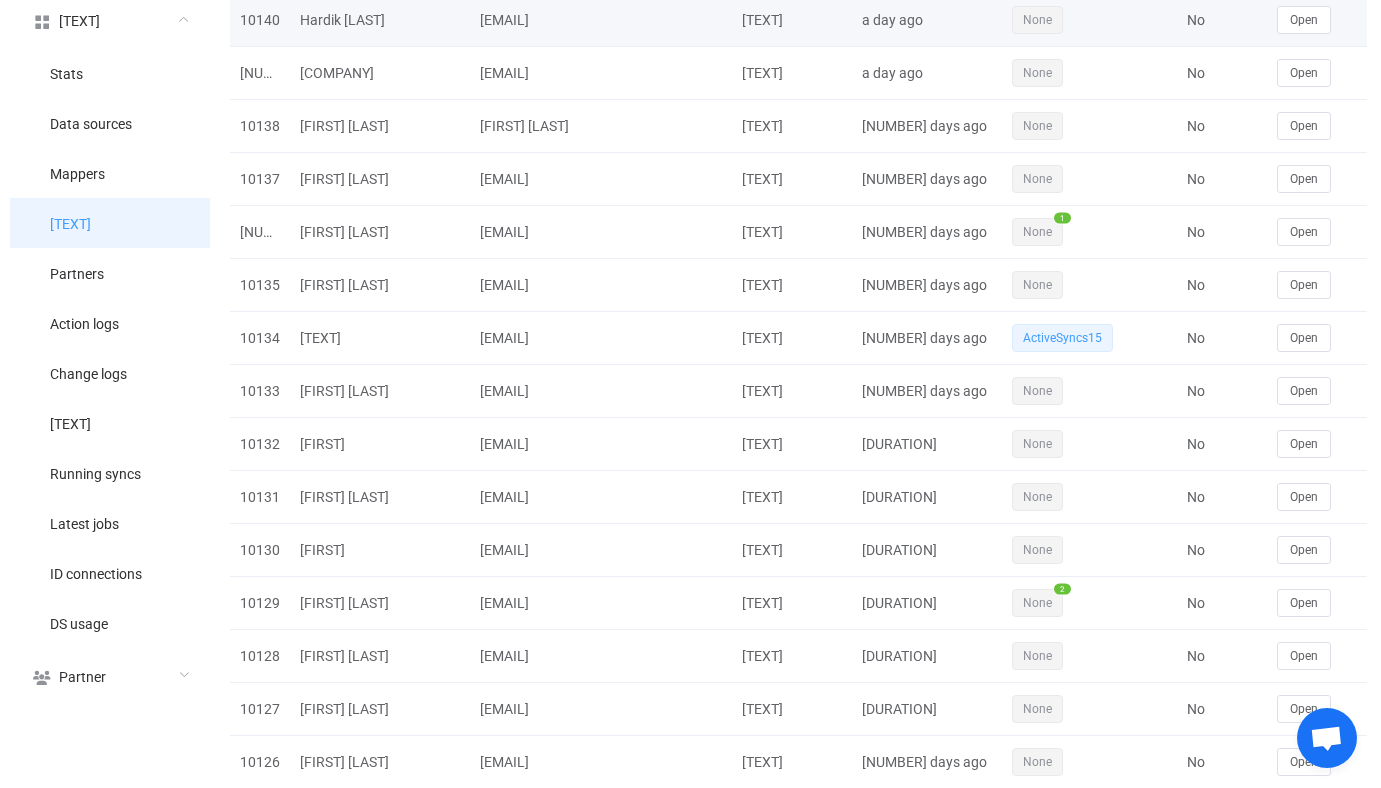 scroll, scrollTop: 0, scrollLeft: 0, axis: both 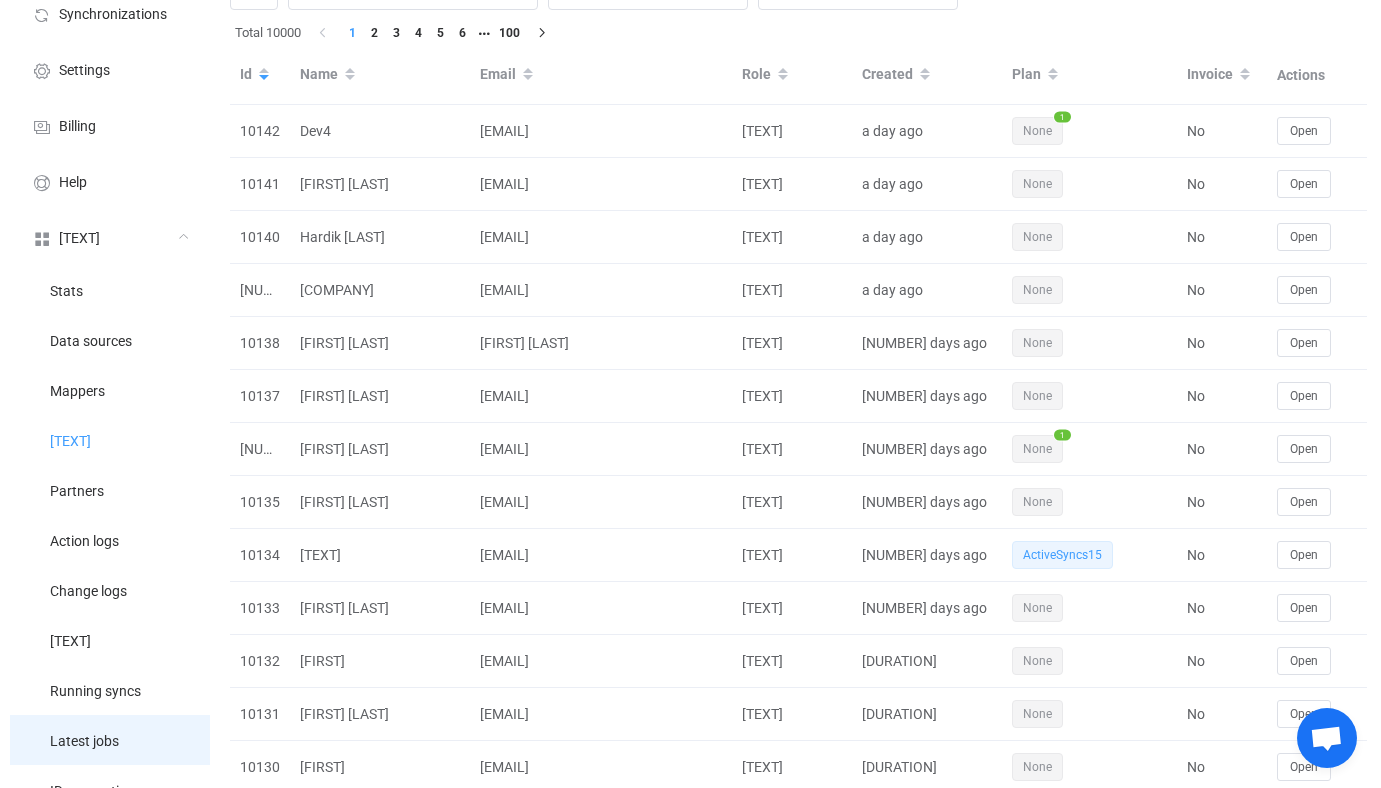 click on "Latest jobs" at bounding box center [110, 740] 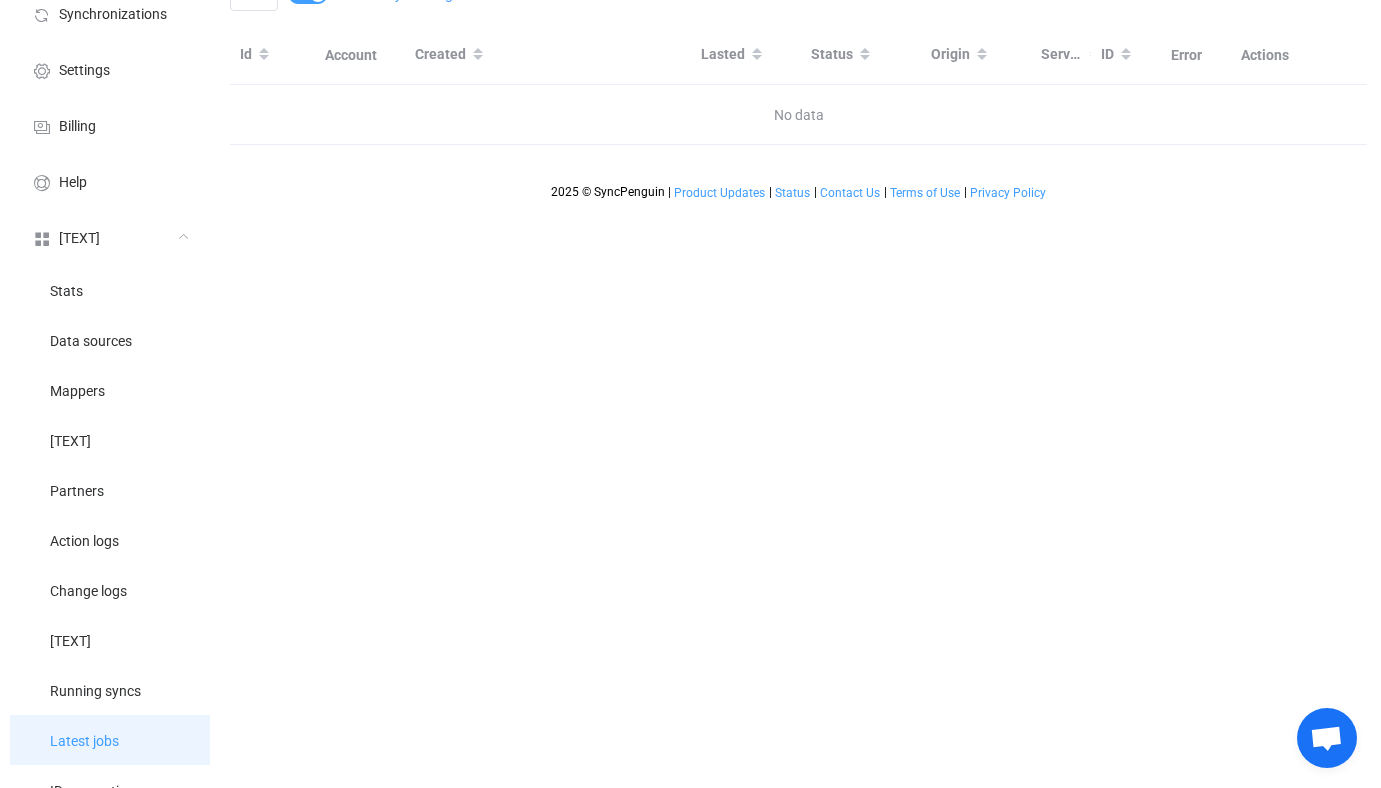 scroll, scrollTop: 0, scrollLeft: 0, axis: both 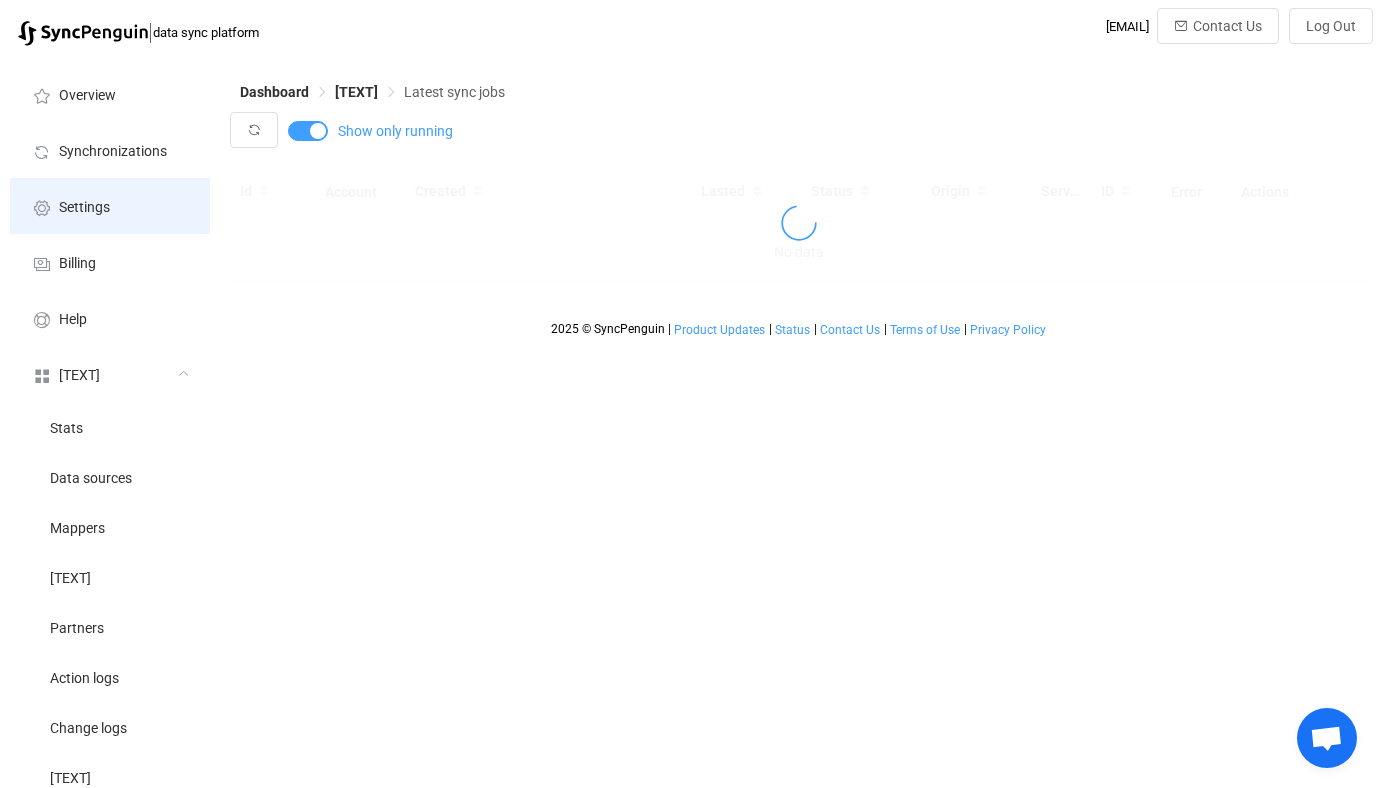 click on "Settings" at bounding box center (110, 206) 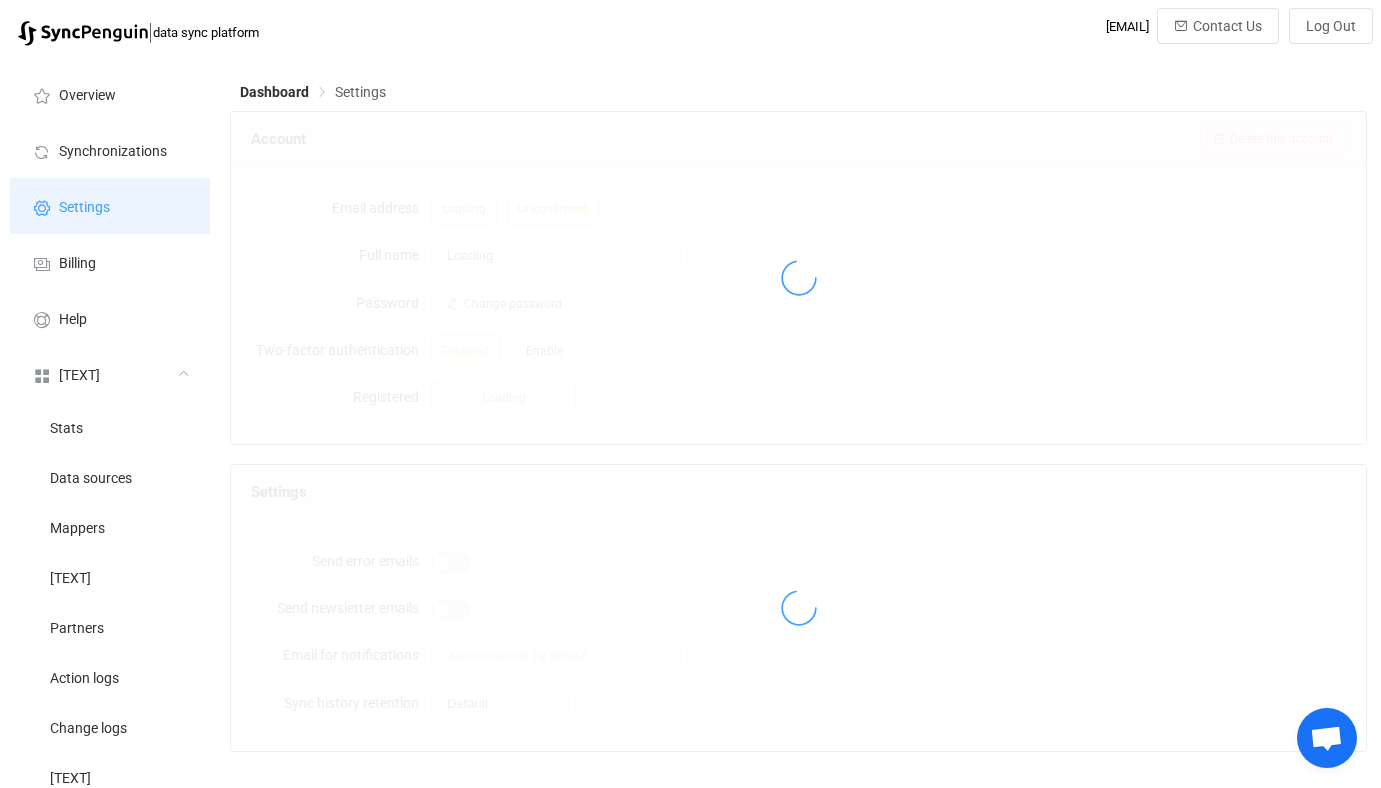 type on "Vitalii Herasymiv" 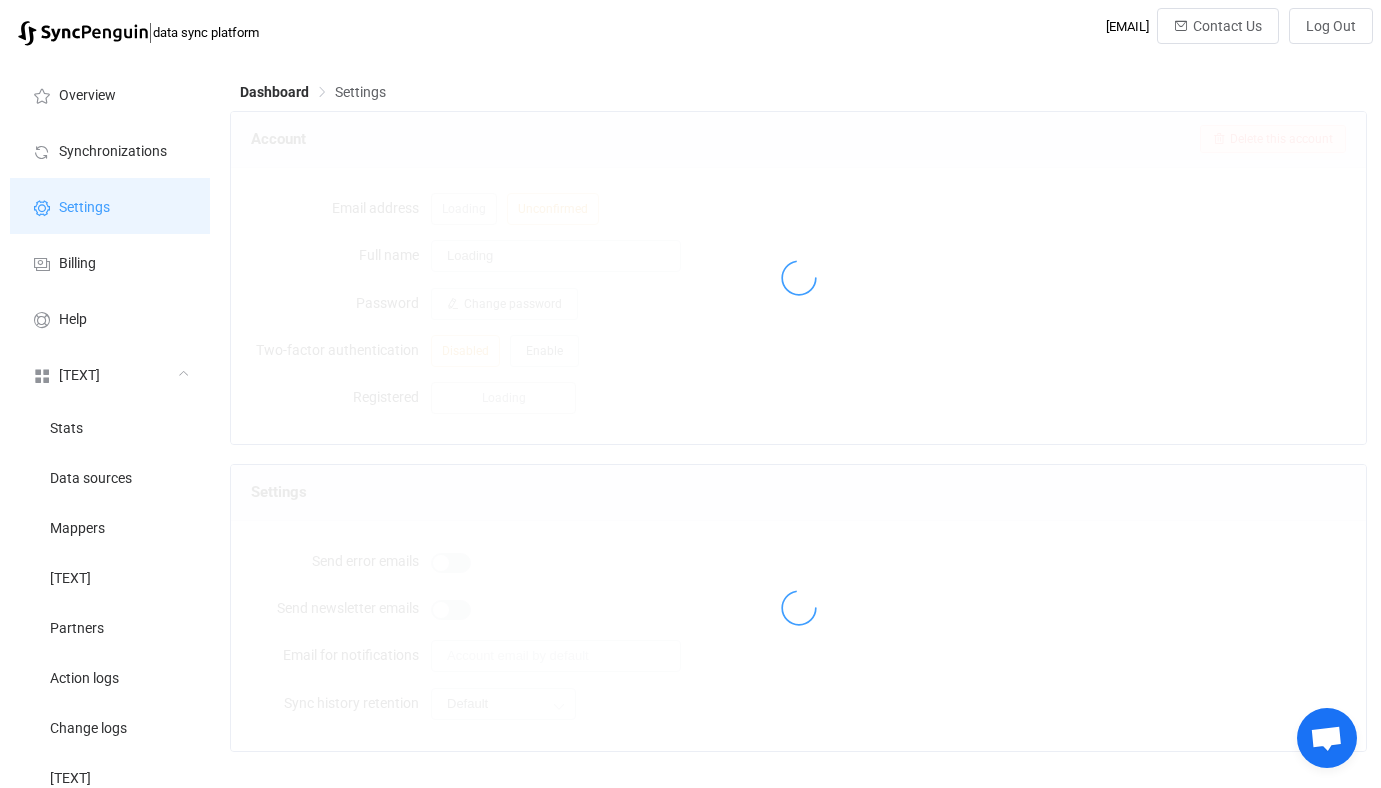 type on "vh@syncpenguin.com" 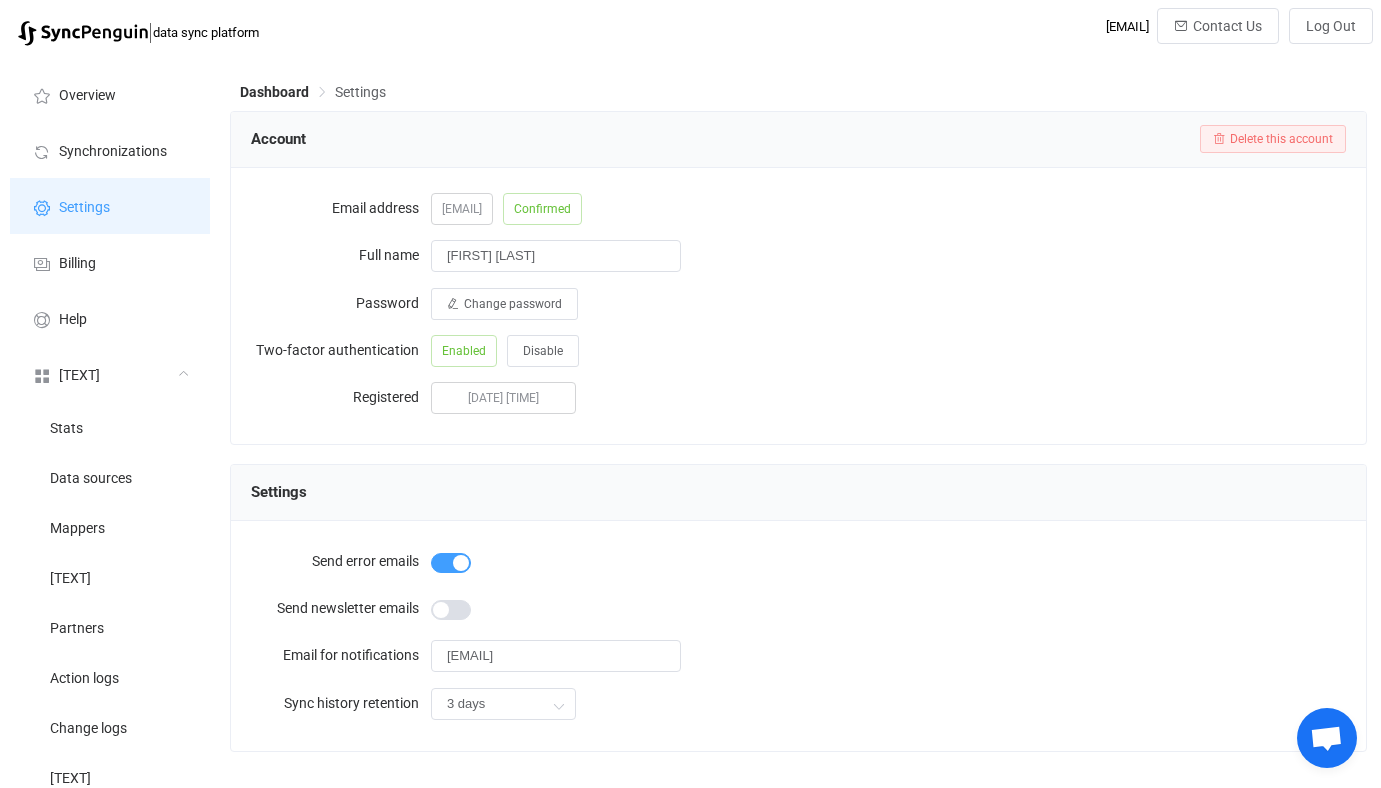 type 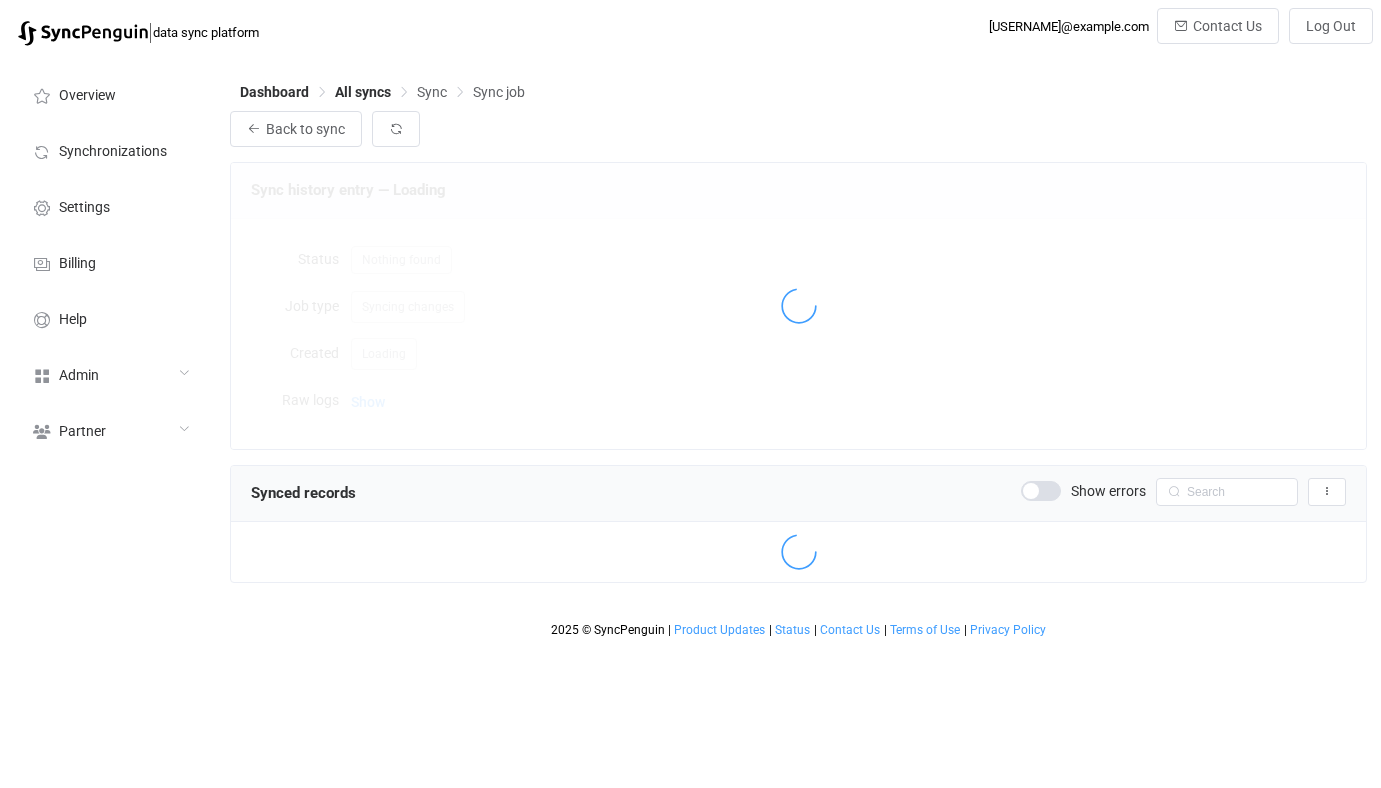 scroll, scrollTop: 0, scrollLeft: 0, axis: both 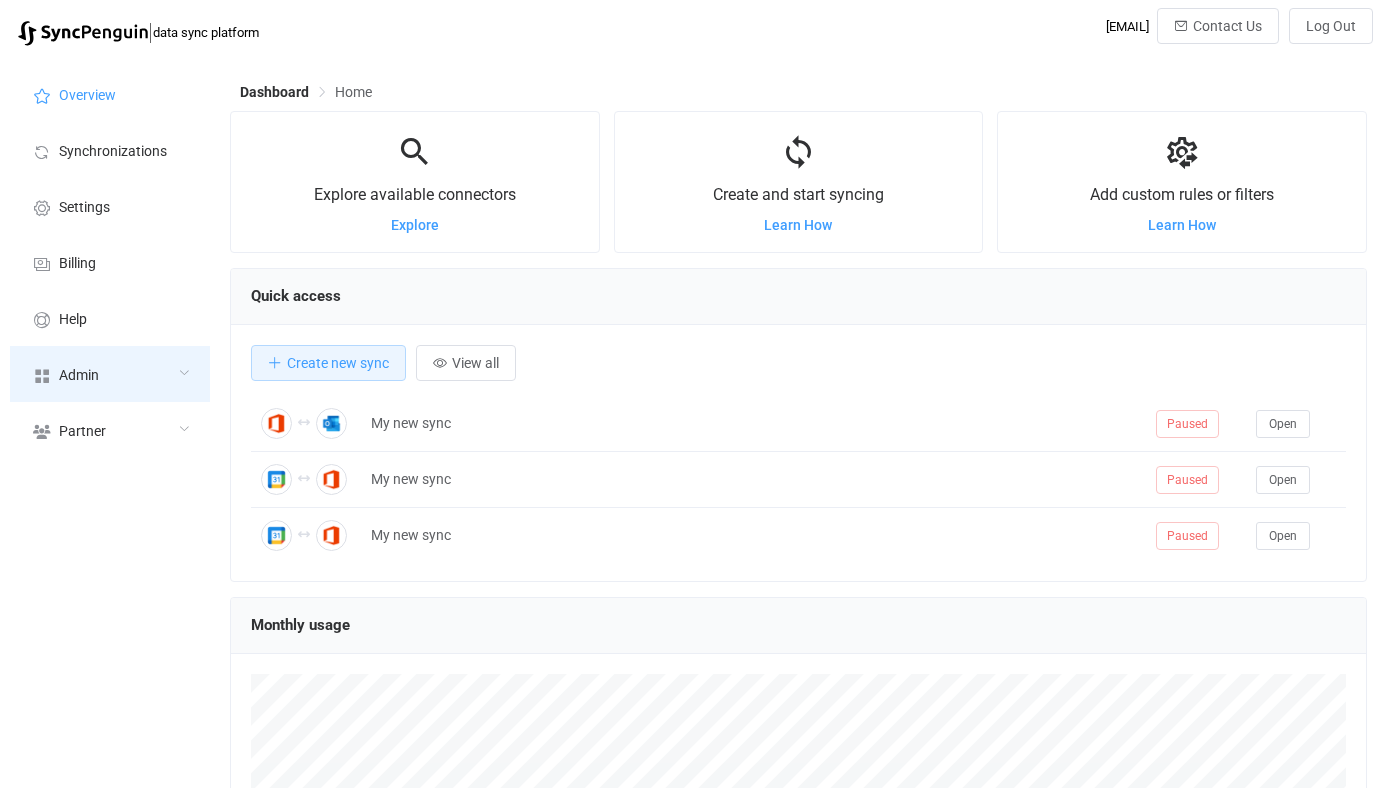 click on "Admin" at bounding box center (110, 374) 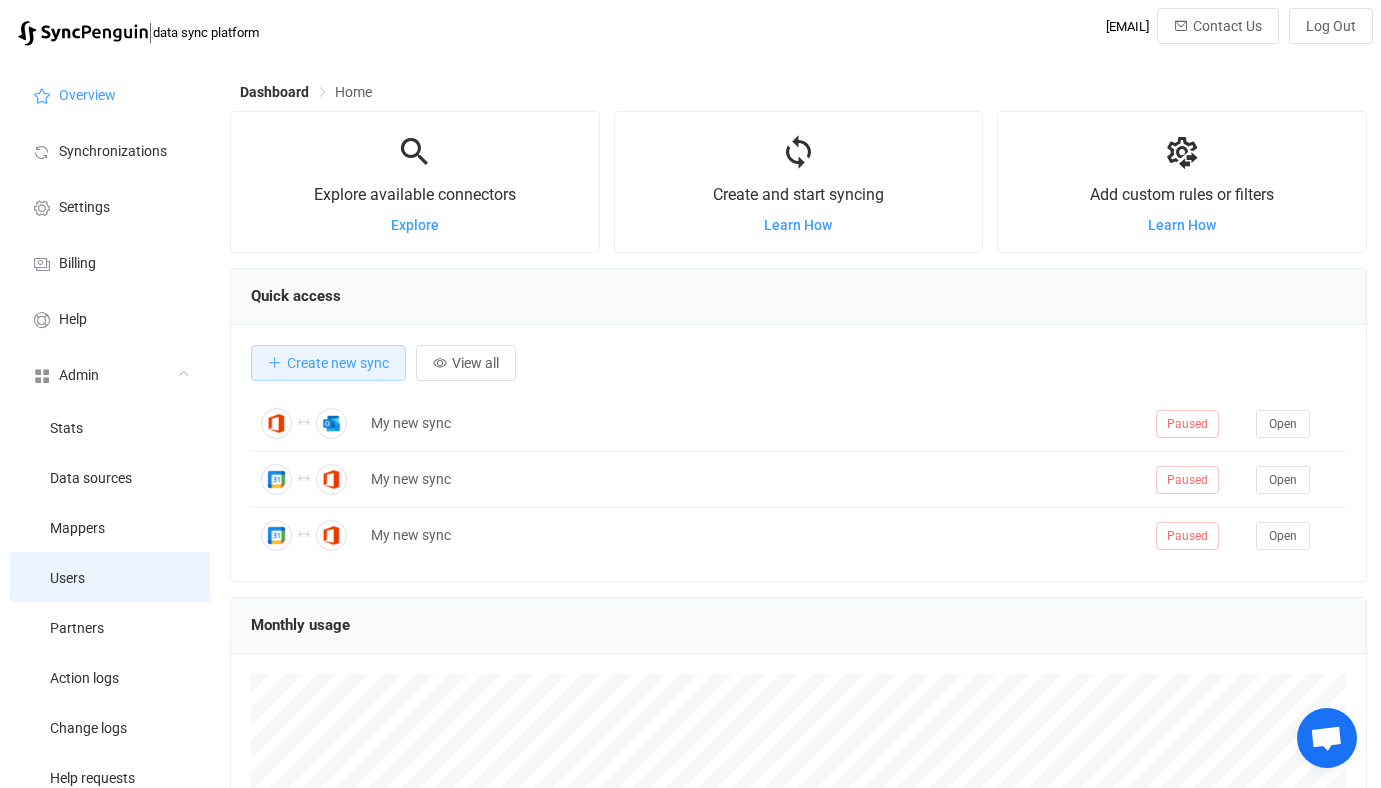 scroll, scrollTop: 999612, scrollLeft: 998863, axis: both 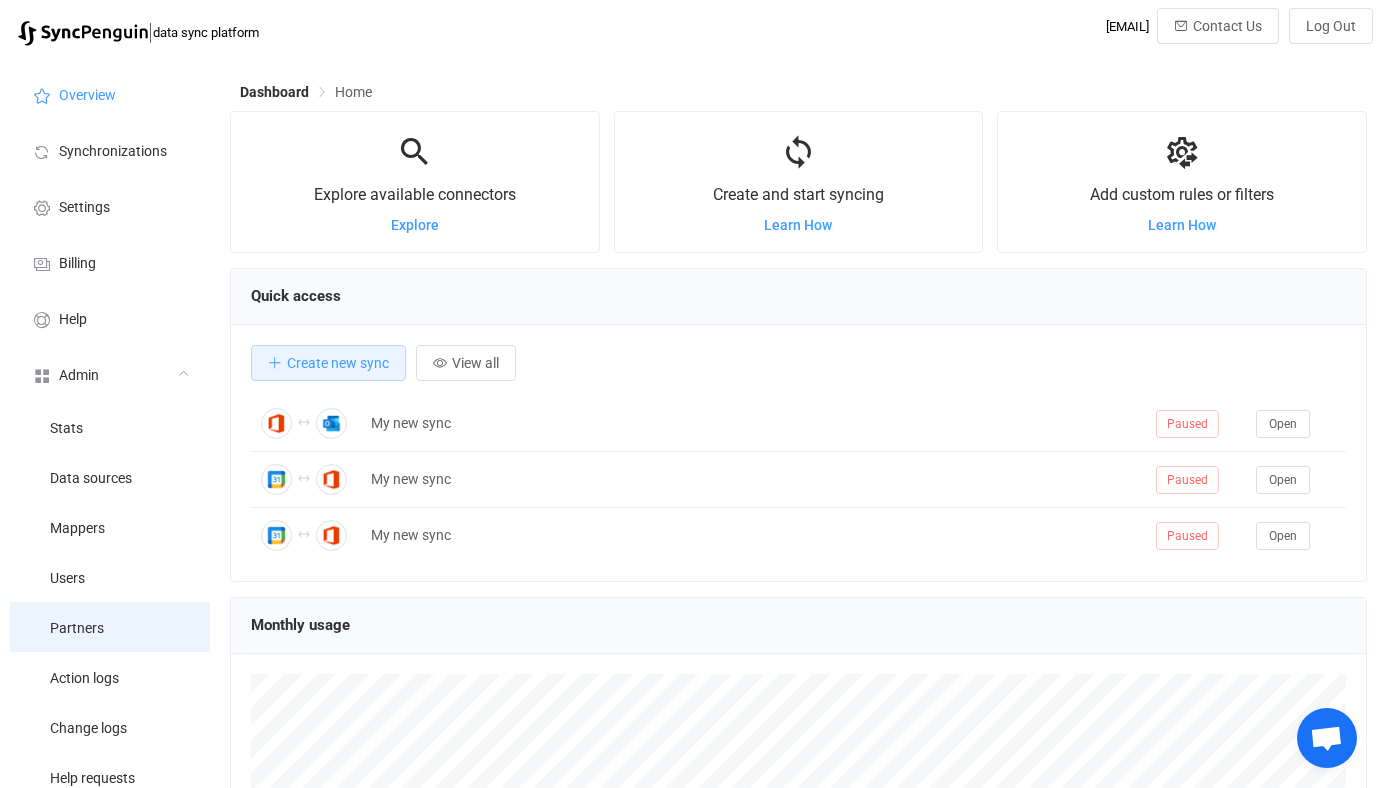 click on "Partners" at bounding box center [110, 627] 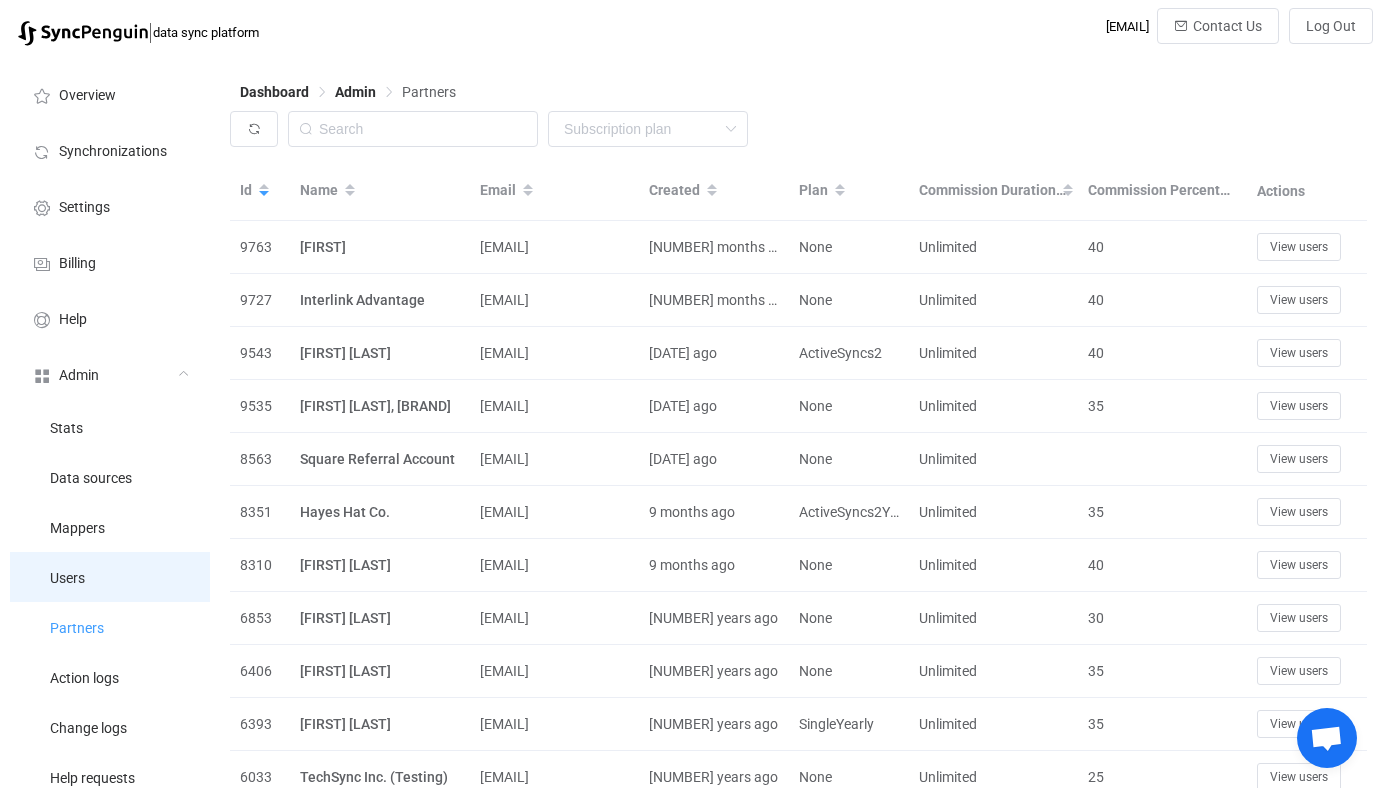 click on "Users" at bounding box center [110, 577] 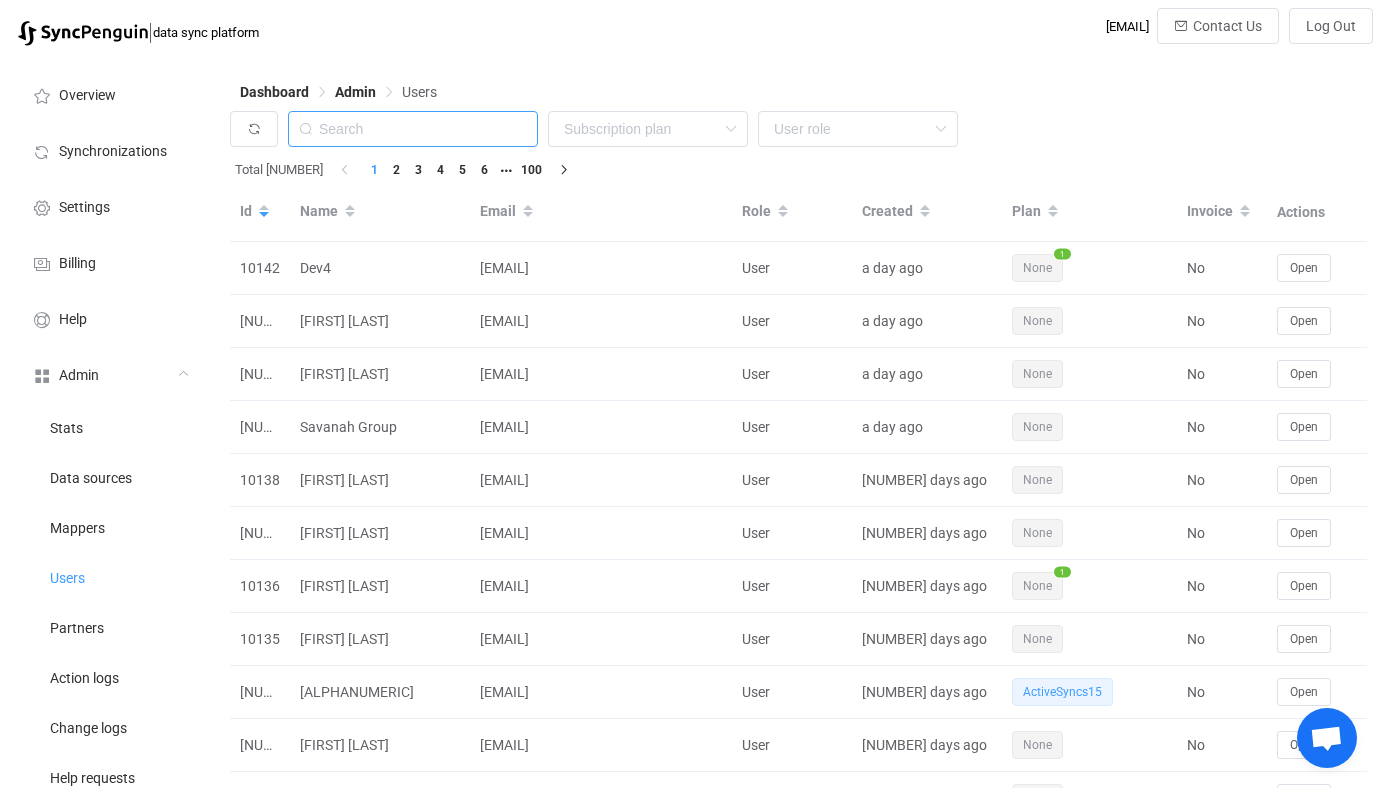 click at bounding box center [413, 129] 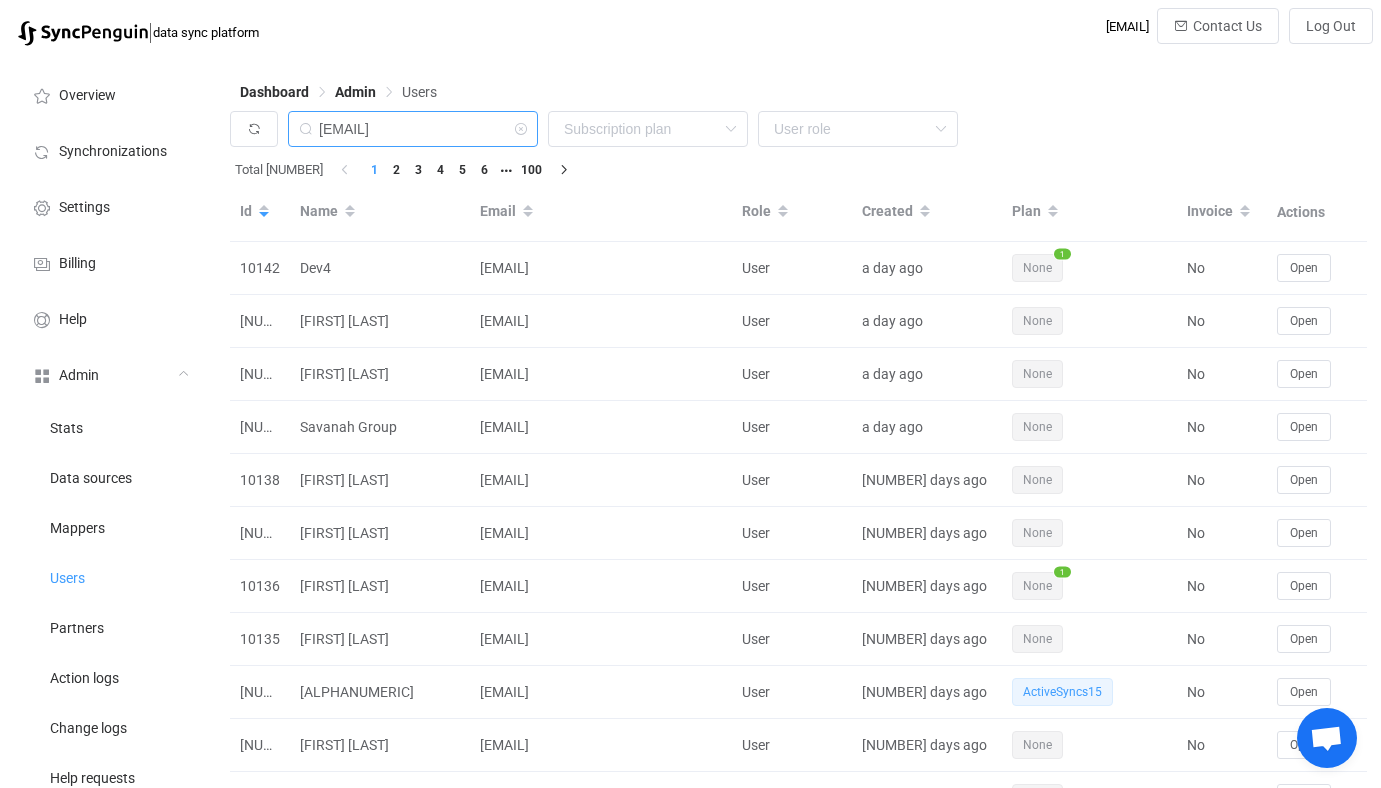 scroll, scrollTop: 0, scrollLeft: 15, axis: horizontal 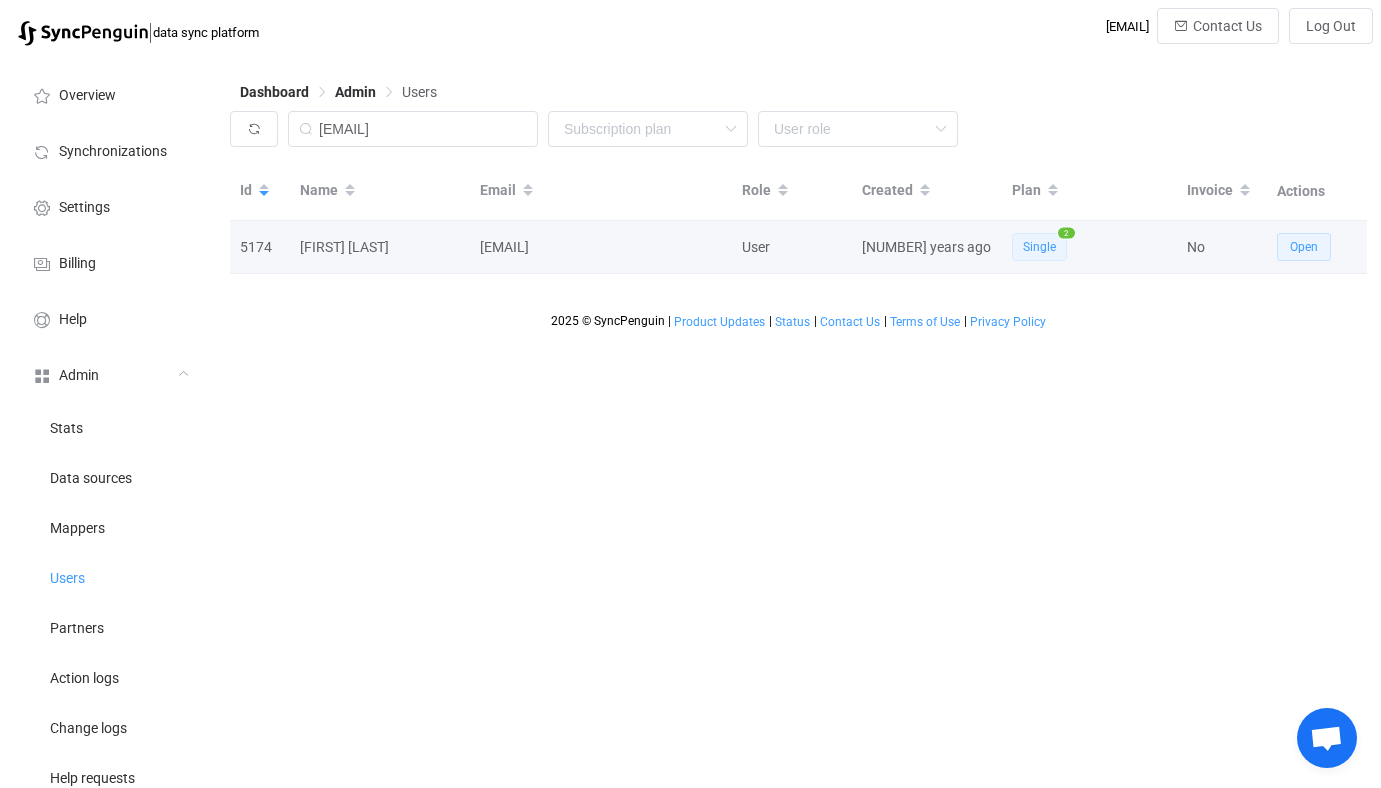 click on "Open" at bounding box center [1304, 247] 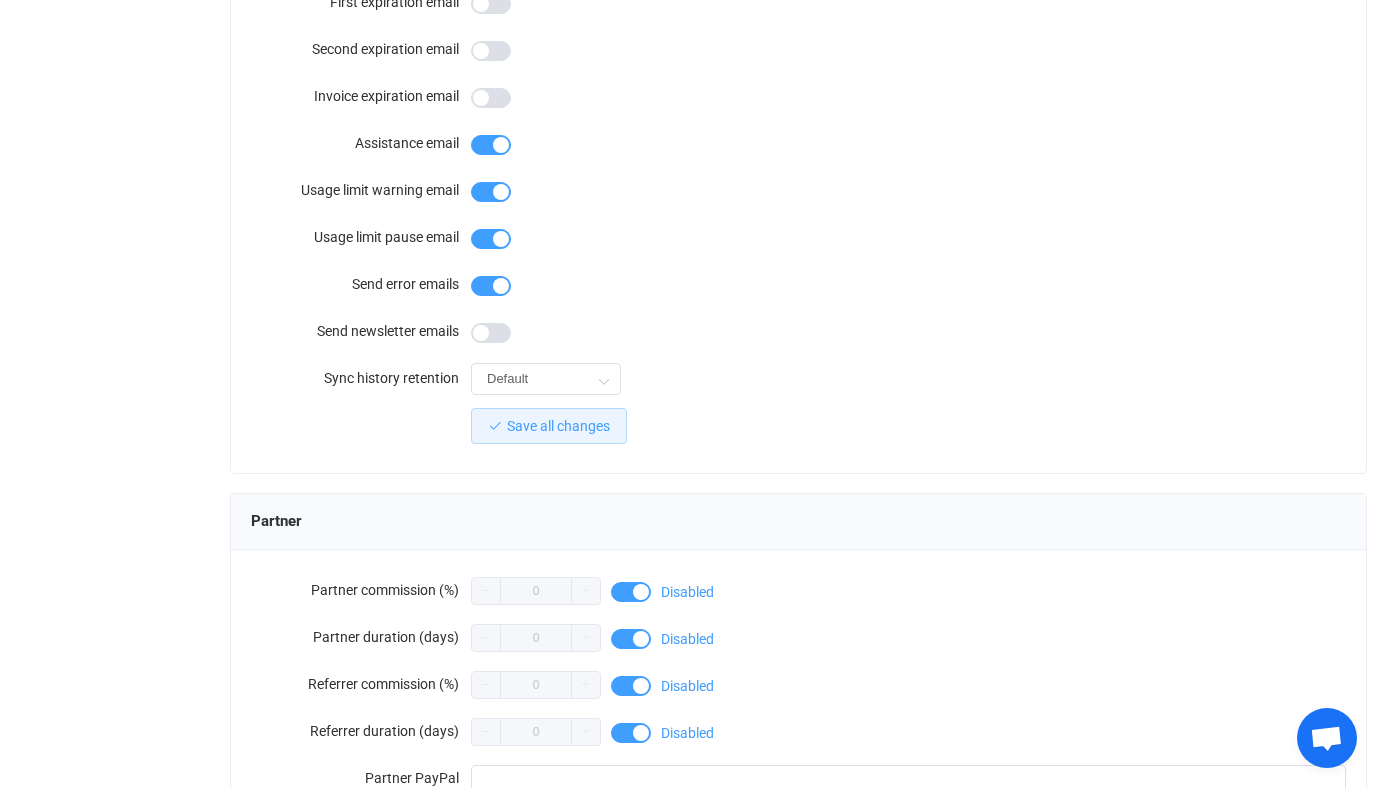 scroll, scrollTop: 2007, scrollLeft: 0, axis: vertical 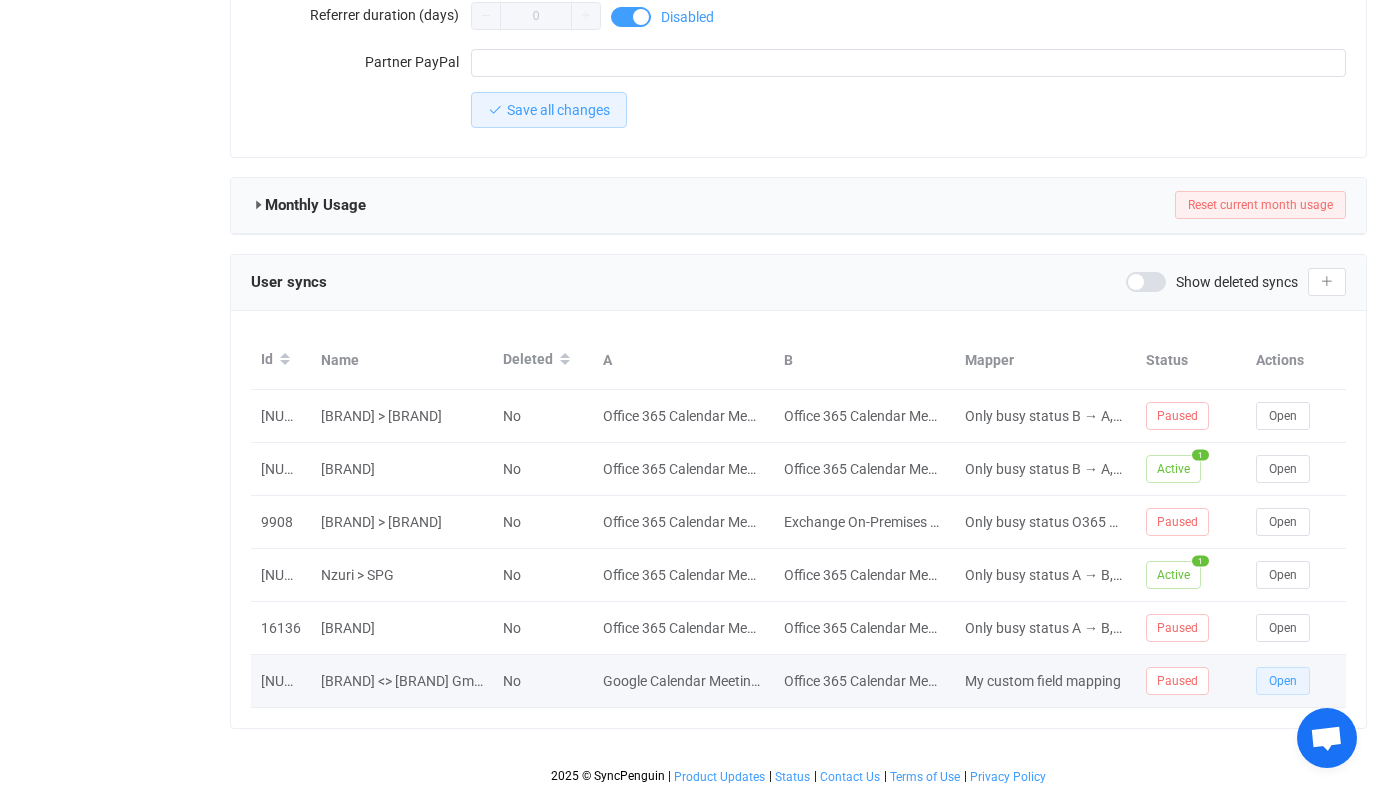 click on "Open" at bounding box center [1283, 681] 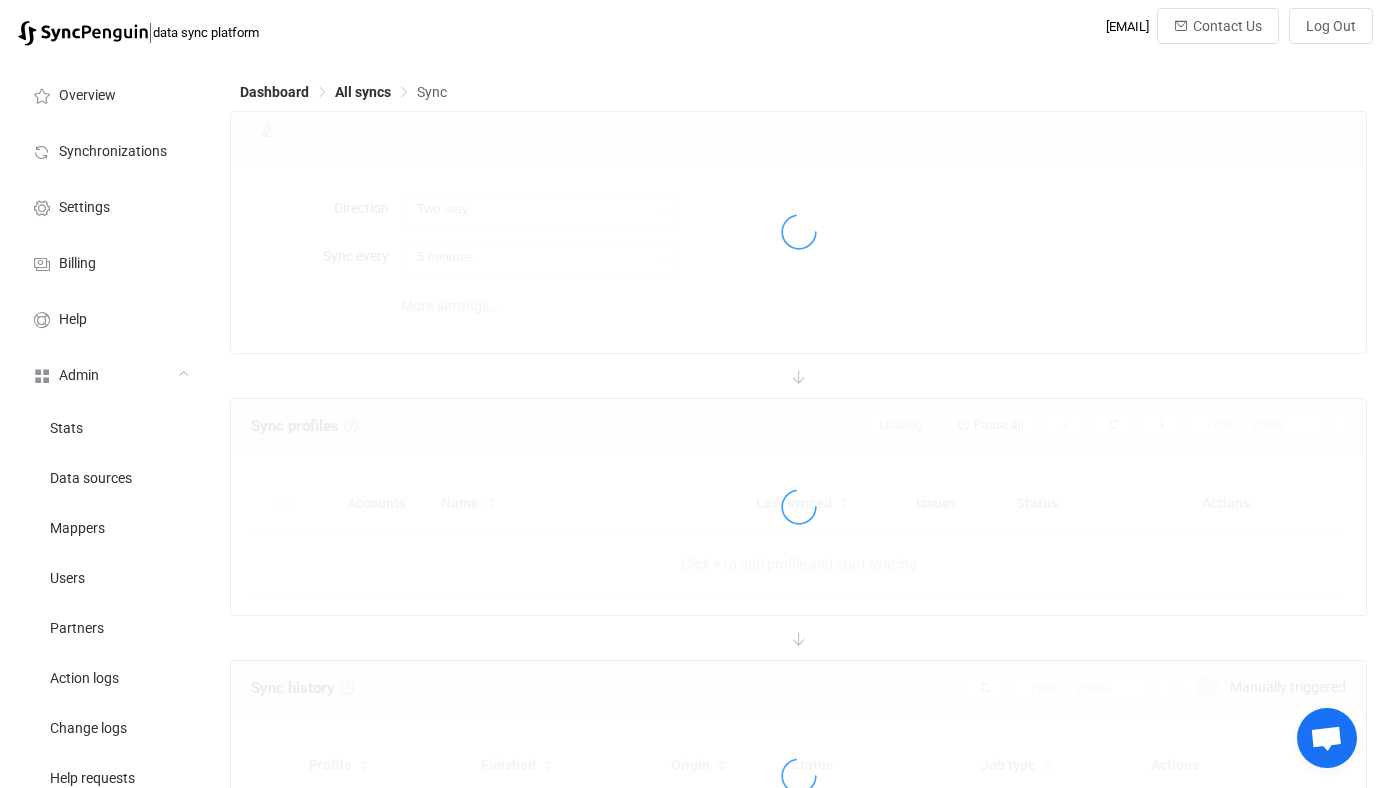 type on "10 minutes" 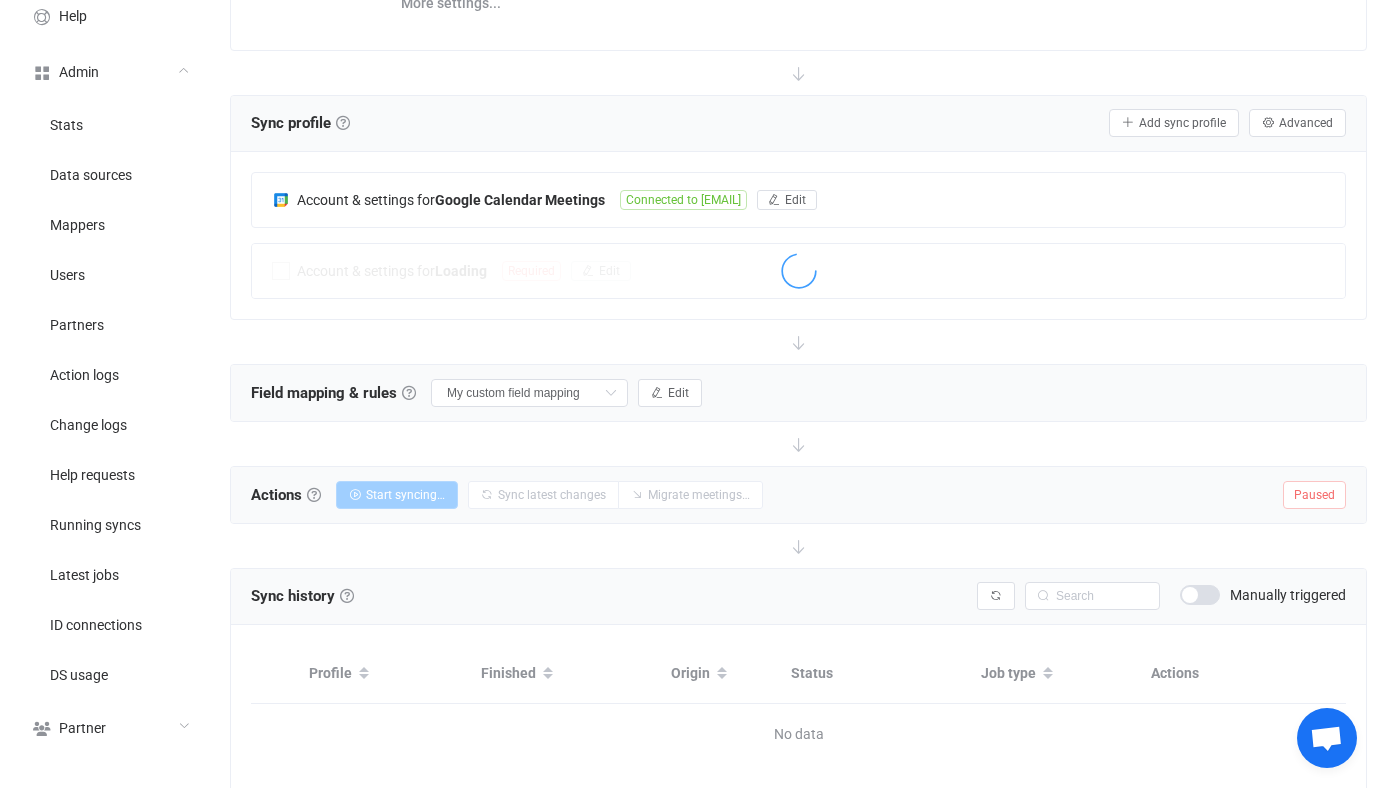 scroll, scrollTop: 302, scrollLeft: 0, axis: vertical 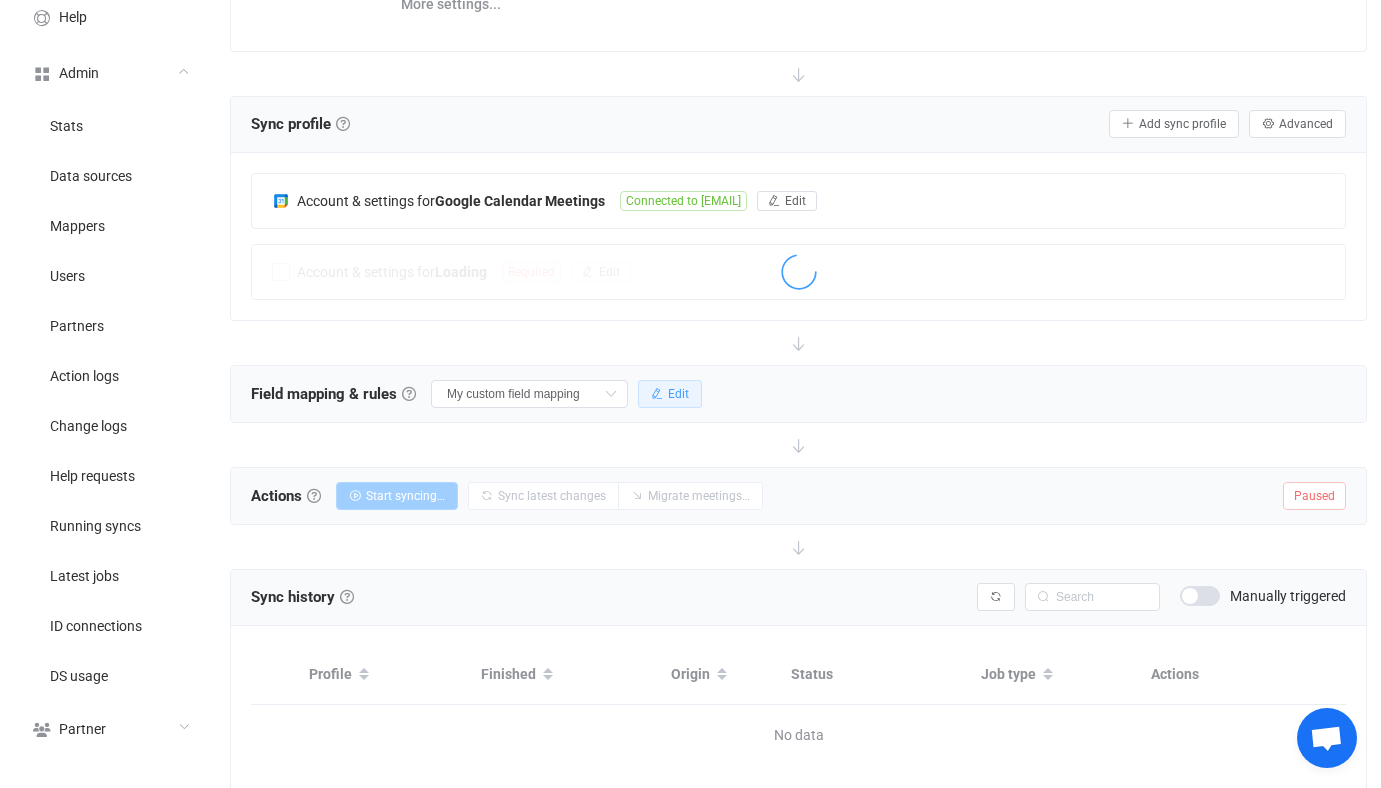 click at bounding box center [657, 394] 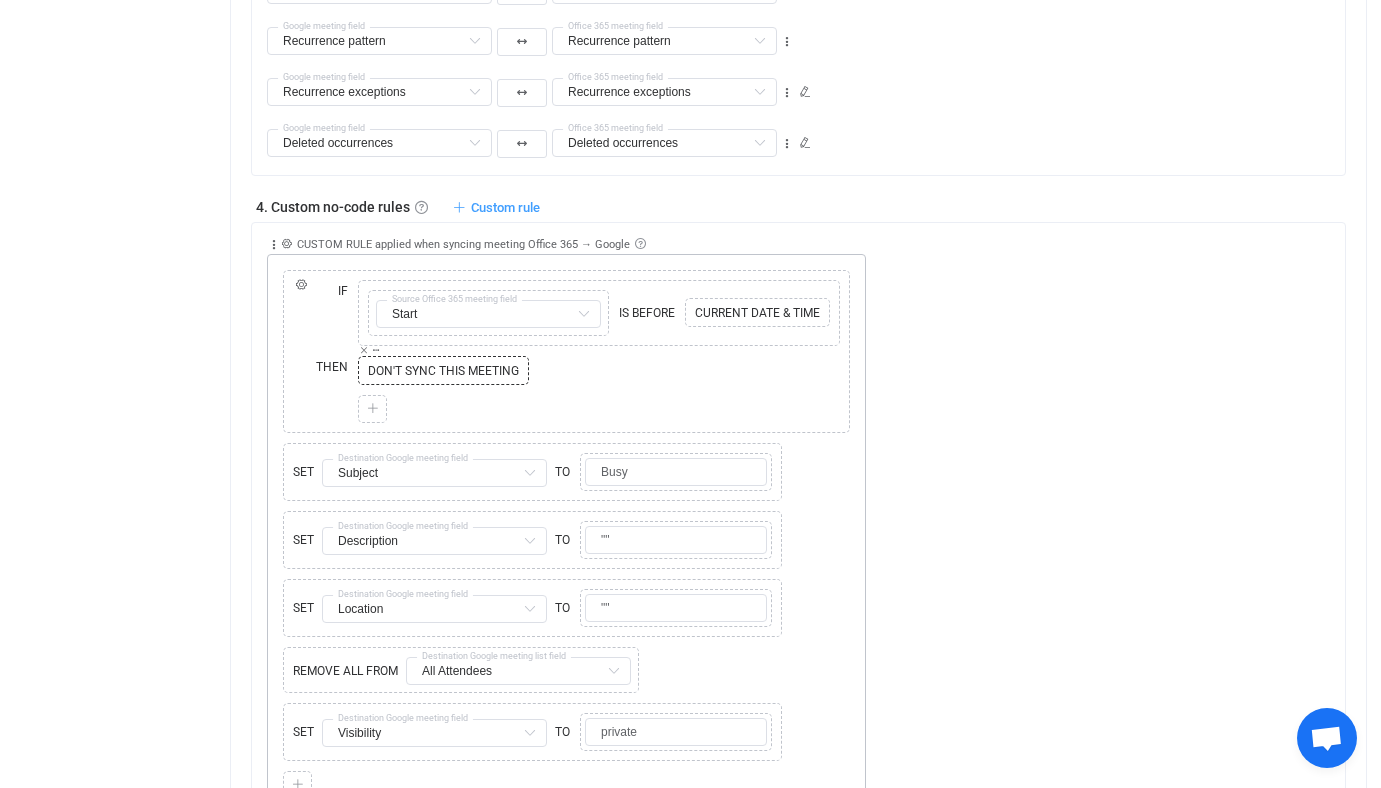 scroll, scrollTop: 1695, scrollLeft: 0, axis: vertical 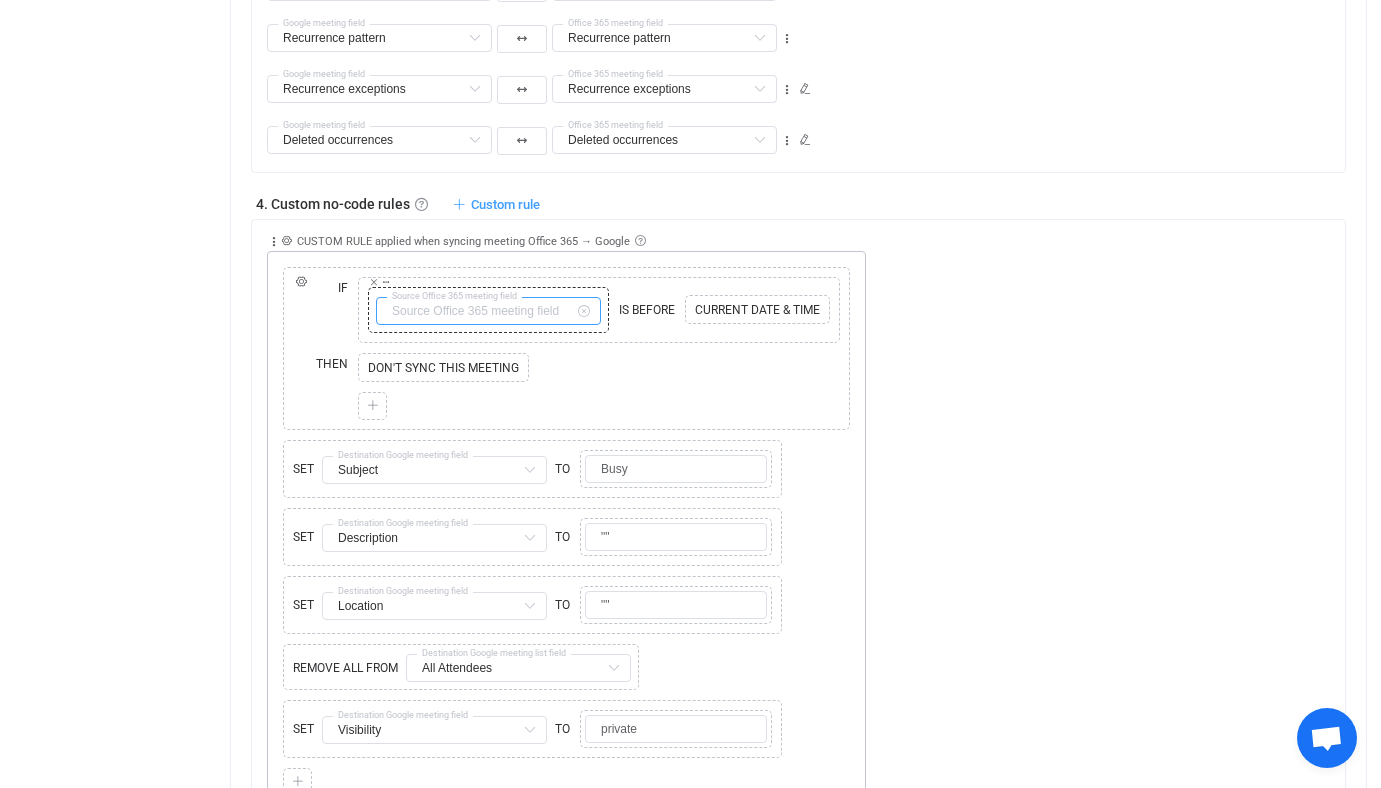 click at bounding box center [488, 311] 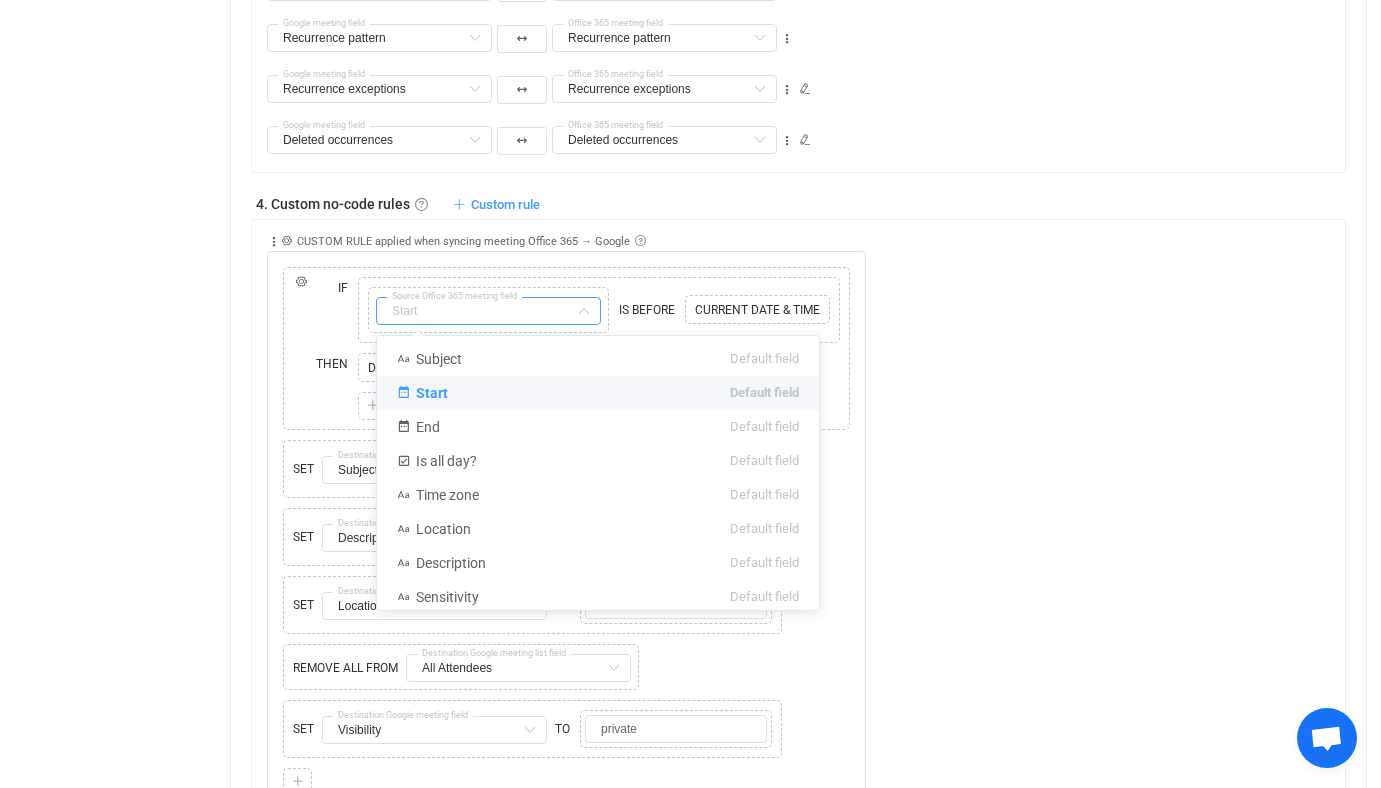 click on "Collapse  Move up  Move down  Delete Applied to Only meeting(s) from Office 365 Only meeting(s) from Office 365 All meeting(s) Rule description CUSTOM RULE applied when syncing meeting Office 365 → Google Custom rule No-code editor to further adjust and customize field mapping, add conditions, rules, transform data, or apply custom logic of any complexity Copy Cut Replace IF ELSE IF Copy Cut Replace TYPE MISMATCH Copy Cut Replace TYPE MISMATCH Source Office 365 meeting field Select value IS BEFORE Copy Cut Replace TYPE MISMATCH CURRENT DATE & TIME Select value Select value THEN Copy Cut Replace DON'T SYNC THIS MEETING Copy Cut Paste Add action Copy Cut Replace SET Subject Subject Default field Start Default field End Default field Is all day? Default field Time zone Default field Location Default field Description Default field Visibility Default field Free/busy status Default field Is default reminder set? Default field All Attendees Default field All Attendees → Email Default field Default field Color" at bounding box center (806, 516) 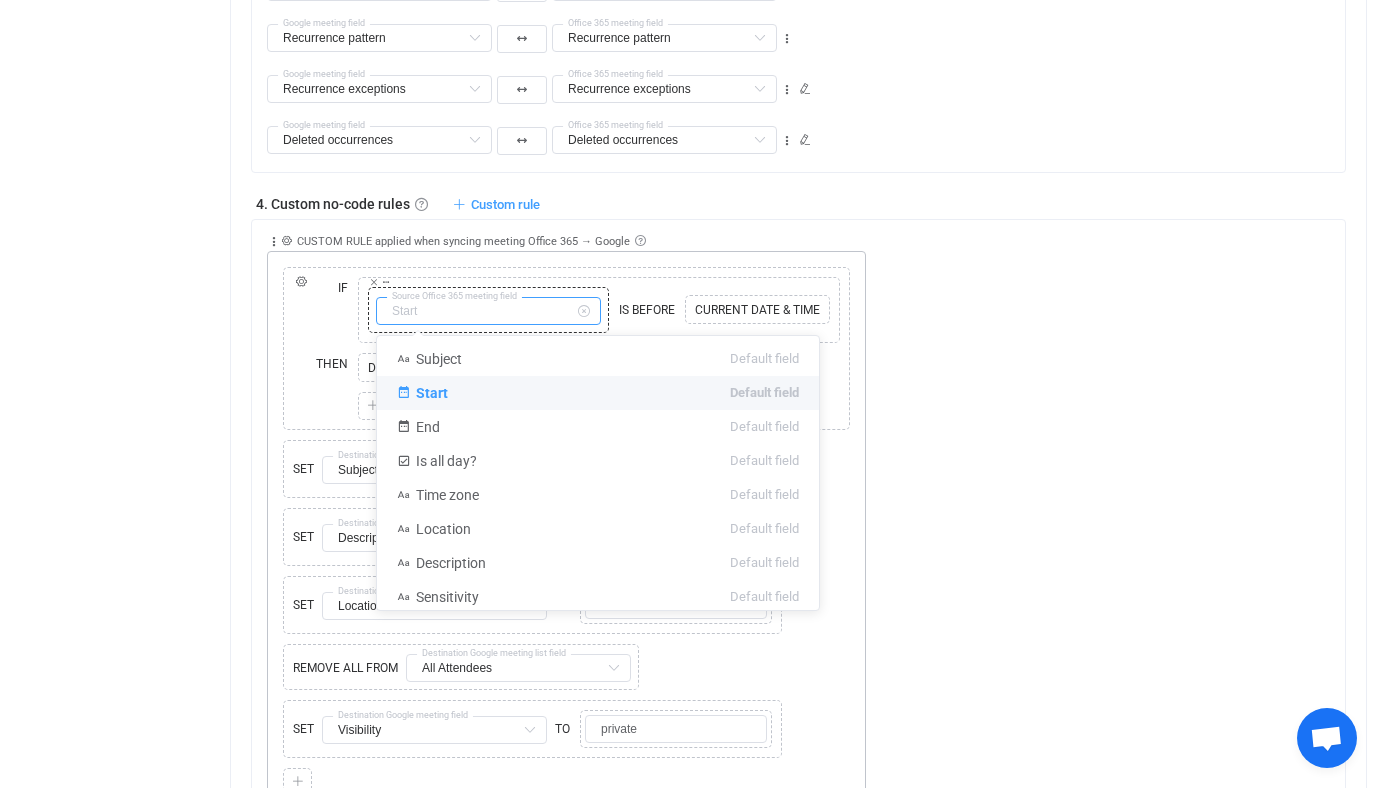 click at bounding box center (488, 311) 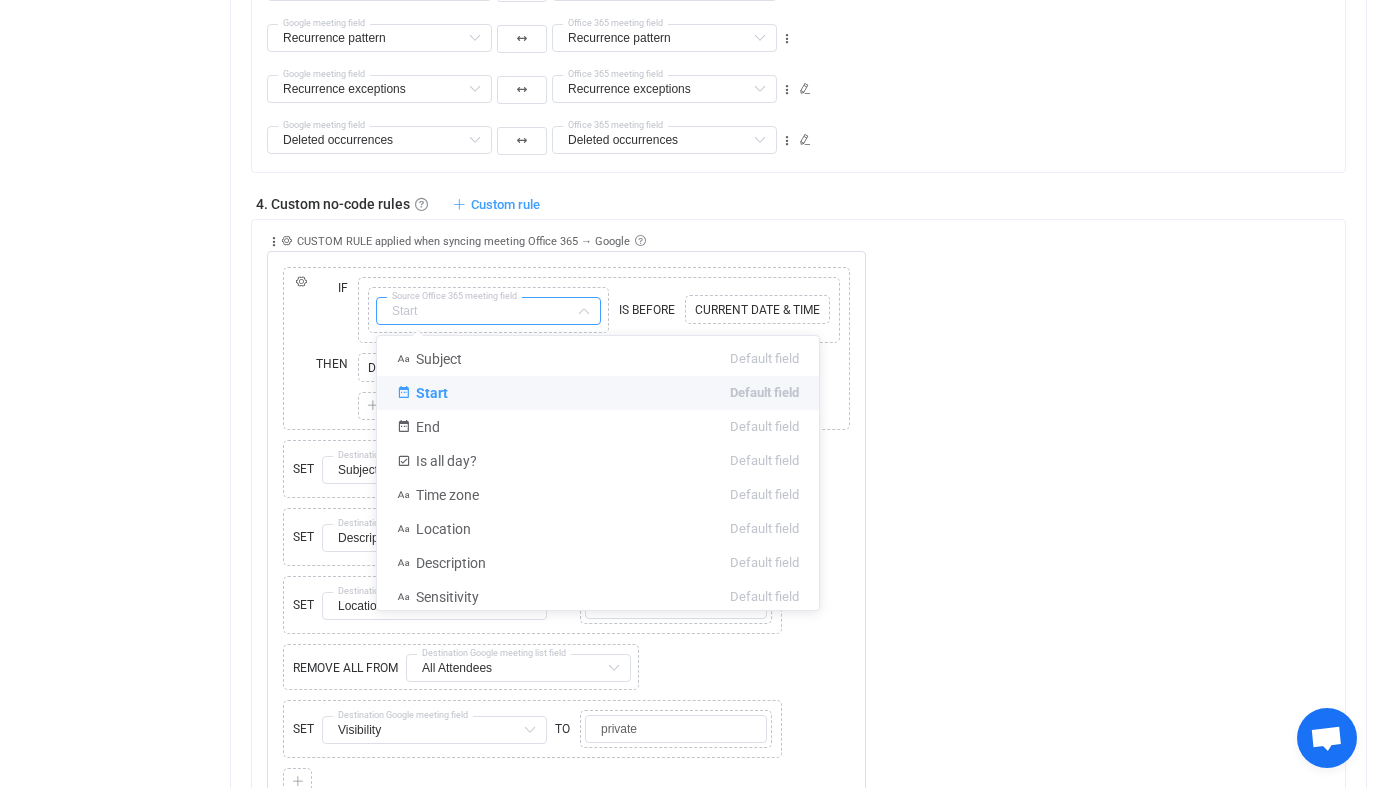 click on "Collapse  Move up  Move down  Delete Applied to Only meeting(s) from Office 365 Only meeting(s) from Office 365 All meeting(s) Rule description CUSTOM RULE applied when syncing meeting Office 365 → Google Custom rule No-code editor to further adjust and customize field mapping, add conditions, rules, transform data, or apply custom logic of any complexity Copy Cut Replace IF ELSE IF Copy Cut Replace TYPE MISMATCH Copy Cut Replace TYPE MISMATCH Source Office 365 meeting field Select value IS BEFORE Copy Cut Replace TYPE MISMATCH CURRENT DATE & TIME Select value Select value THEN Copy Cut Replace DON'T SYNC THIS MEETING Copy Cut Paste Add action Copy Cut Replace SET Subject Subject Default field Start Default field End Default field Is all day? Default field Time zone Default field Location Default field Description Default field Visibility Default field Free/busy status Default field Is default reminder set? Default field All Attendees Default field All Attendees → Email Default field Default field Color" at bounding box center [806, 516] 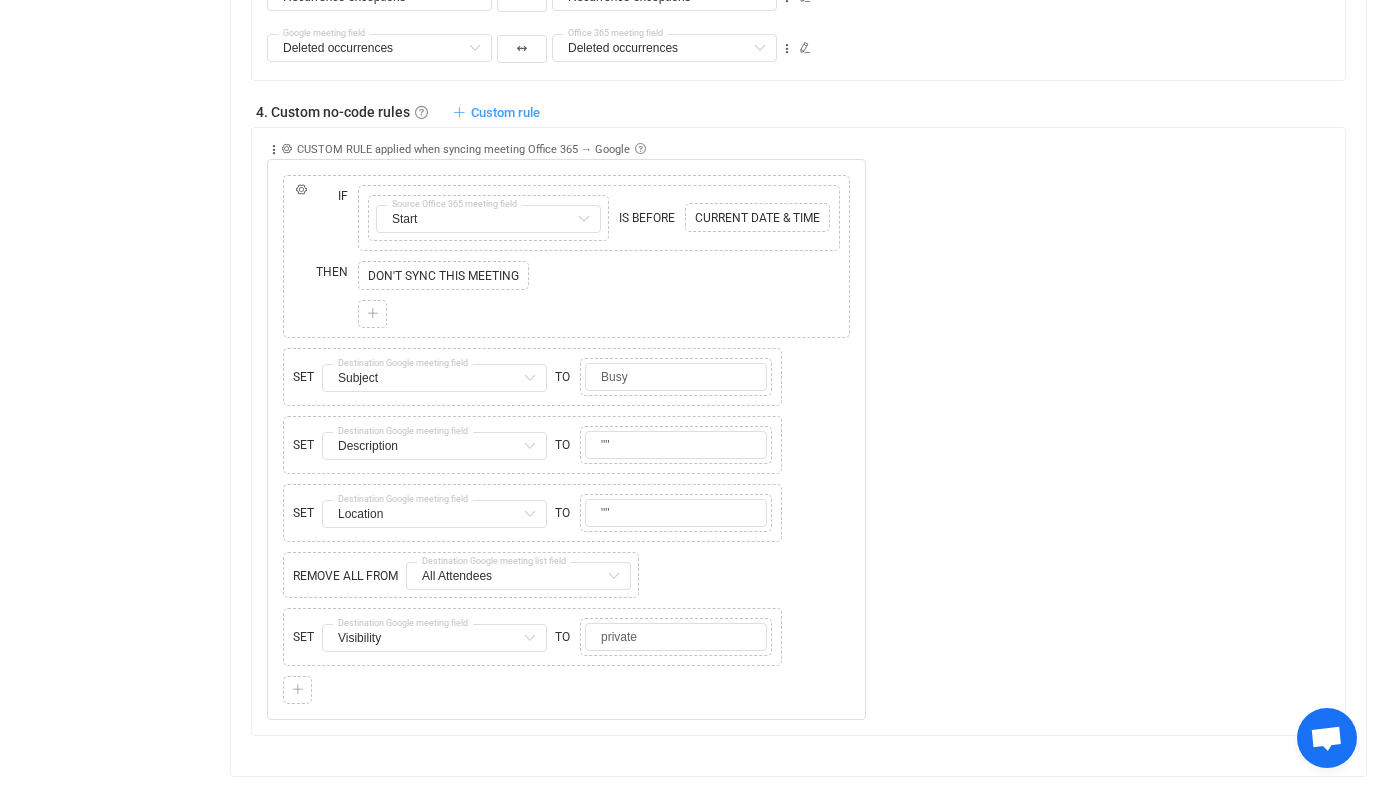 scroll, scrollTop: 1781, scrollLeft: 0, axis: vertical 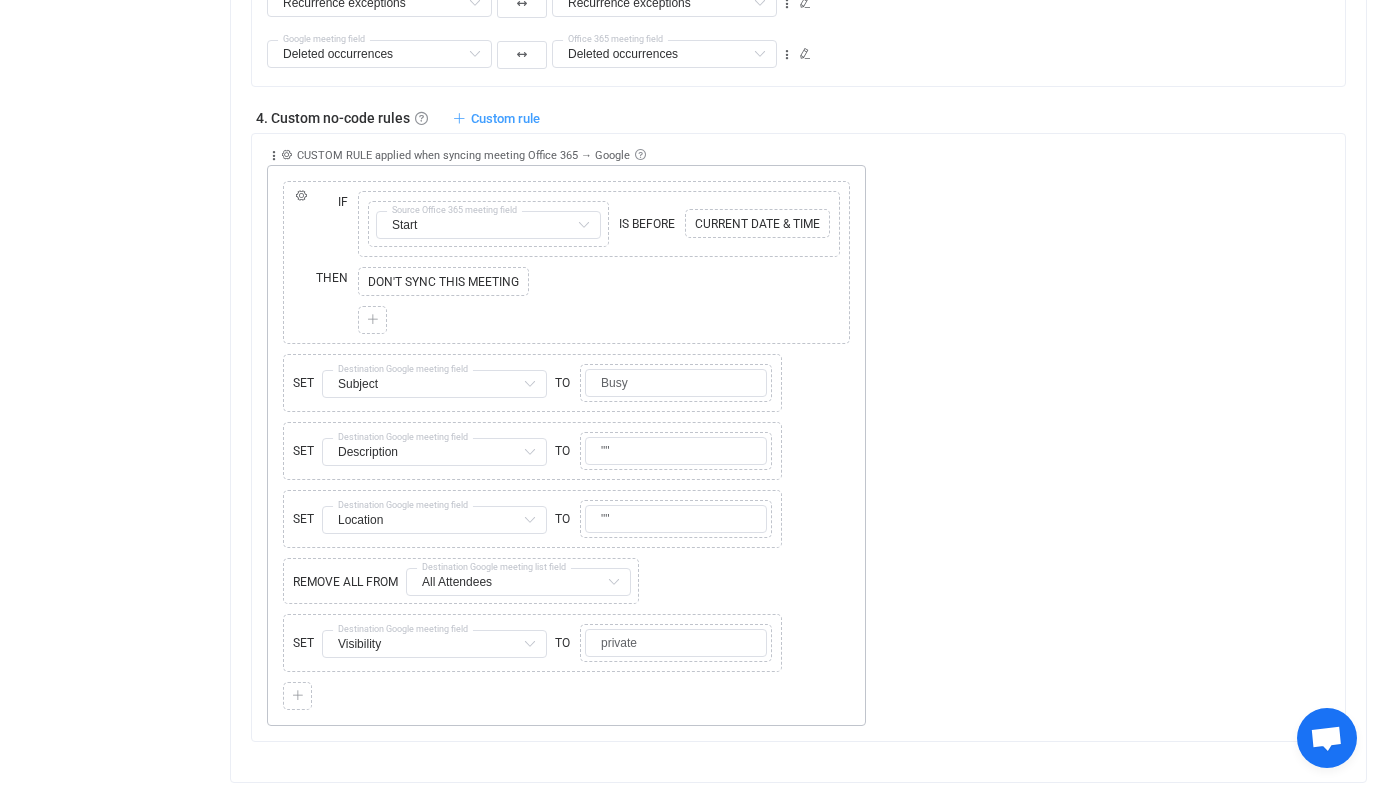 click on "Copy Cut Replace IF ELSE IF Copy Cut Replace TYPE MISMATCH Copy Cut Replace TYPE MISMATCH Start Source Office 365 meeting field Select value IS BEFORE Copy Cut Replace TYPE MISMATCH CURRENT DATE & TIME Select value Select value THEN Copy Cut Replace DON'T SYNC THIS MEETING Copy Cut Paste Add action Copy Cut Replace SET Subject Subject Default field Start Default field End Default field Is all day? Default field Time zone Default field Location Default field Description Default field Visibility Default field Free/busy status Default field Is default reminder set? Default field All Attendees Default field All Attendees → Email Default field All Attendees → Optional Default field All Attendees → Response Default field All Attendees → Is me? (read-only) Default field All Attendees → Is organizer? (read-only) Default field No response Attendees Default field (filtered) Declined Attendees Default field (filtered) Tentative Attendees Default field (filtered) Accepted Attendees Default field (filtered) TO" at bounding box center (566, 446) 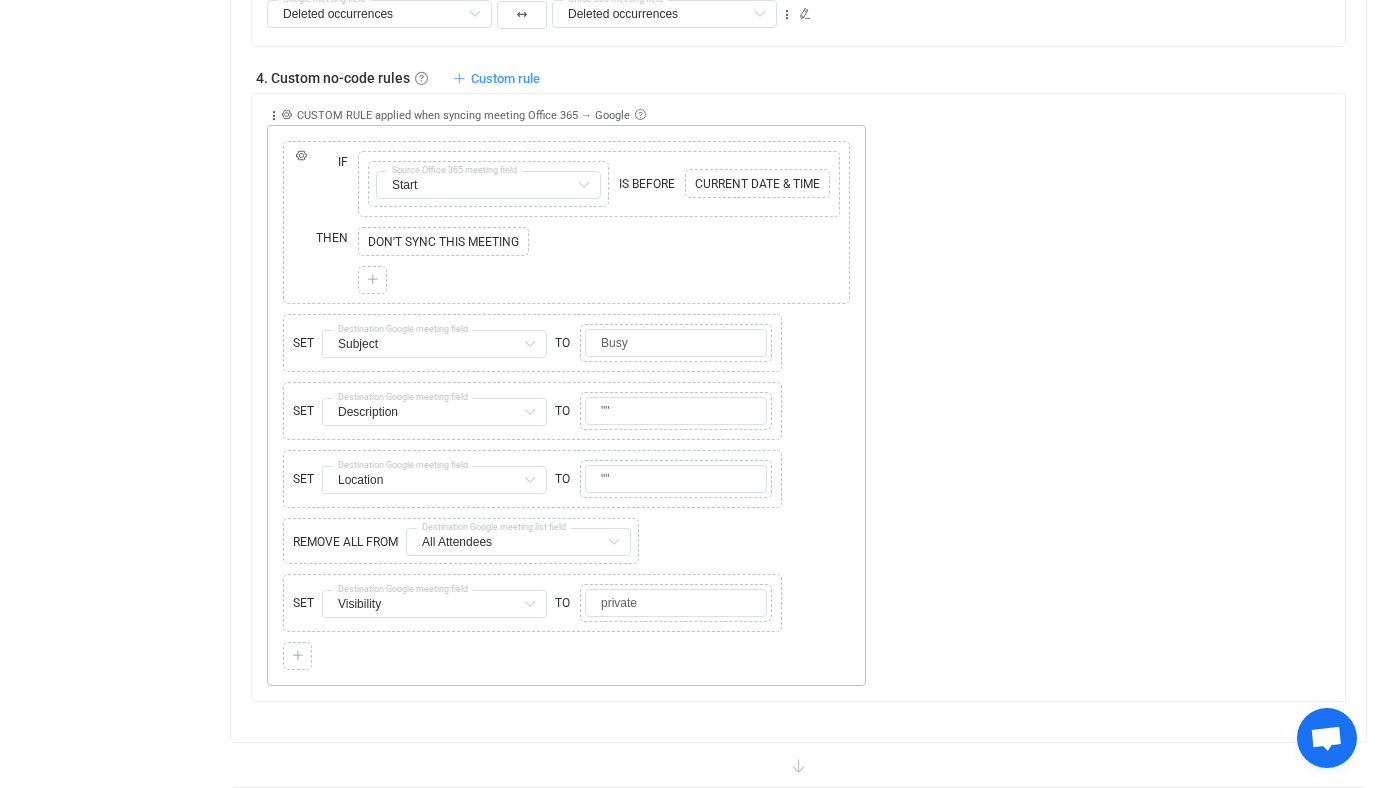 scroll, scrollTop: 1883, scrollLeft: 0, axis: vertical 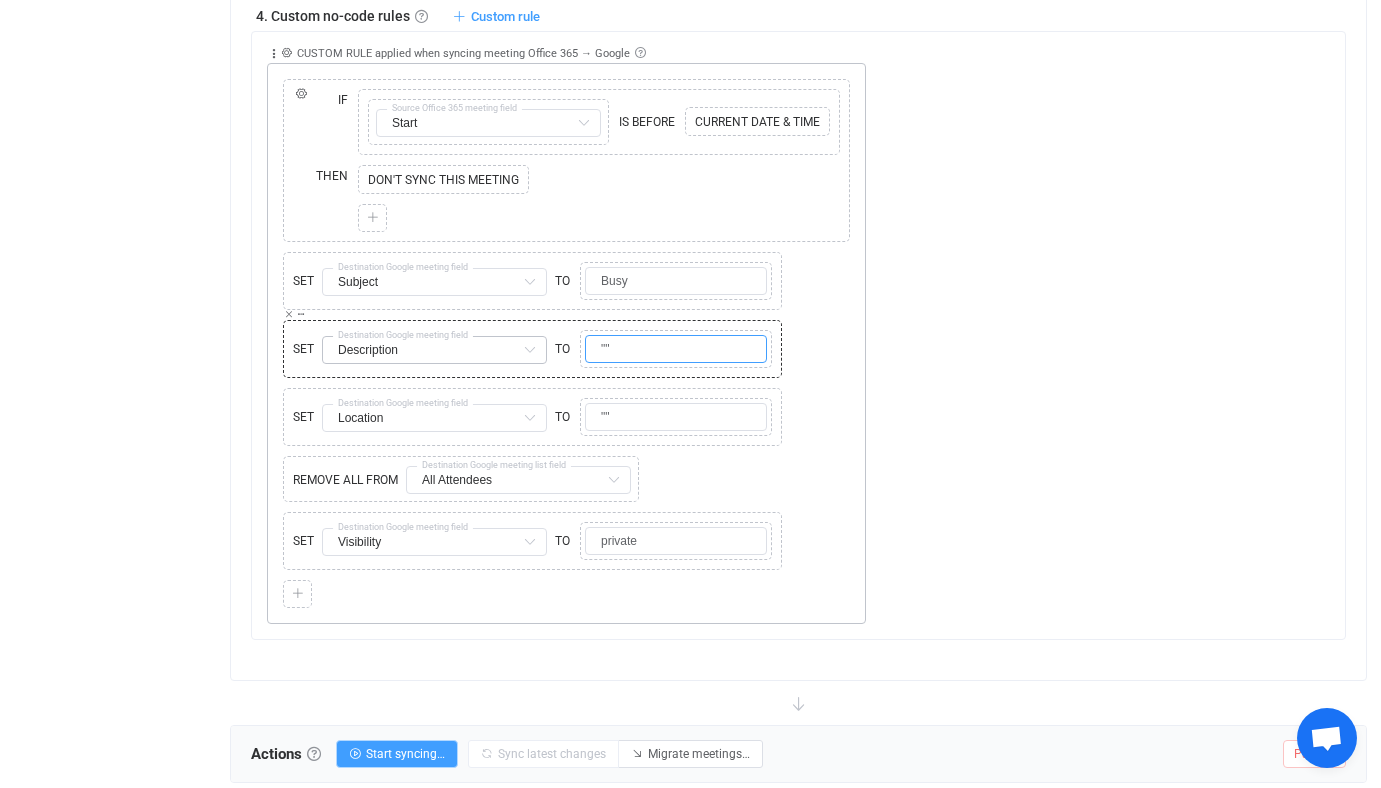 click on "SET Description Subject Default field Start Default field End Default field Is all day? Default field Time zone Default field Location Default field Description Default field Visibility Default field Free/busy status Default field Is default reminder set? Default field All Attendees Default field All Attendees → Email Default field All Attendees → Optional Default field All Attendees → Response Default field All Attendees → Is me? (read-only) Default field All Attendees → Is organizer? (read-only) Default field No response Attendees Default field (filtered) Declined Attendees Default field (filtered) Tentative Attendees Default field (filtered) Accepted Attendees Default field (filtered) No response Attendees → Email Default field (filtered) No response Attendees → Optional Default field (filtered) No response Attendees → Is me? (read-only) Default field (filtered) No response Attendees → Is organizer? (read-only) Default field (filtered) Declined Attendees → Email Default field (filtered)" at bounding box center (532, 349) 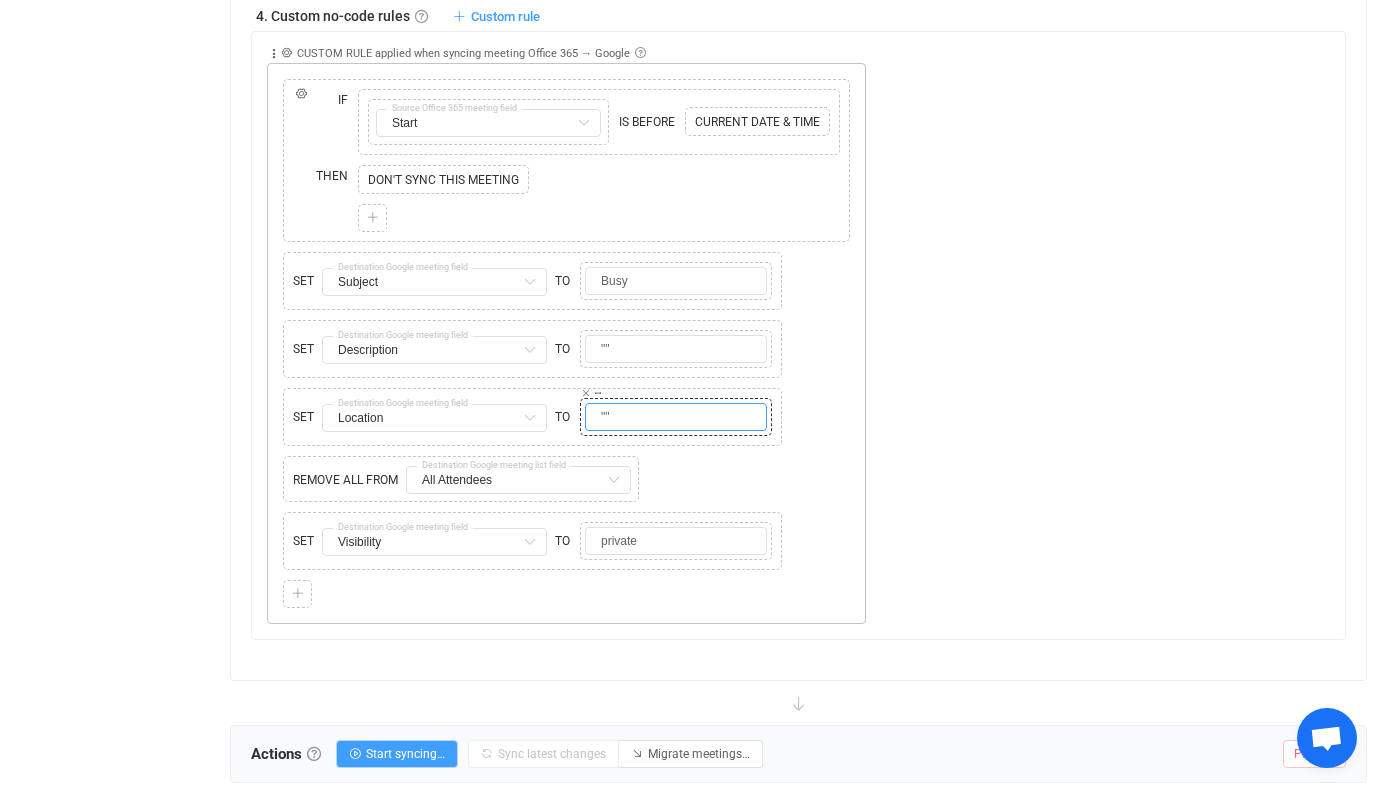 click on """" at bounding box center (676, 417) 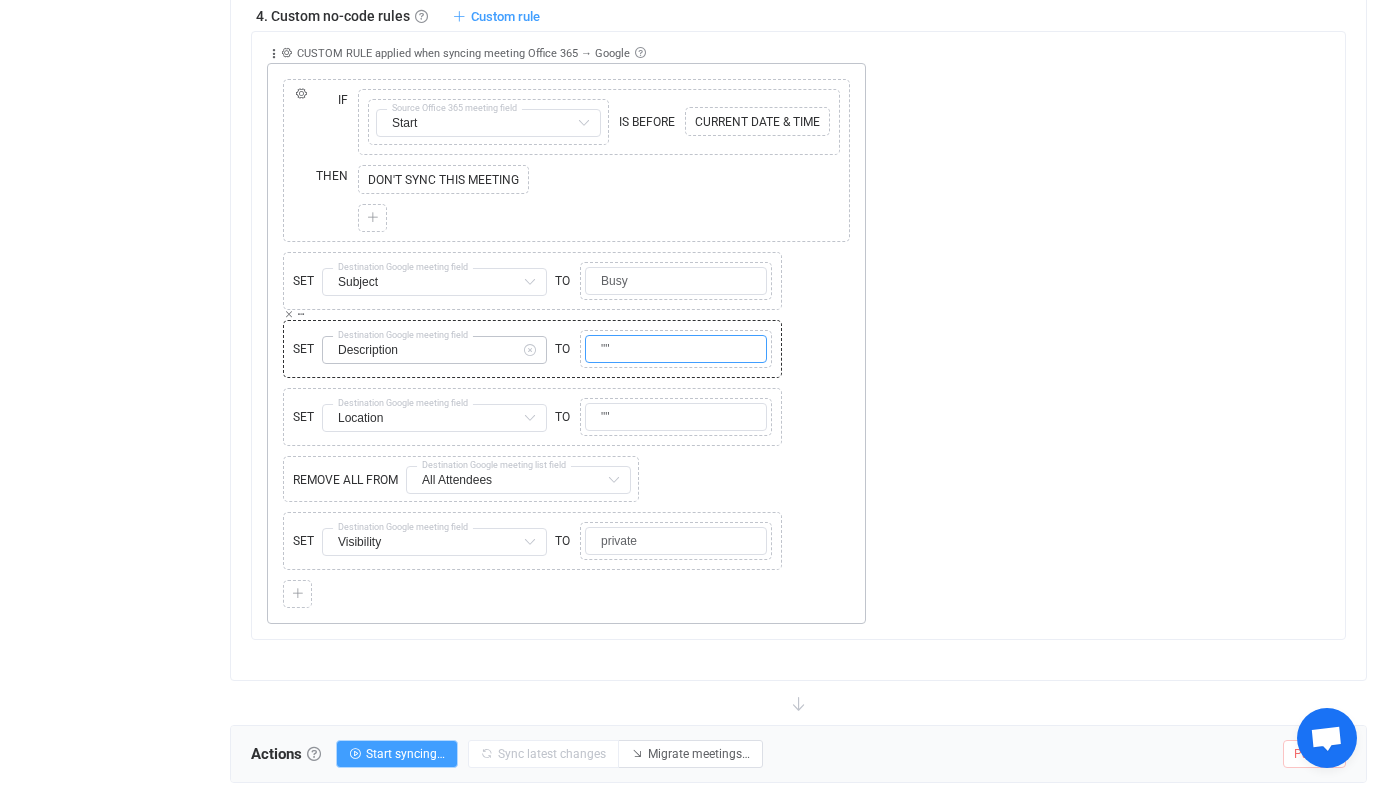 drag, startPoint x: 627, startPoint y: 356, endPoint x: 544, endPoint y: 350, distance: 83.21658 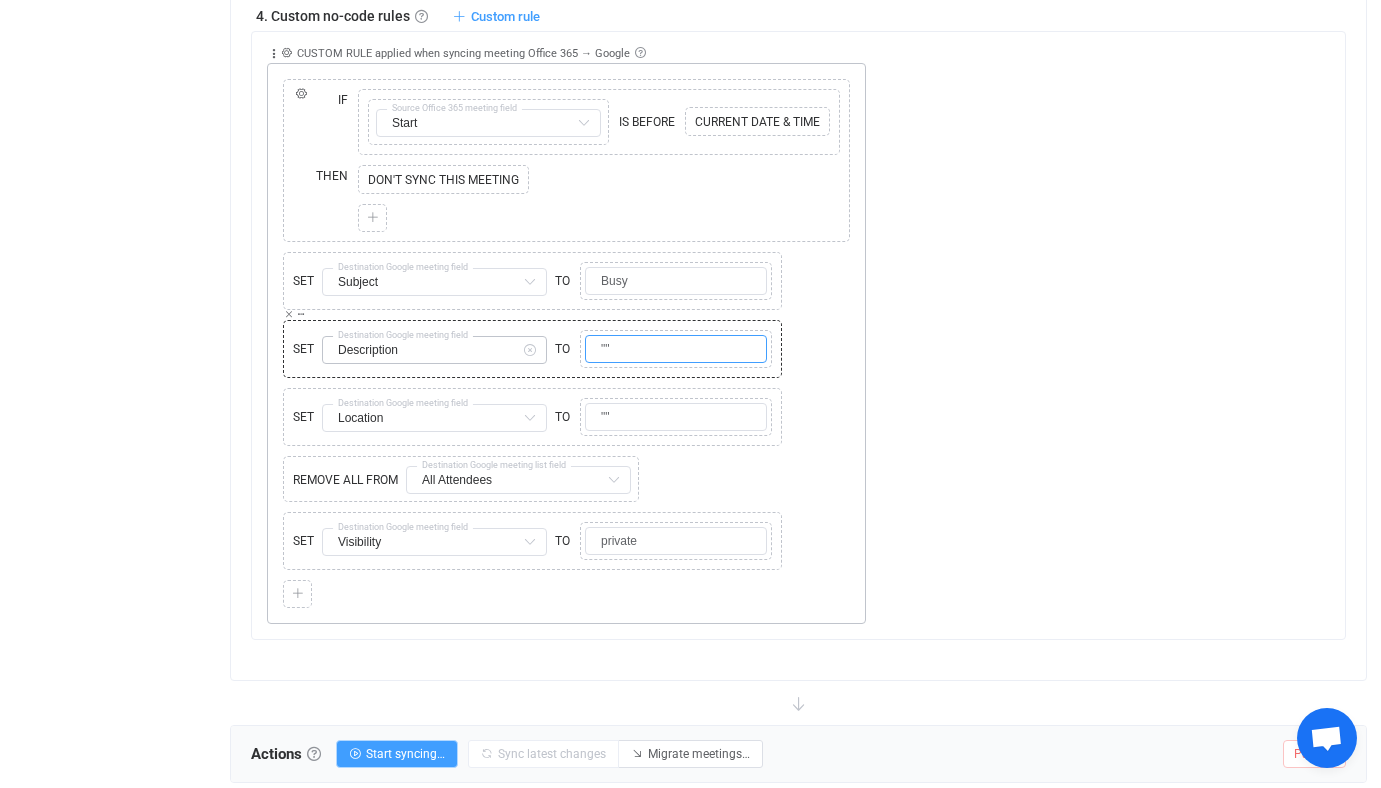 click on "SET Description Subject Default field Start Default field End Default field Is all day? Default field Time zone Default field Location Default field Description Default field Visibility Default field Free/busy status Default field Is default reminder set? Default field All Attendees Default field All Attendees → Email Default field All Attendees → Optional Default field All Attendees → Response Default field All Attendees → Is me? (read-only) Default field All Attendees → Is organizer? (read-only) Default field No response Attendees Default field (filtered) Declined Attendees Default field (filtered) Tentative Attendees Default field (filtered) Accepted Attendees Default field (filtered) No response Attendees → Email Default field (filtered) No response Attendees → Optional Default field (filtered) No response Attendees → Is me? (read-only) Default field (filtered) No response Attendees → Is organizer? (read-only) Default field (filtered) Declined Attendees → Email Default field (filtered)" at bounding box center (532, 349) 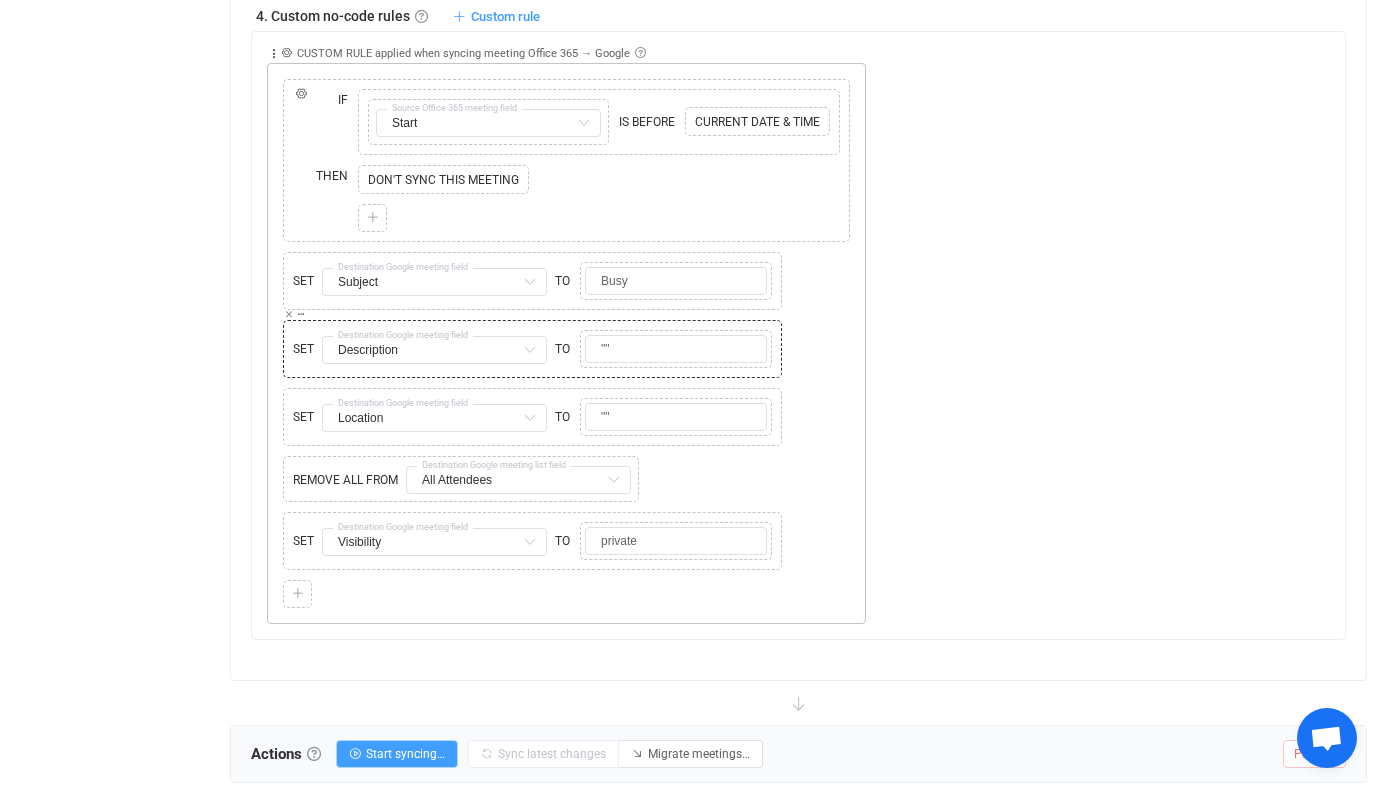 click on "SET Description Subject Default field Start Default field End Default field Is all day? Default field Time zone Default field Location Default field Description Default field Visibility Default field Free/busy status Default field Is default reminder set? Default field All Attendees Default field All Attendees → Email Default field All Attendees → Optional Default field All Attendees → Response Default field All Attendees → Is me? (read-only) Default field All Attendees → Is organizer? (read-only) Default field No response Attendees Default field (filtered) Declined Attendees Default field (filtered) Tentative Attendees Default field (filtered) Accepted Attendees Default field (filtered) No response Attendees → Email Default field (filtered) No response Attendees → Optional Default field (filtered) No response Attendees → Is me? (read-only) Default field (filtered) No response Attendees → Is organizer? (read-only) Default field (filtered) Declined Attendees → Email Default field (filtered)" at bounding box center [566, 349] 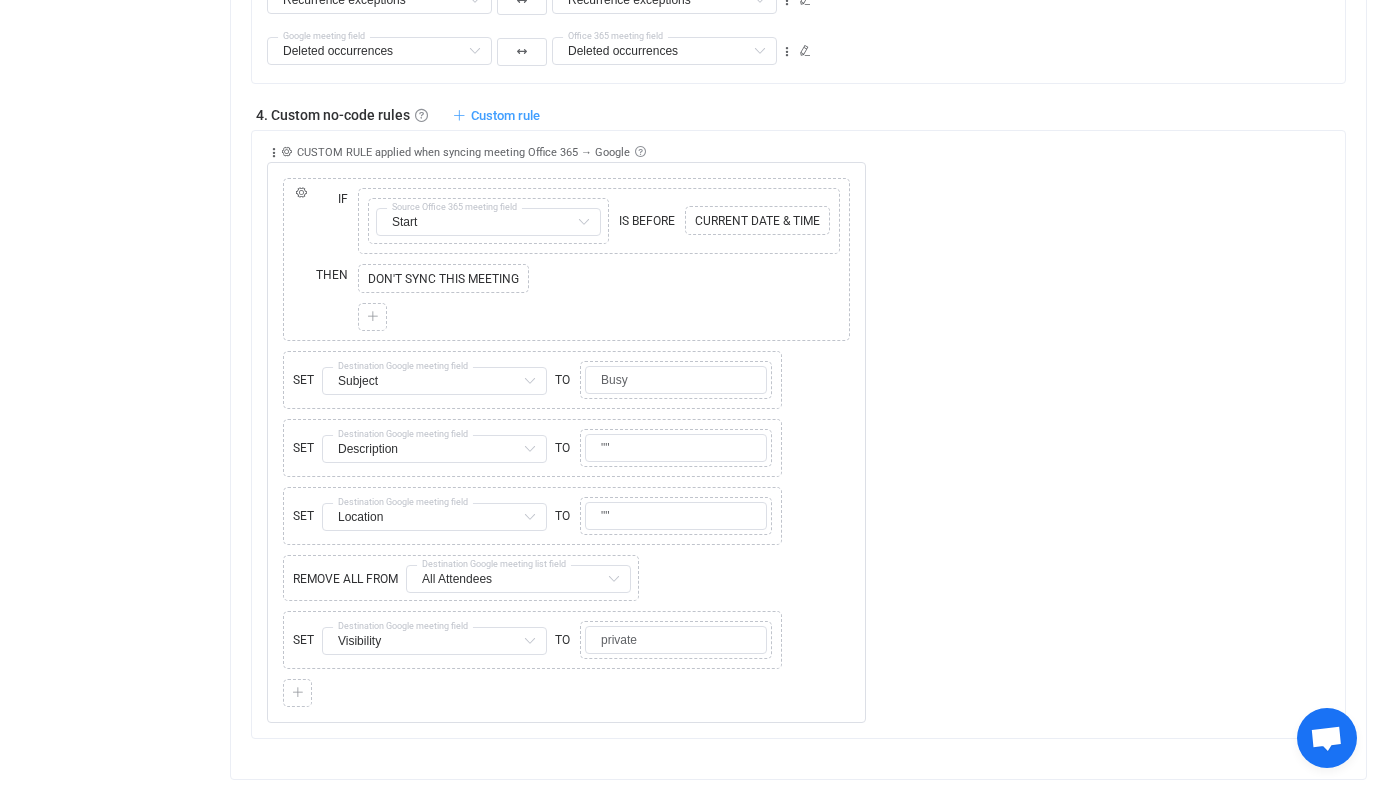 scroll, scrollTop: 1789, scrollLeft: 0, axis: vertical 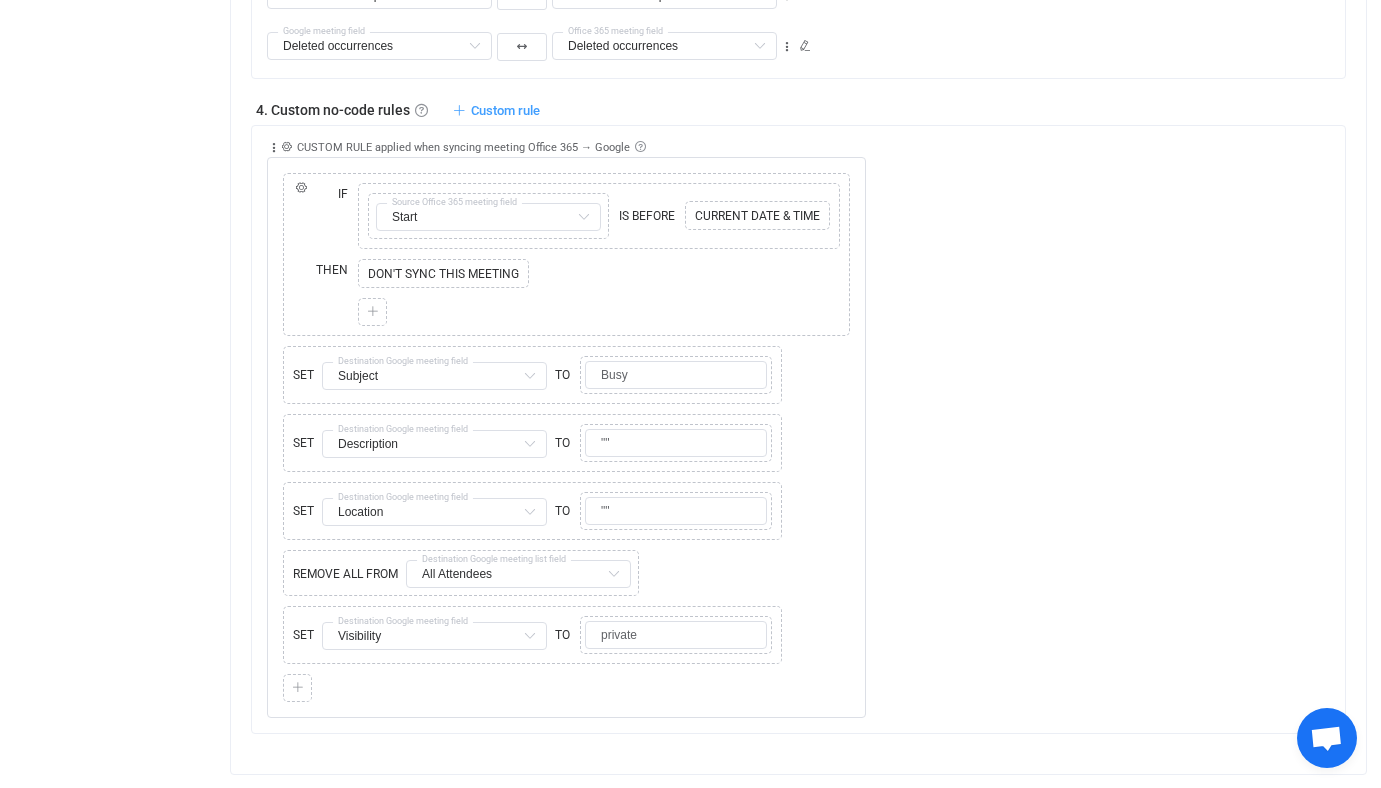 click on "Collapse  Move up  Move down  Delete Applied to Only meeting(s) from Office 365 Only meeting(s) from Office 365 All meeting(s) Rule description CUSTOM RULE applied when syncing meeting Office 365 → Google Custom rule No-code editor to further adjust and customize field mapping, add conditions, rules, transform data, or apply custom logic of any complexity Copy Cut Replace IF ELSE IF Copy Cut Replace TYPE MISMATCH Copy Cut Replace TYPE MISMATCH Start Source Office 365 meeting field Select value IS BEFORE Copy Cut Replace TYPE MISMATCH CURRENT DATE & TIME Select value Select value THEN Copy Cut Replace DON'T SYNC THIS MEETING Copy Cut Paste Add action Copy Cut Replace SET Subject Subject Default field Start Default field End Default field Is all day? Default field Time zone Default field Location Default field Description Default field Visibility Default field Free/busy status Default field Is default reminder set? Default field All Attendees Default field All Attendees → Email Default field Default field" at bounding box center [806, 422] 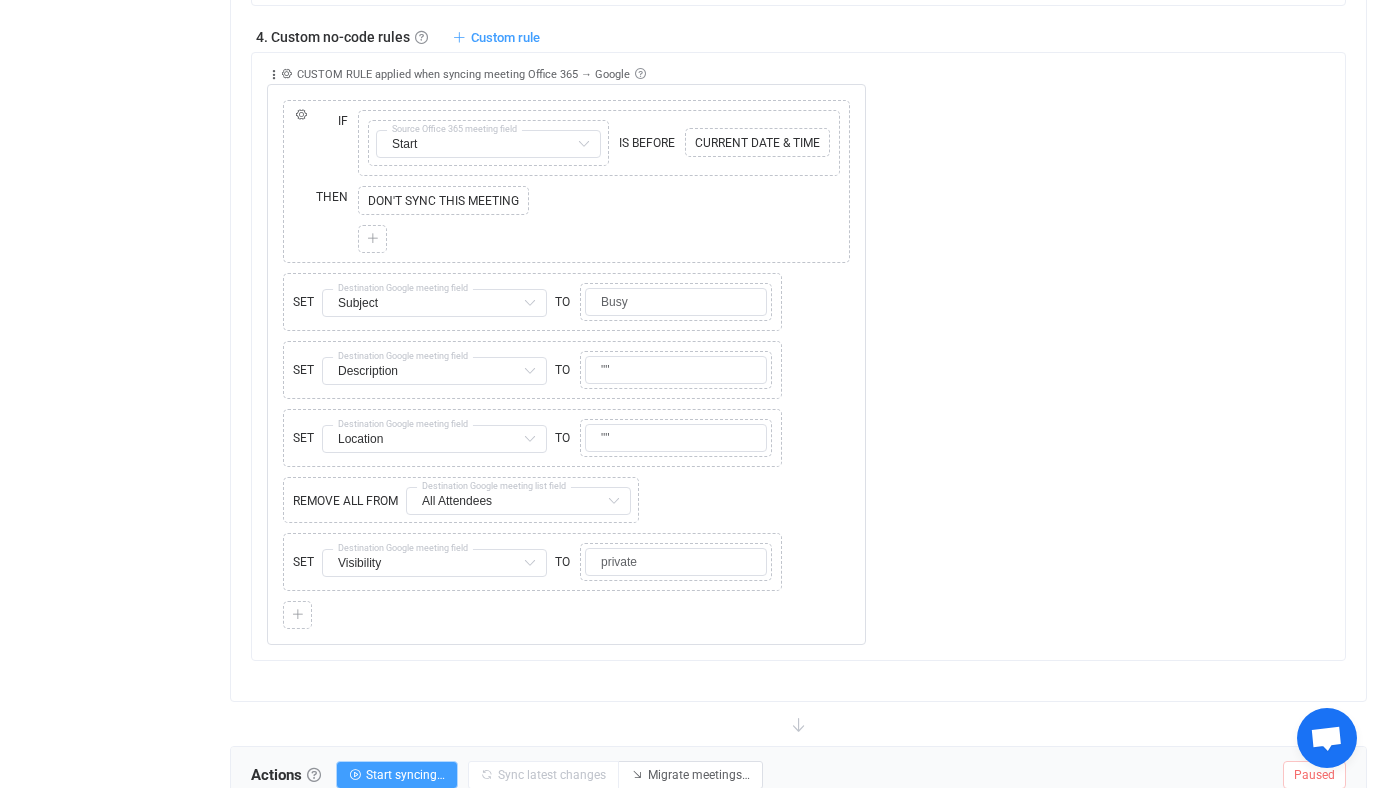 scroll, scrollTop: 1902, scrollLeft: 0, axis: vertical 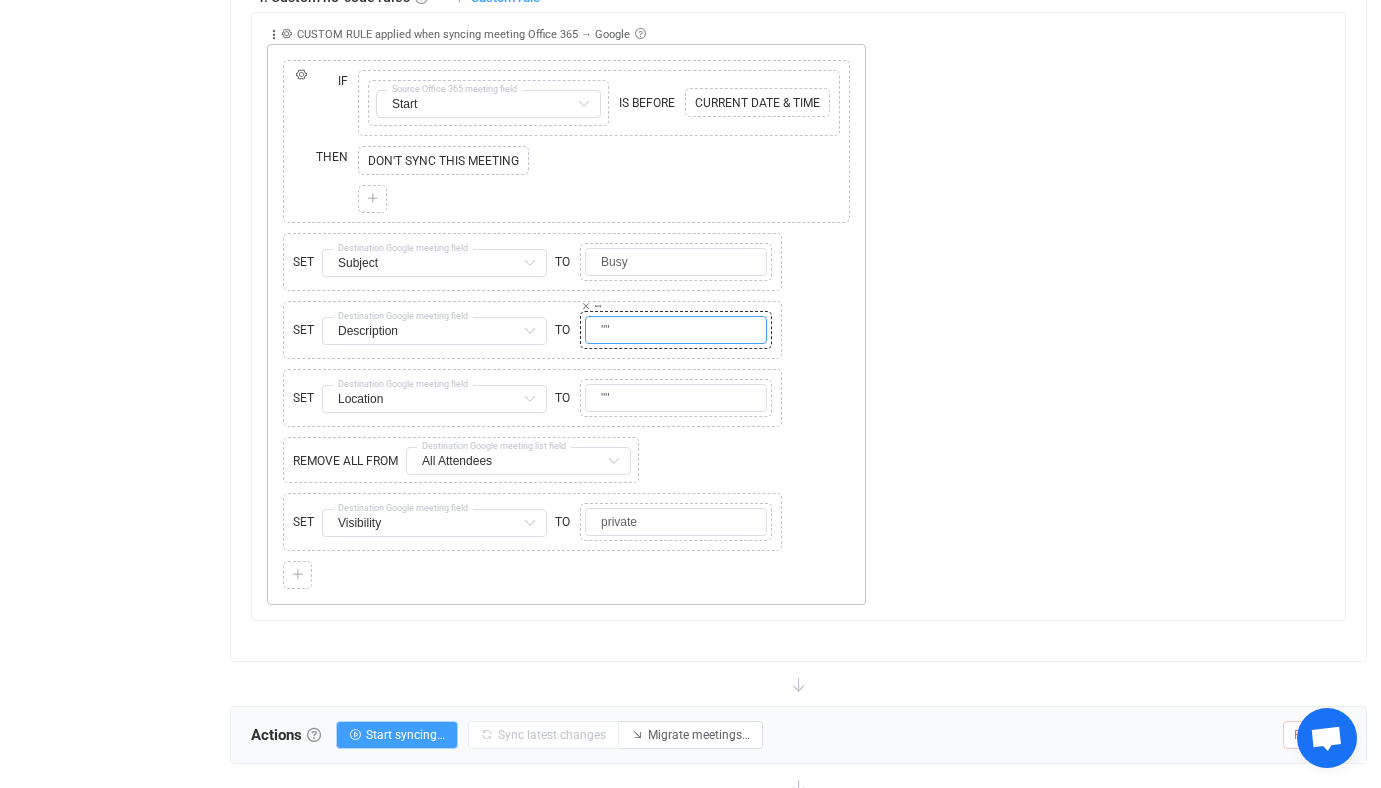 drag, startPoint x: 631, startPoint y: 325, endPoint x: 553, endPoint y: 326, distance: 78.00641 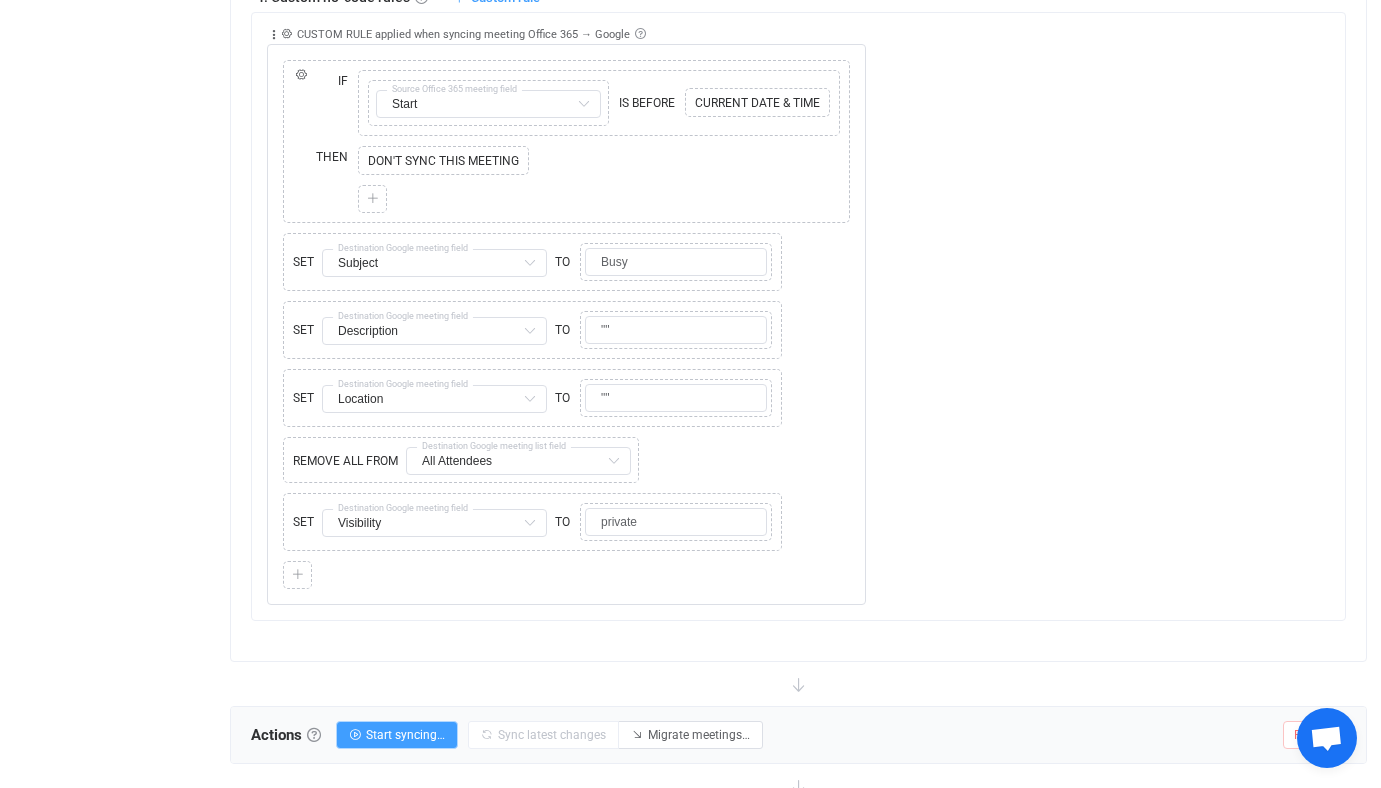 click on "Collapse  Move up  Move down  Delete Applied to Only meeting(s) from Office 365 Only meeting(s) from Office 365 All meeting(s) Rule description CUSTOM RULE applied when syncing meeting Office 365 → Google Custom rule No-code editor to further adjust and customize field mapping, add conditions, rules, transform data, or apply custom logic of any complexity Copy Cut Replace IF ELSE IF Copy Cut Replace TYPE MISMATCH Copy Cut Replace TYPE MISMATCH Start Source Office 365 meeting field Select value IS BEFORE Copy Cut Replace TYPE MISMATCH CURRENT DATE & TIME Select value Select value THEN Copy Cut Replace DON'T SYNC THIS MEETING Copy Cut Paste Add action Copy Cut Replace SET Subject Subject Default field Start Default field End Default field Is all day? Default field Time zone Default field Location Default field Description Default field Visibility Default field Free/busy status Default field Is default reminder set? Default field All Attendees Default field All Attendees → Email Default field Default field" at bounding box center [806, 309] 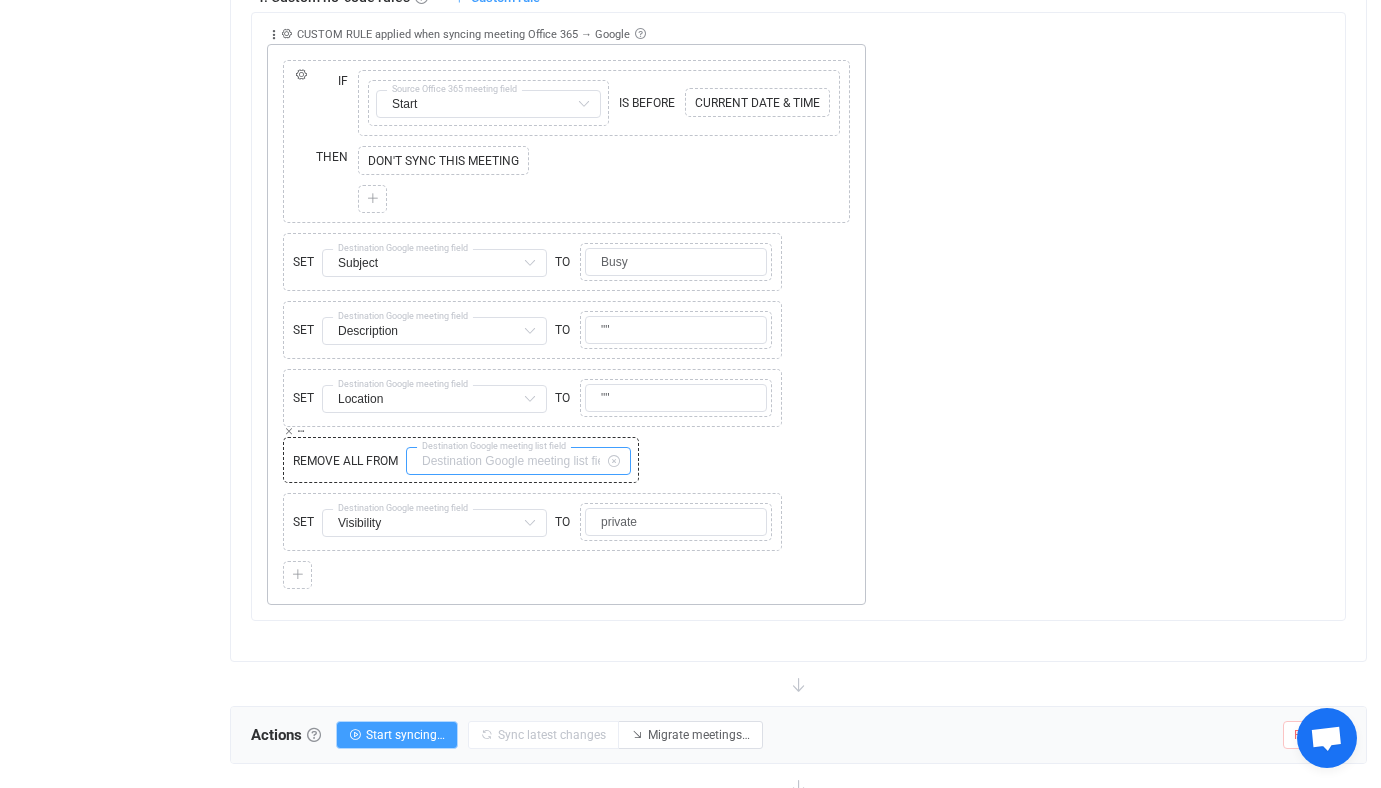 click at bounding box center [518, 461] 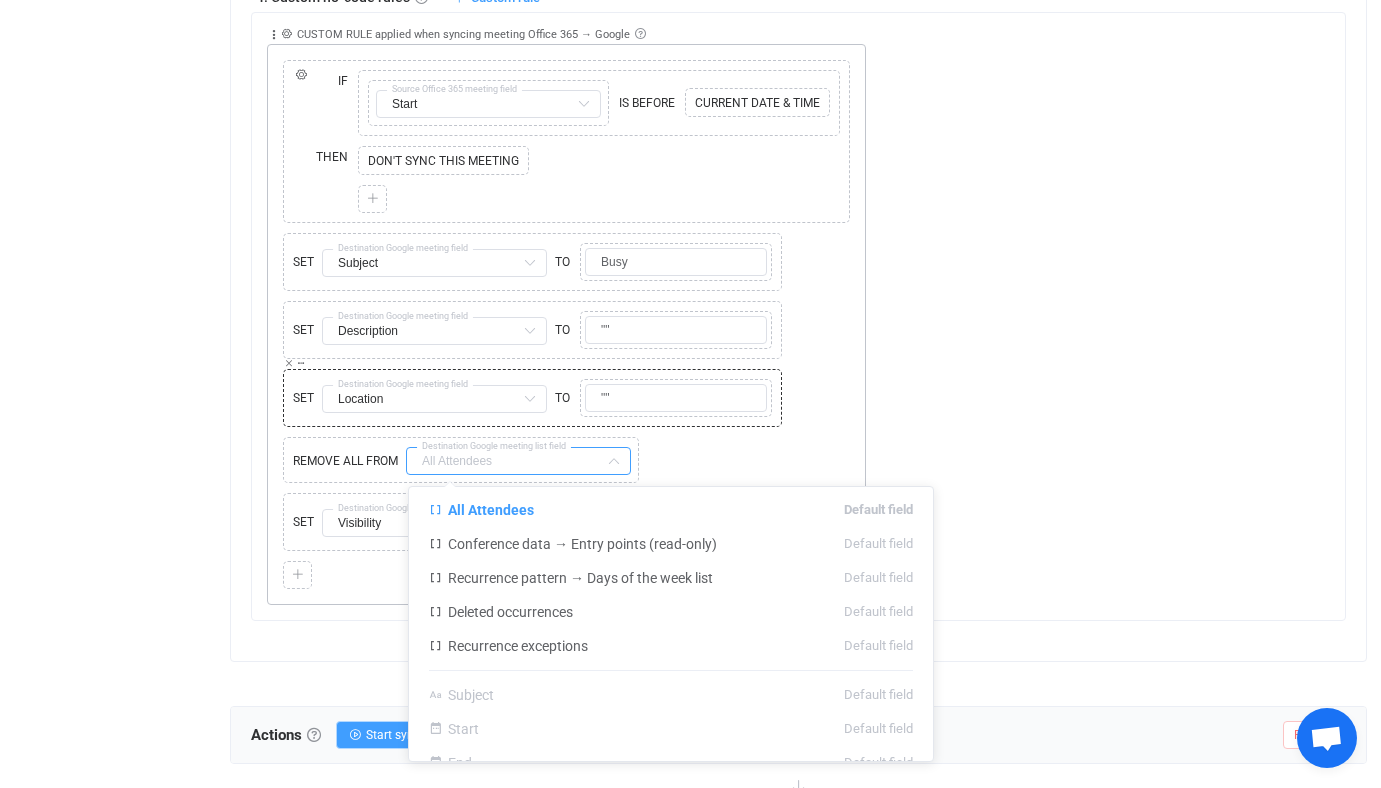 click on "SET Location Subject Default field Start Default field End Default field Is all day? Default field Time zone Default field Location Default field Description Default field Visibility Default field Free/busy status Default field Is default reminder set? Default field All Attendees Default field All Attendees → Email Default field All Attendees → Optional Default field All Attendees → Response Default field All Attendees → Is me? (read-only) Default field All Attendees → Is organizer? (read-only) Default field No response Attendees Default field (filtered) Declined Attendees Default field (filtered) Tentative Attendees Default field (filtered) Accepted Attendees Default field (filtered) No response Attendees → Email Default field (filtered) No response Attendees → Optional Default field (filtered) No response Attendees → Is me? (read-only) Default field (filtered) No response Attendees → Is organizer? (read-only) Default field (filtered) Declined Attendees → Email Default field (filtered) TO" at bounding box center [566, 398] 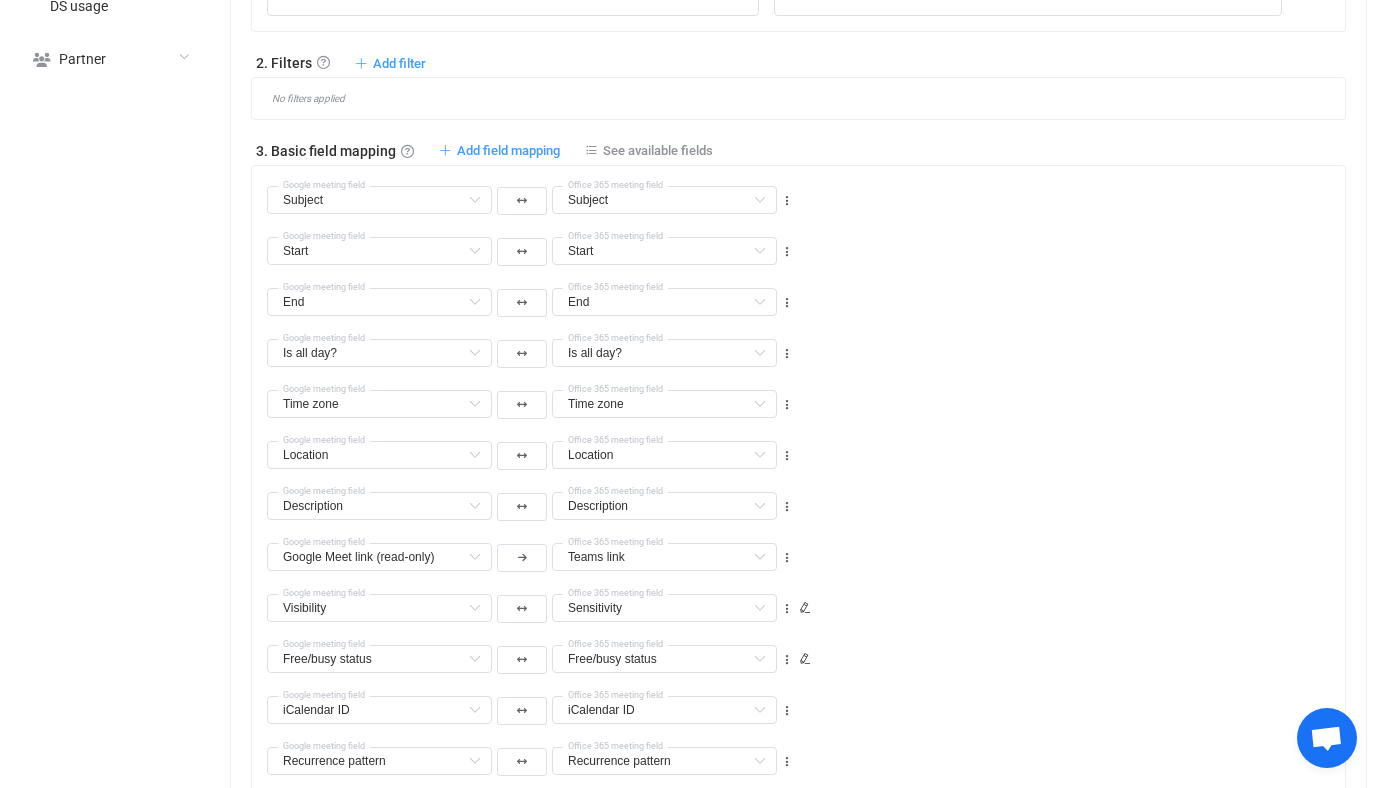 scroll, scrollTop: 973, scrollLeft: 0, axis: vertical 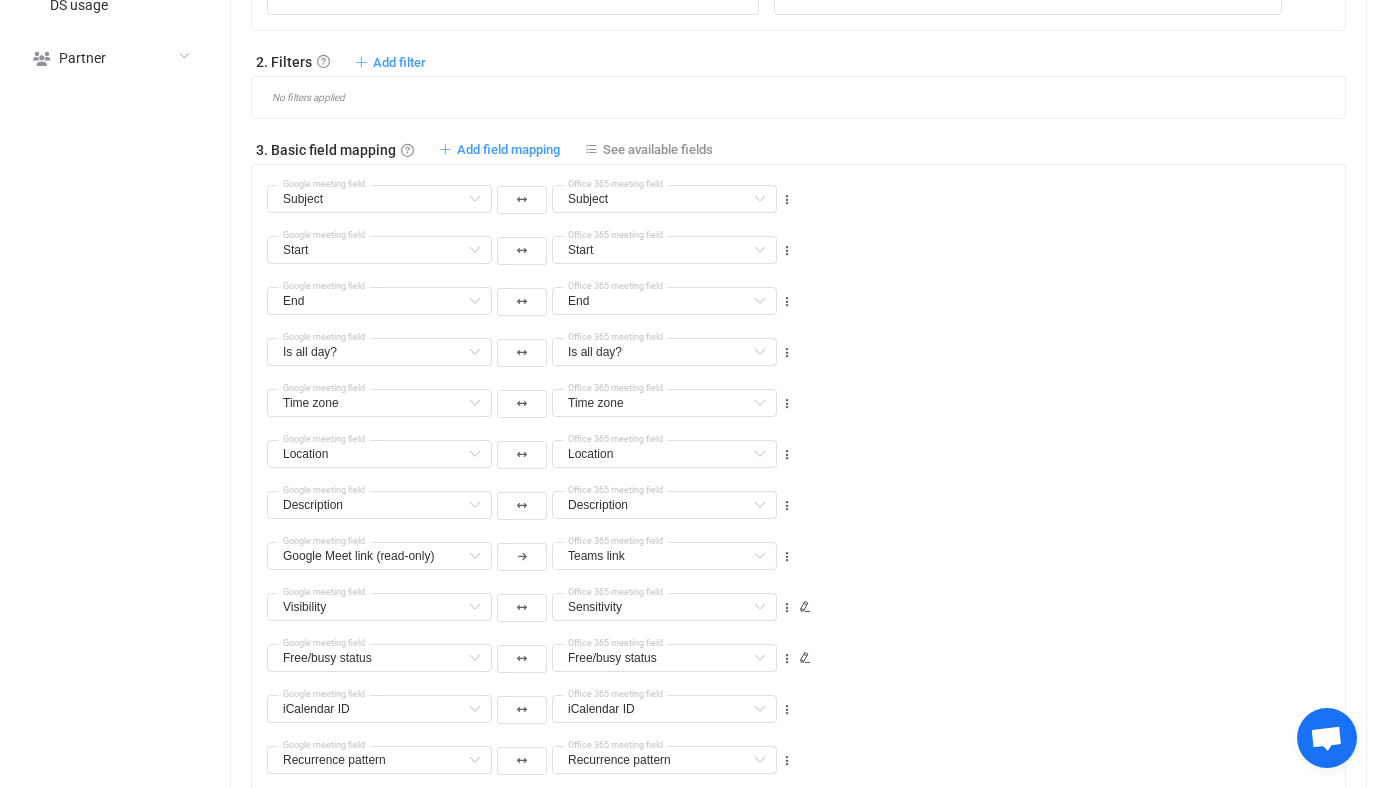 click on "Start Start Default field Subject Already mapped End Already mapped Is all day? Already mapped Time zone Already mapped Location Already mapped Description Already mapped Visibility Already mapped Free/busy status Already mapped Is default reminder set? Incompatible Organizer (read-only) Incompatible All Attendees Incompatible All Attendees → Email Incompatible All Attendees → Optional Incompatible All Attendees → Response Incompatible All Attendees → Is me? (read-only) Incompatible All Attendees → Is organizer? (read-only) Incompatible No response Attendees Incompatible Declined Attendees Incompatible Tentative Attendees Incompatible Accepted Attendees Incompatible No response Attendees → Email Incompatible No response Attendees → Optional Incompatible No response Attendees → Is me? (read-only) Incompatible No response Attendees → Is organizer? (read-only) Incompatible Declined Attendees → Email Incompatible Declined Attendees → Optional Incompatible Incompatible Incompatible Color End" at bounding box center [531, 241] 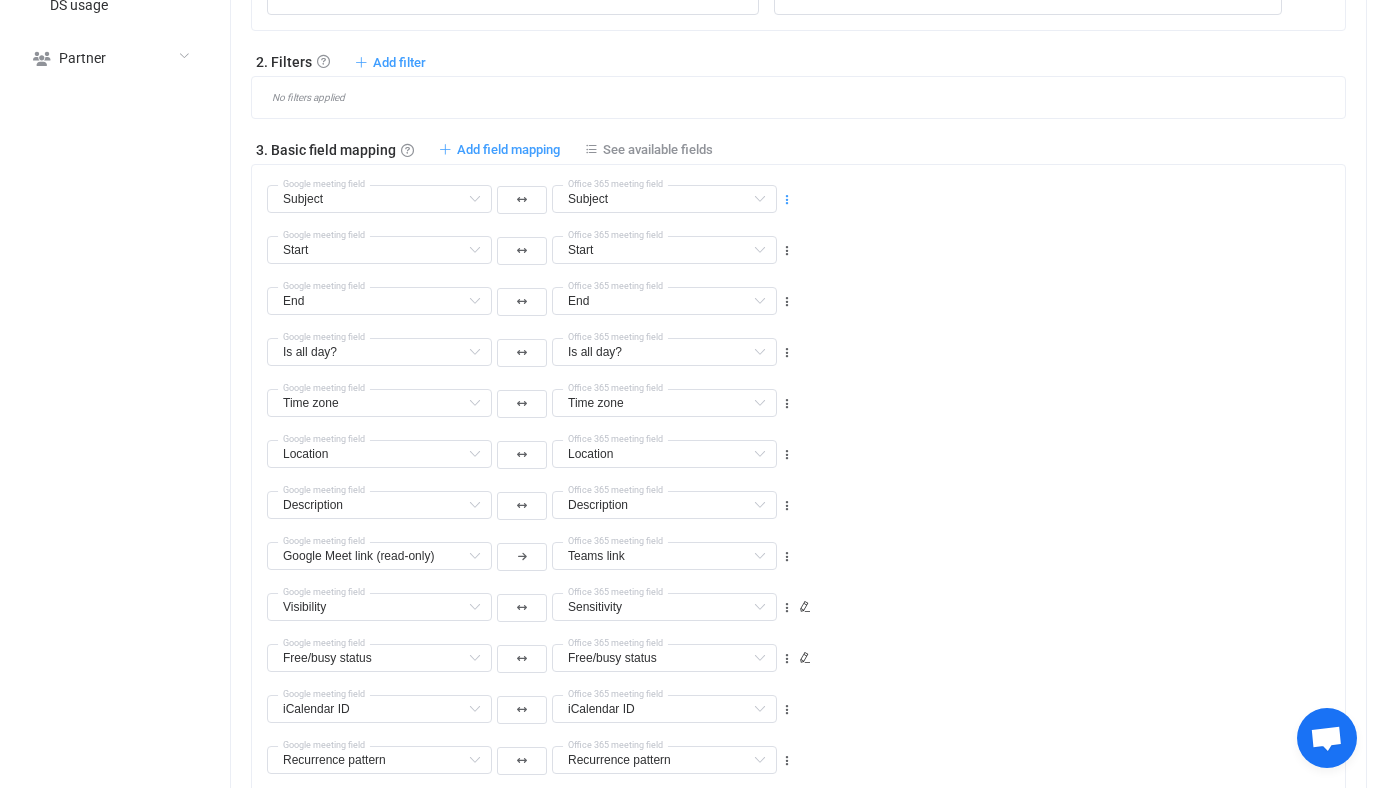 click at bounding box center [787, 200] 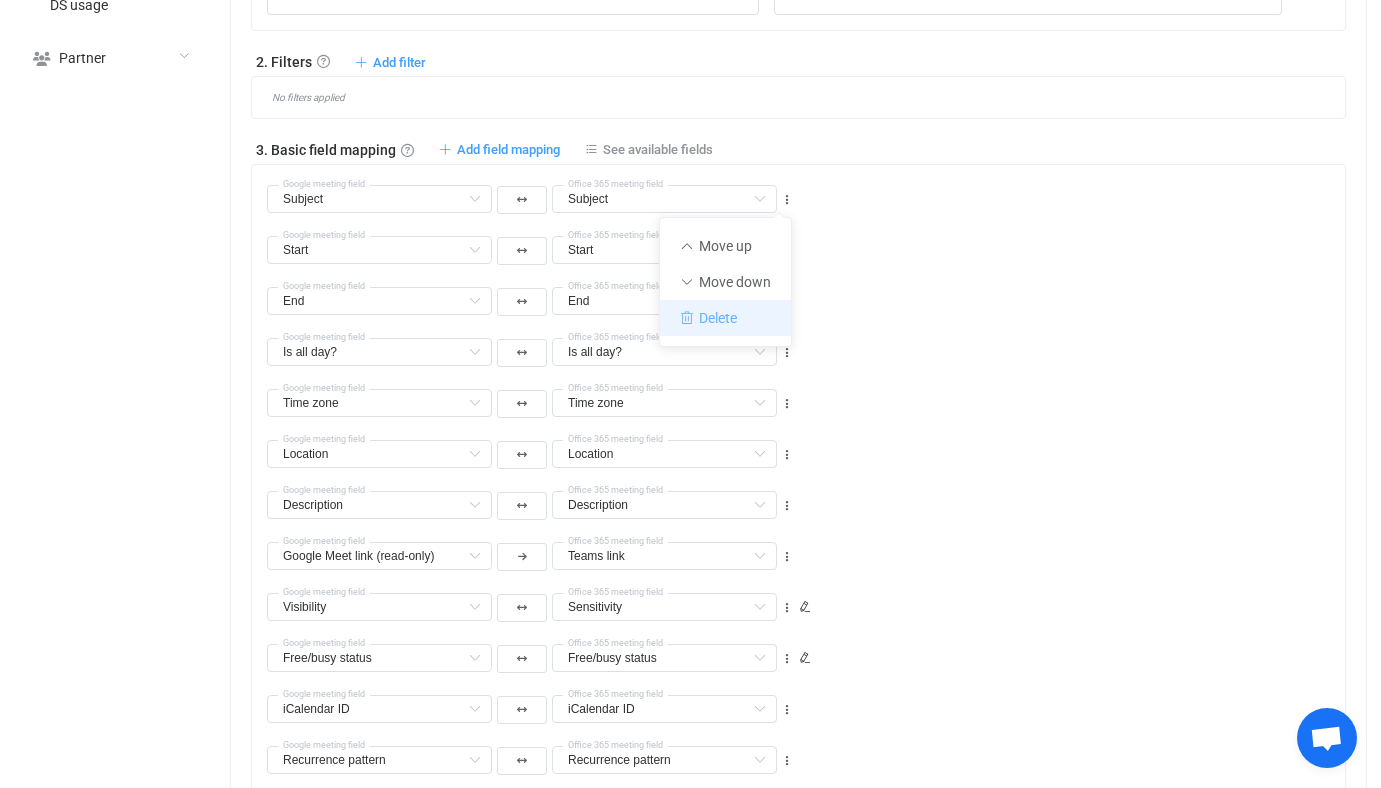 click on "Delete" at bounding box center (725, 318) 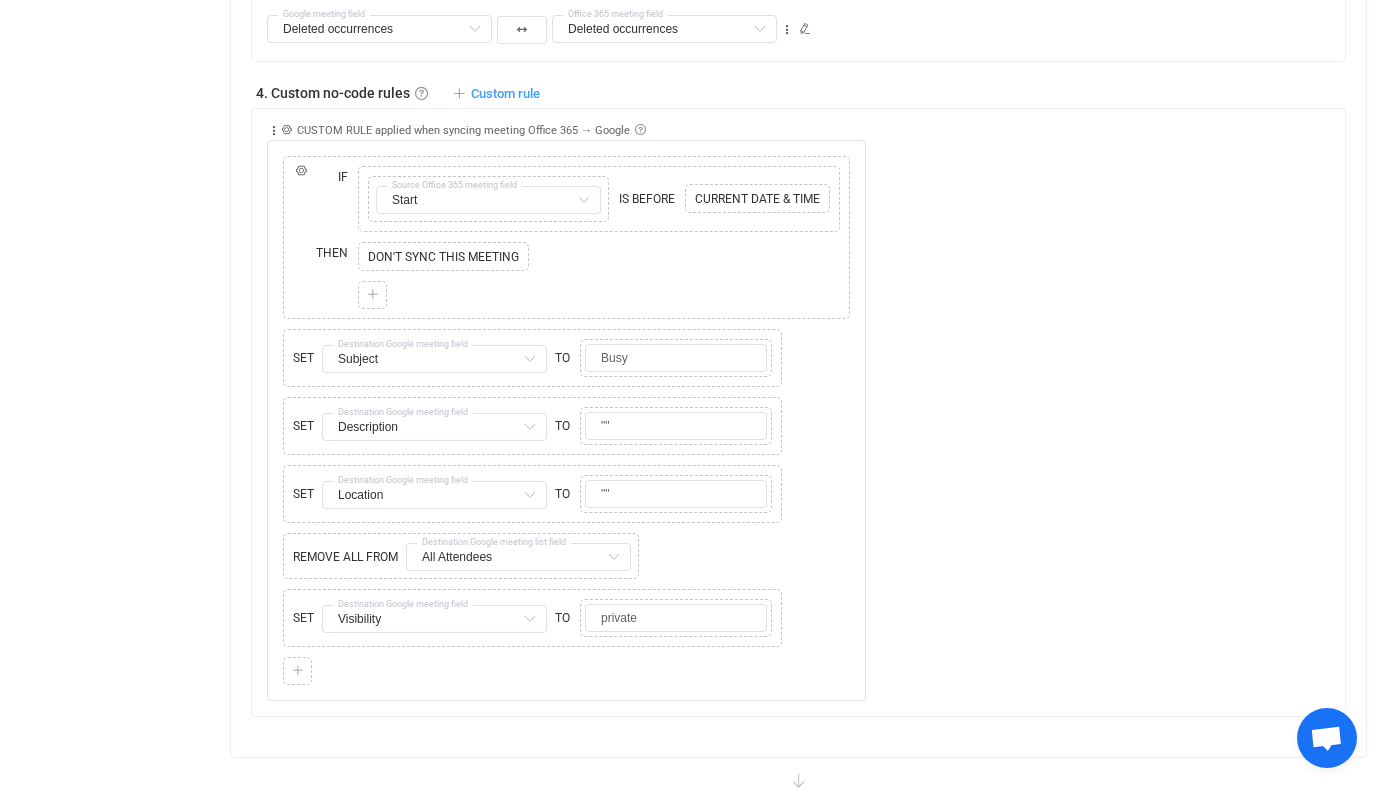 scroll, scrollTop: 1739, scrollLeft: 0, axis: vertical 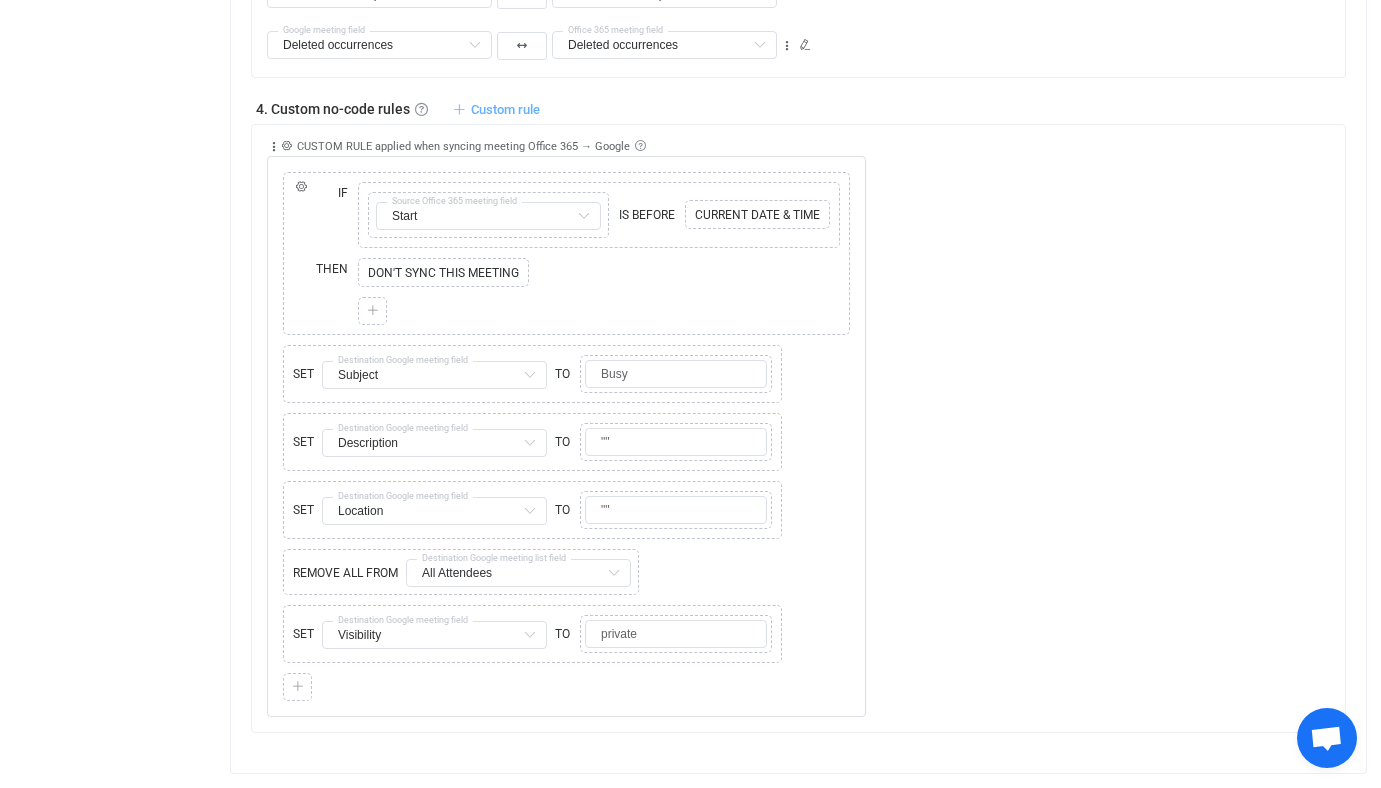 click on "Custom rule" at bounding box center [505, 109] 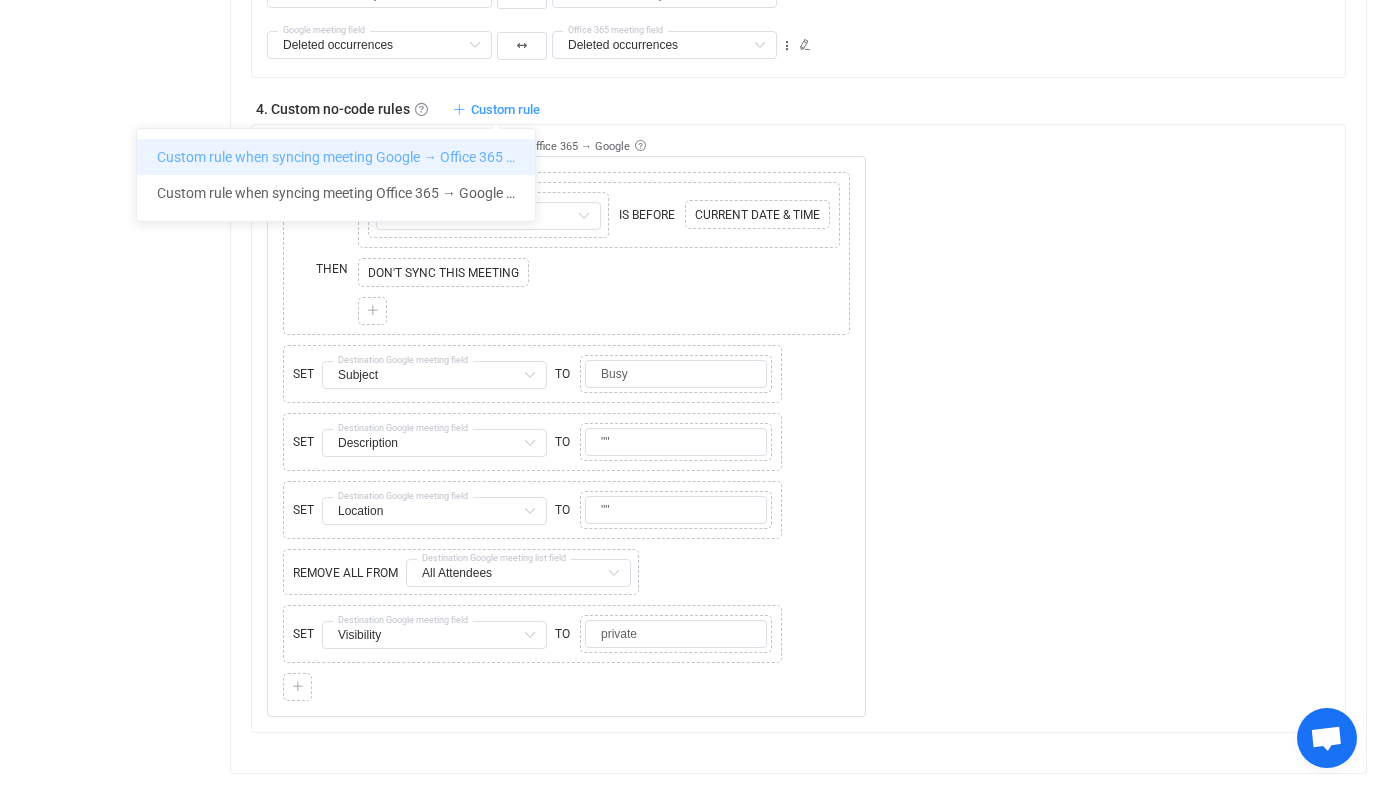 click on "Custom rule when syncing meeting Google → Office 365 …" at bounding box center [336, 157] 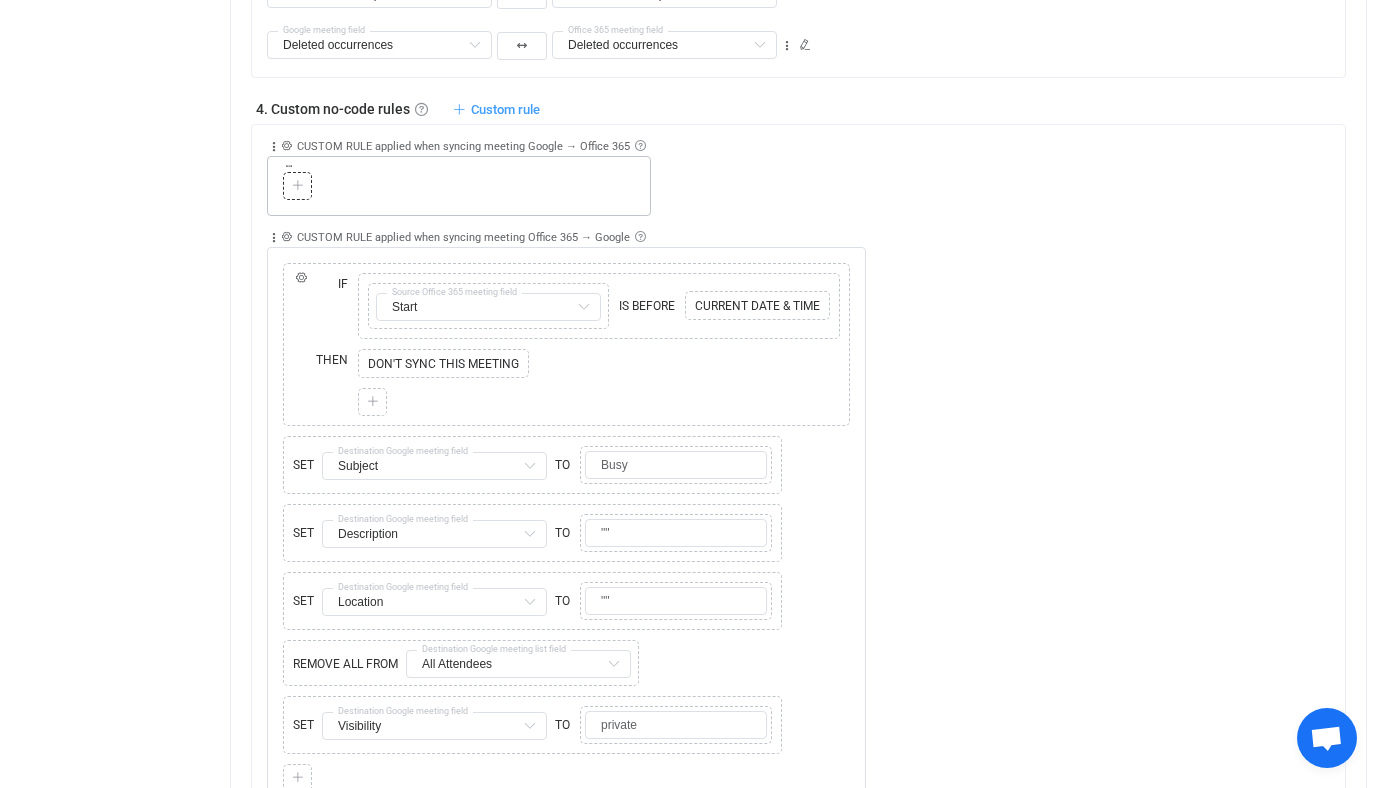 click at bounding box center [298, 186] 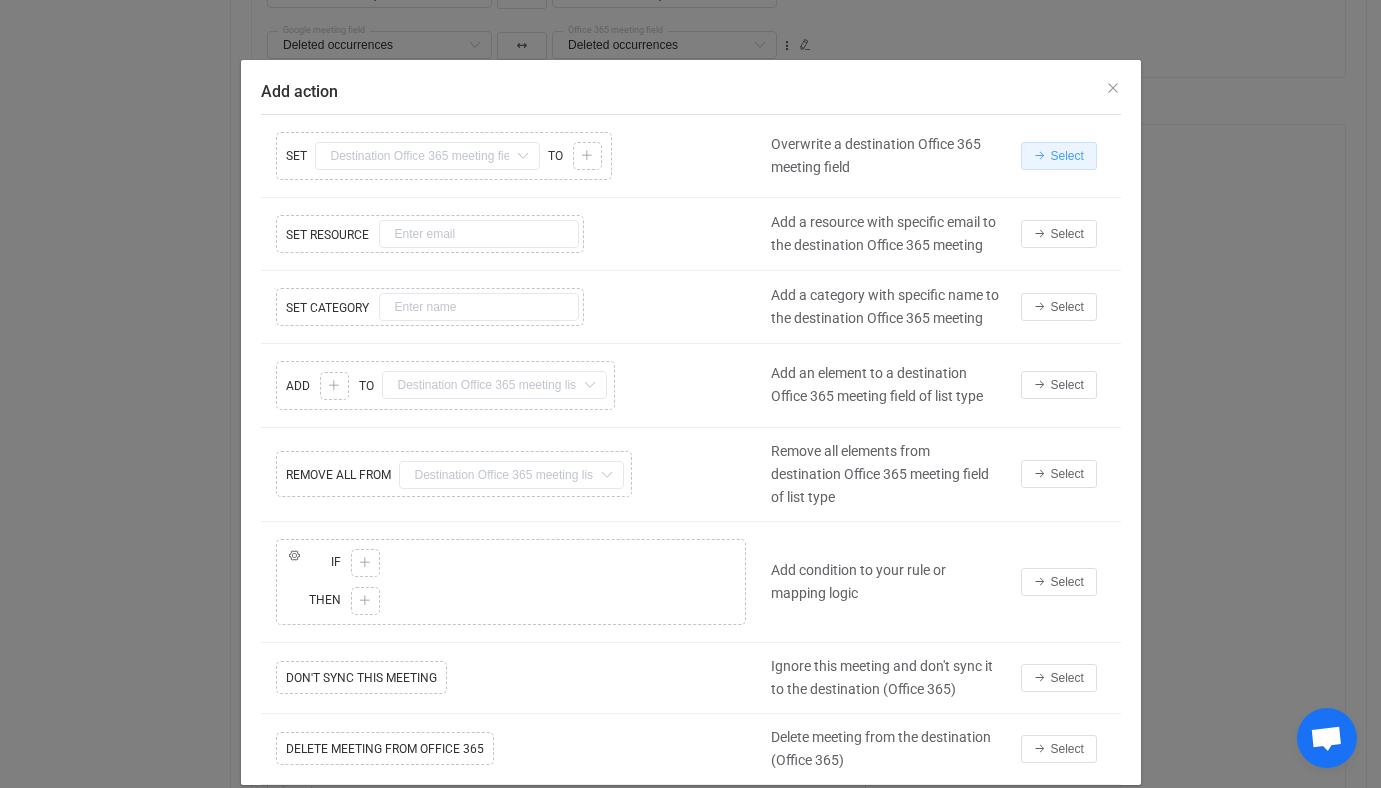 click on "Select" at bounding box center [1059, 156] 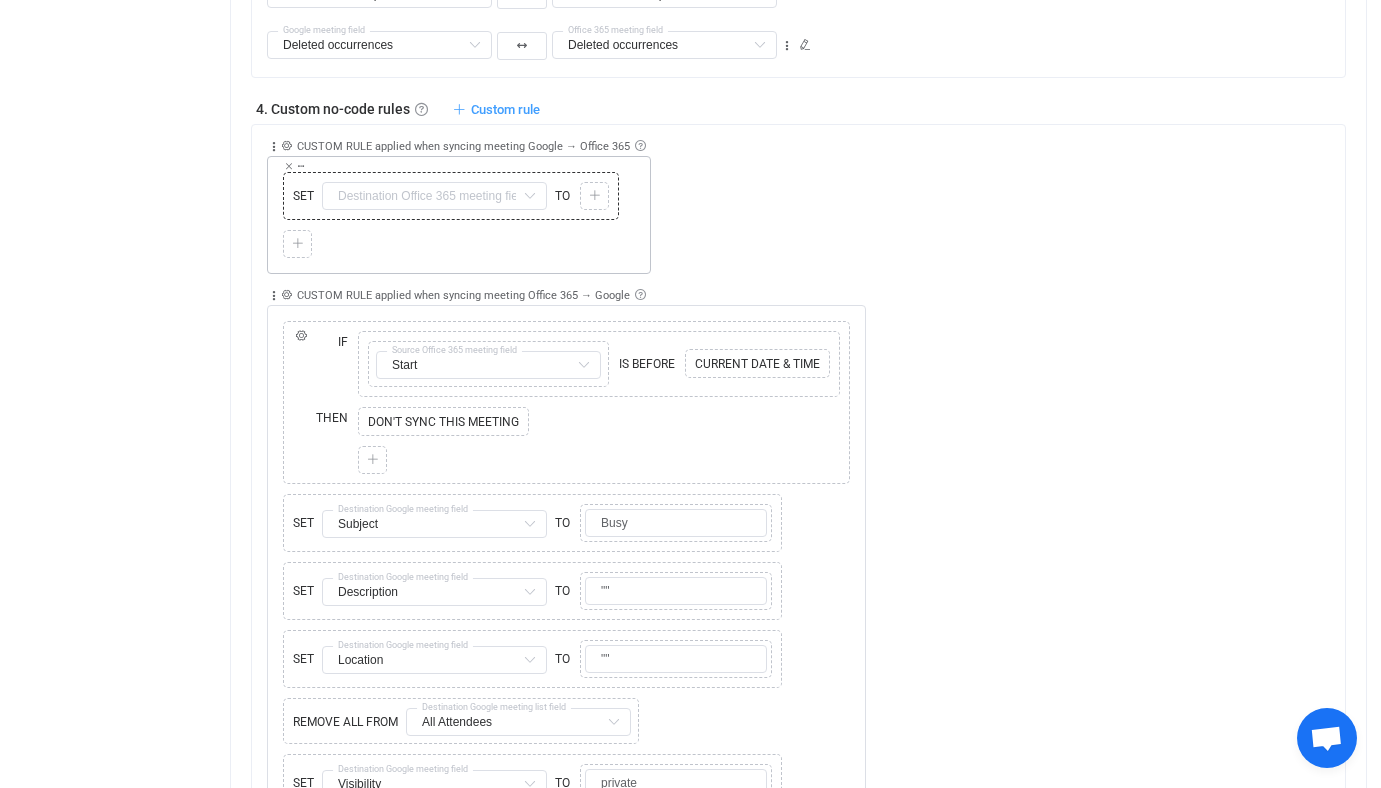 click on "SET Subject Default field Start Default field End Default field Is all day? Default field Time zone Default field Location Default field Description Default field Sensitivity Default field Free/busy status Default field Is reminder set? Default field Attendees Default field Resources Default field Categories Default field Teams link Default field Recurrence pattern Default field Recurrence pattern → Type Default field Recurrence pattern → Number of occurrences Default field Recurrence pattern → Start date Default field Recurrence pattern → End date Default field Recurrence pattern → Interval Default field Recurrence pattern → Days of the week list Default field Recurrence pattern → Day of the week index Default field Recurrence pattern → Day of month Default field Recurrence pattern → Day of the week Default field Recurrence pattern → Month Default field Deleted occurrences Default field Recurrence exceptions Default field Attachments Default field iCalendar ID Default field Default field" at bounding box center [451, 196] 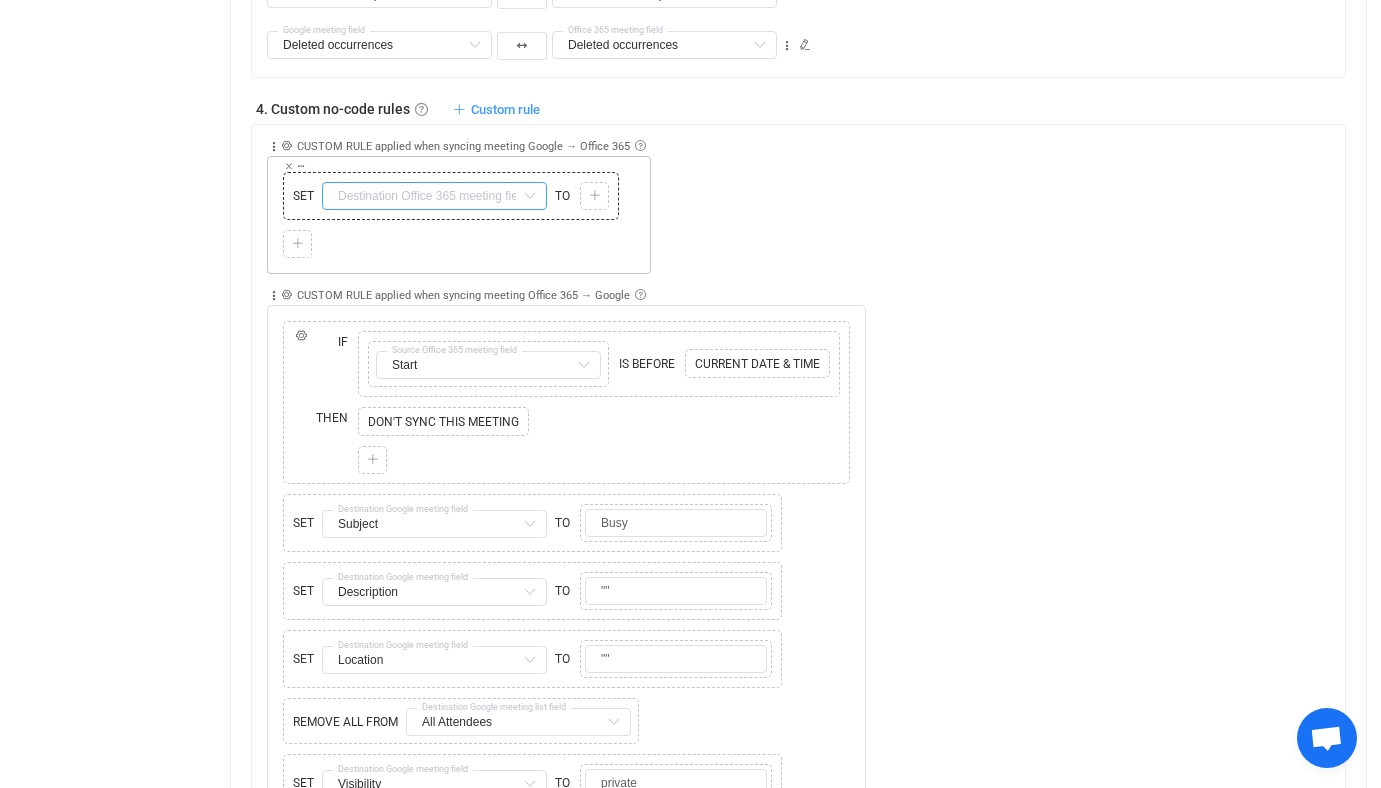 click at bounding box center [434, 196] 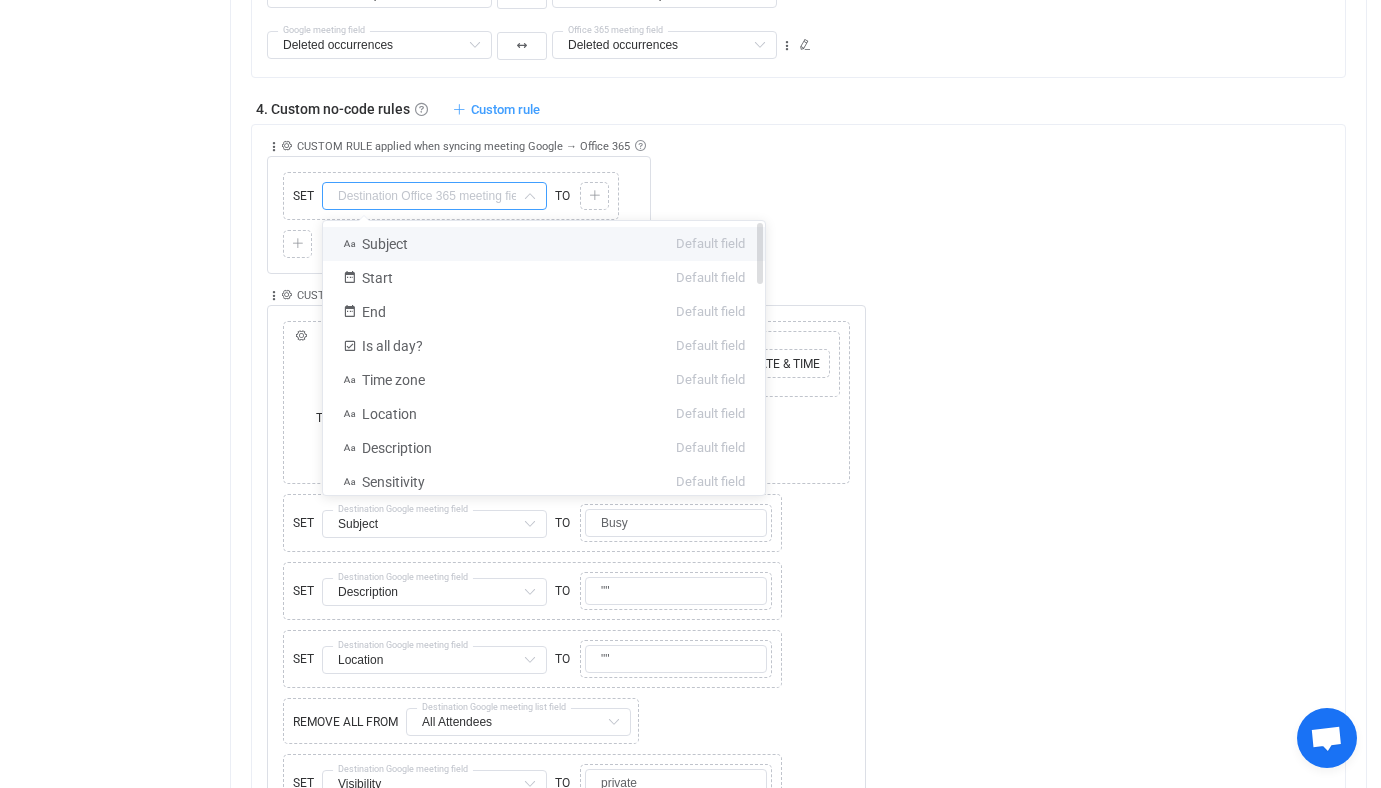 click on "Subject Default field" at bounding box center (544, 244) 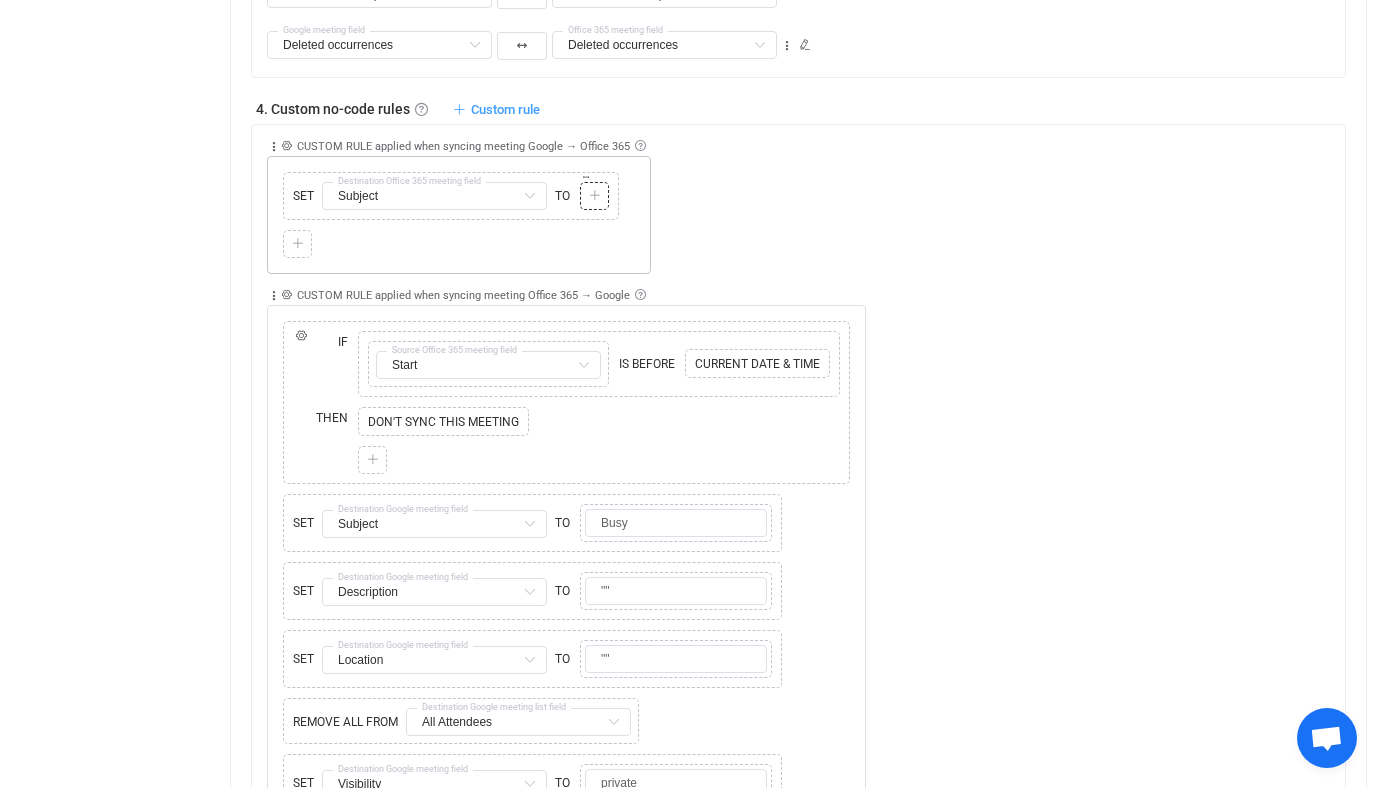 click on "Copy Cut Paste TYPE MISMATCH Select value" at bounding box center (594, 196) 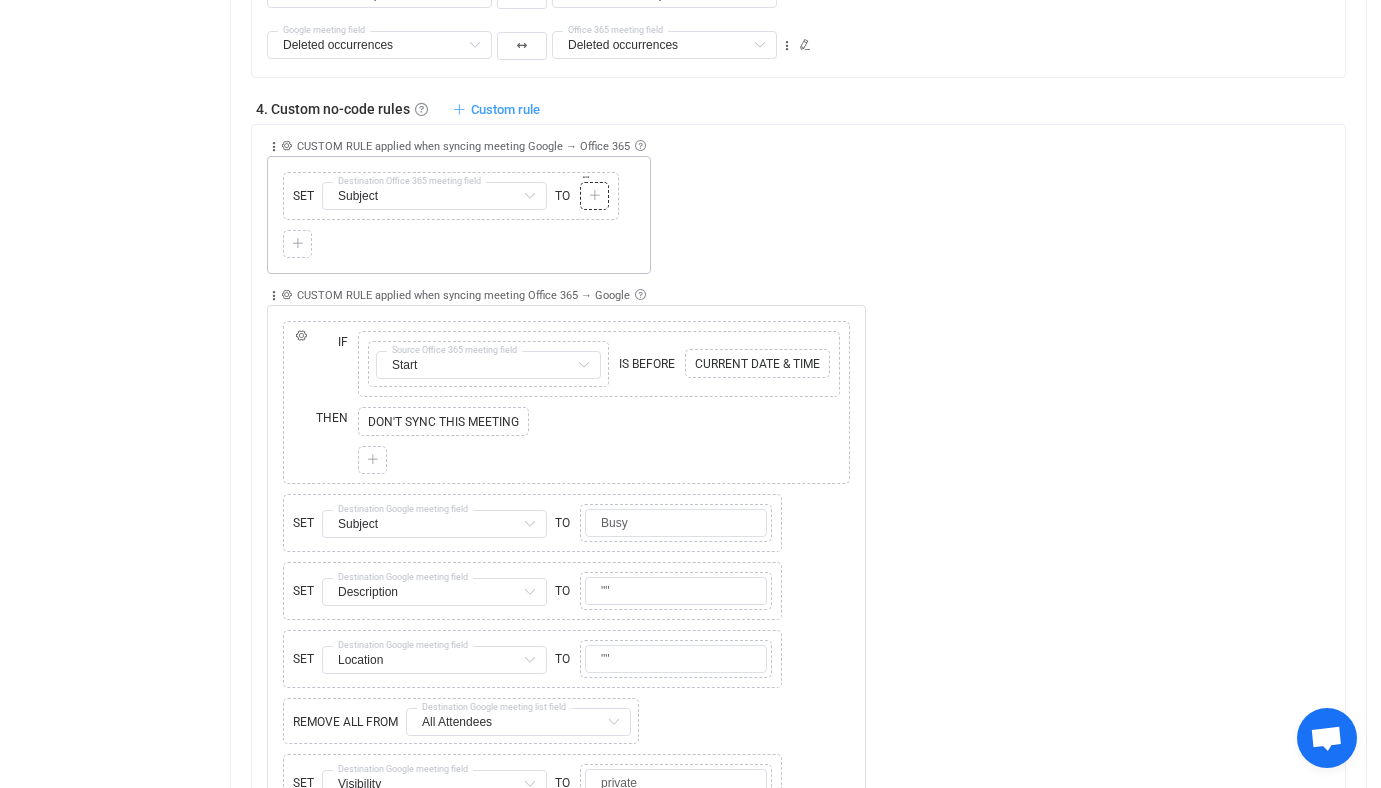 click at bounding box center [595, 196] 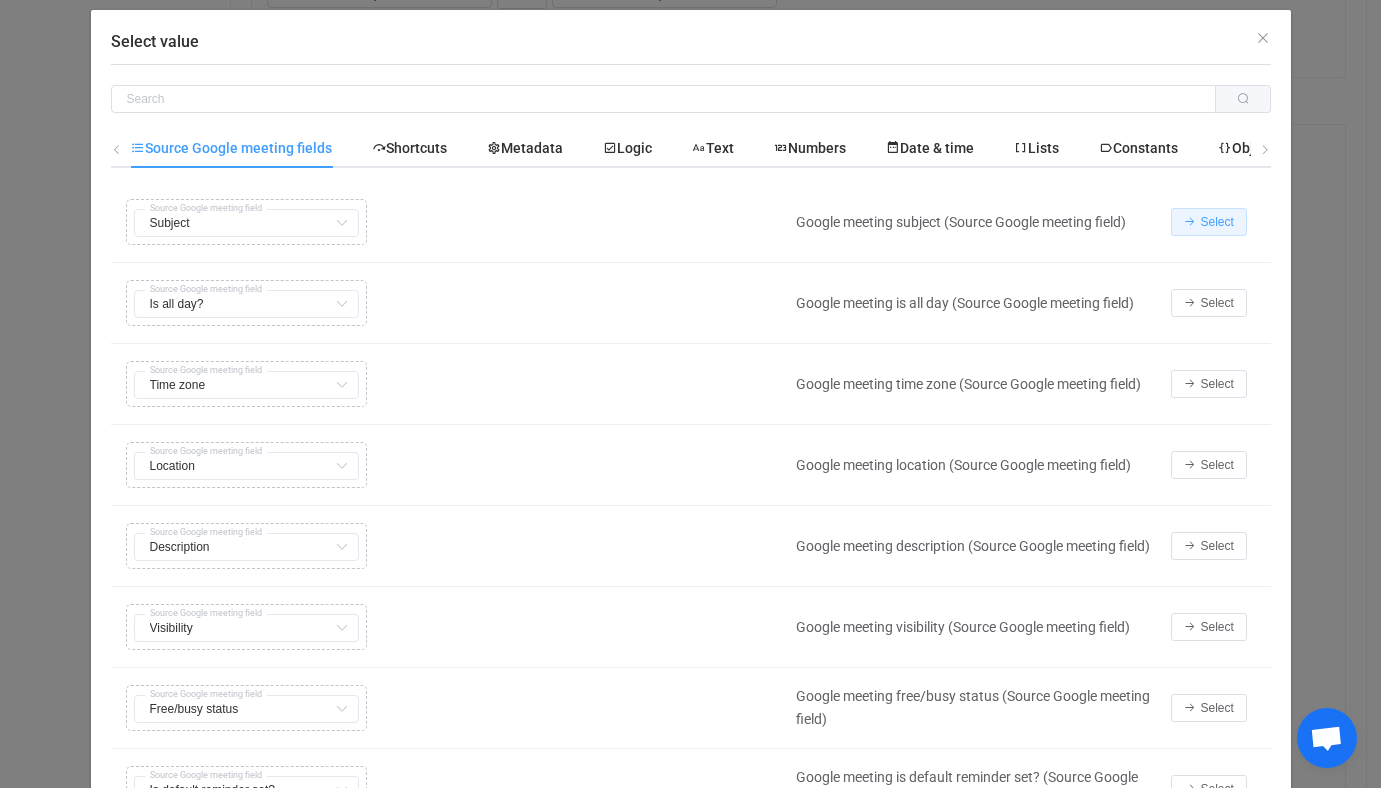click on "Select" at bounding box center (1209, 222) 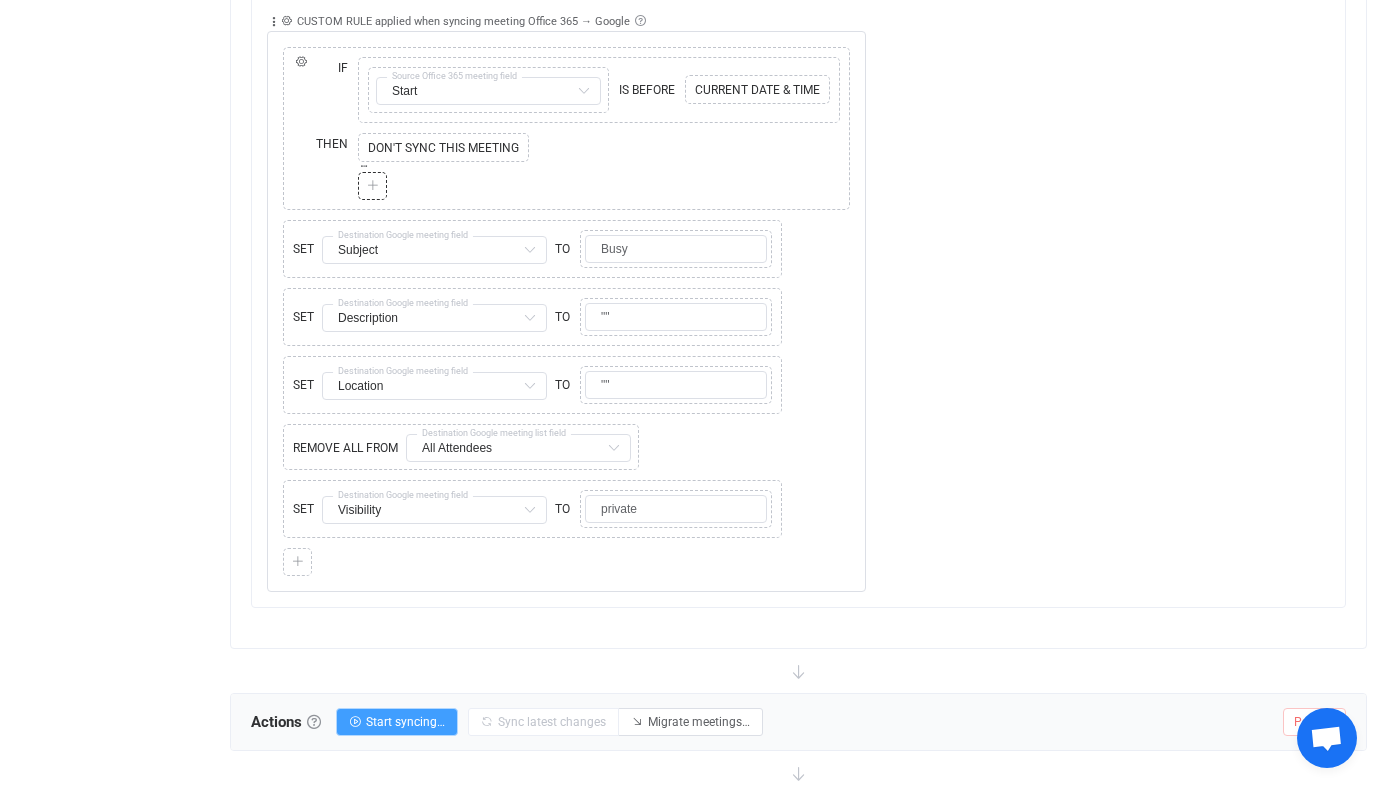 scroll, scrollTop: 2032, scrollLeft: 0, axis: vertical 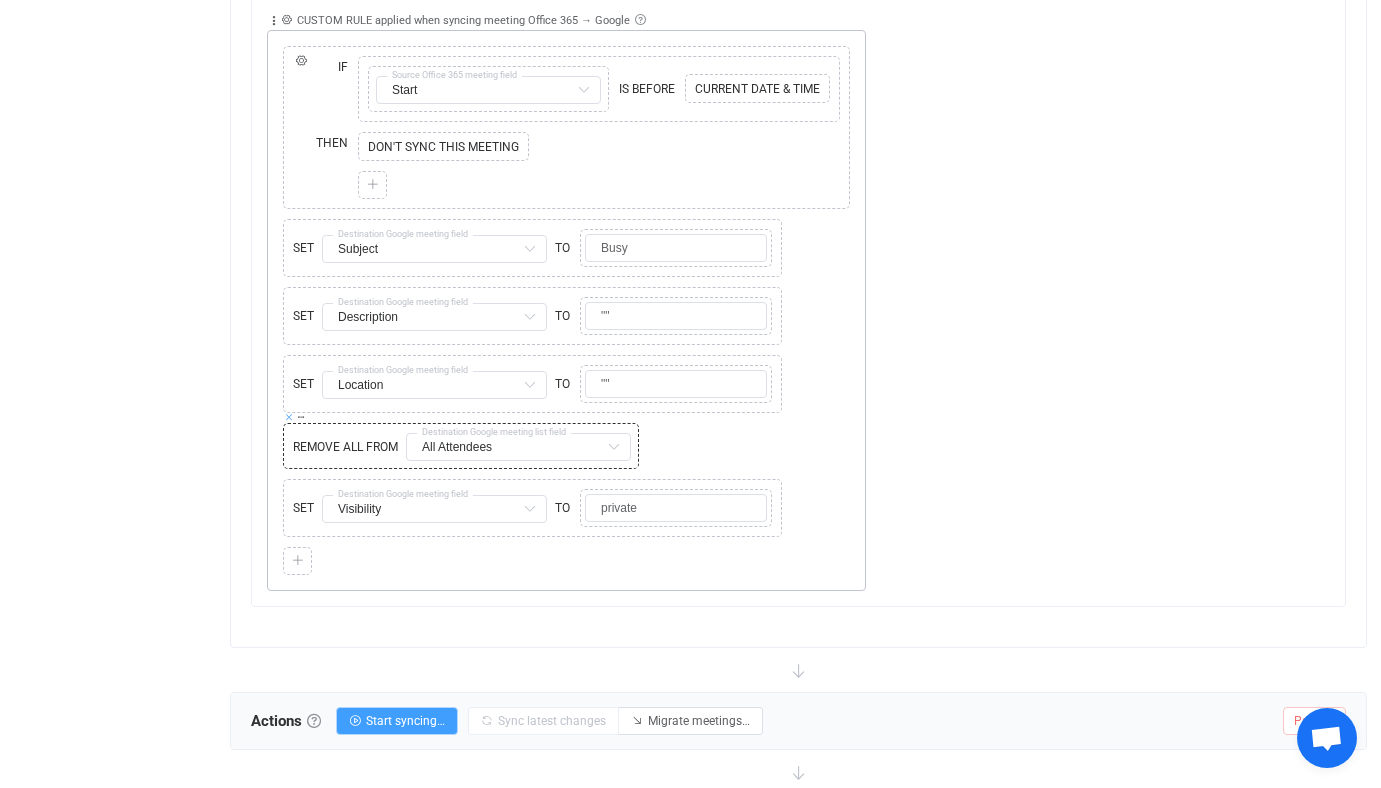 click at bounding box center (289, 417) 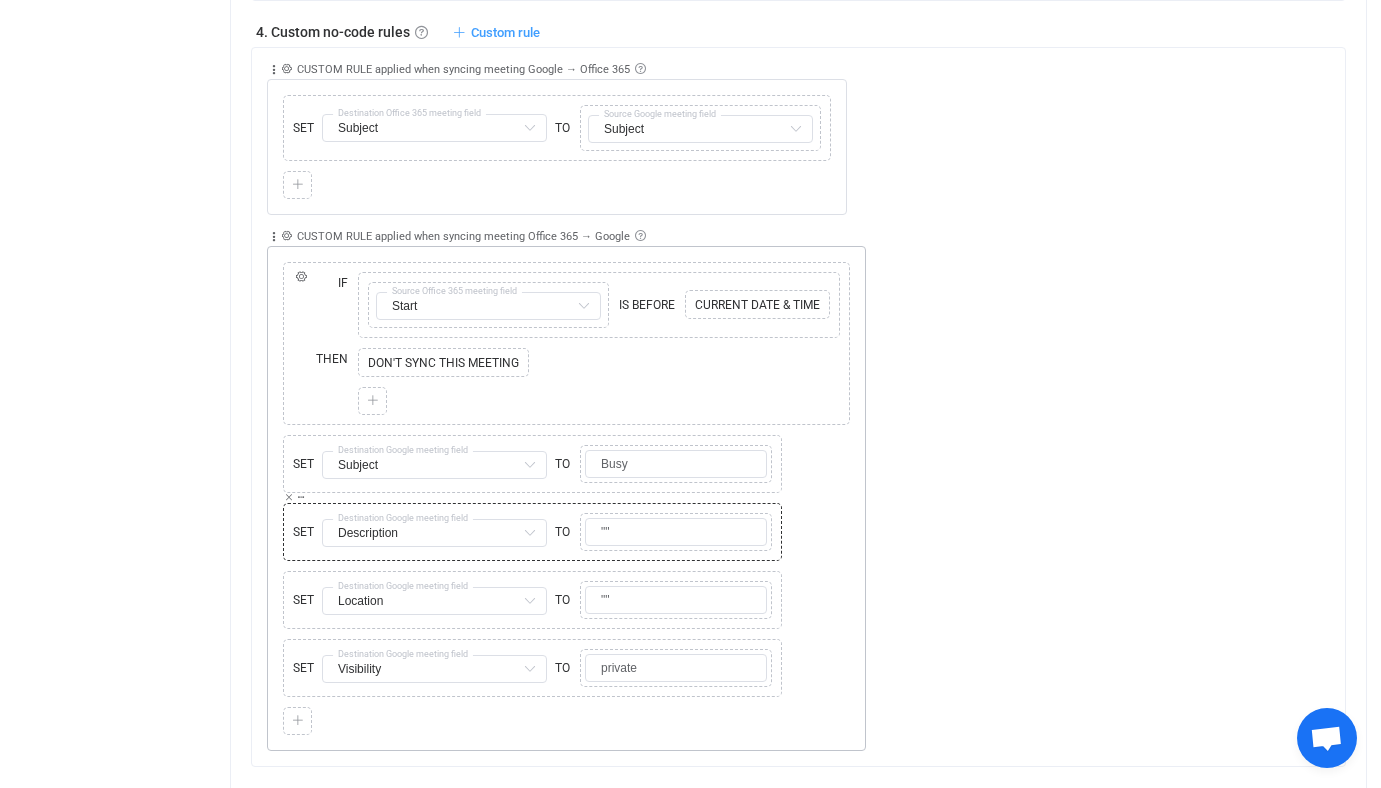 scroll, scrollTop: 1814, scrollLeft: 0, axis: vertical 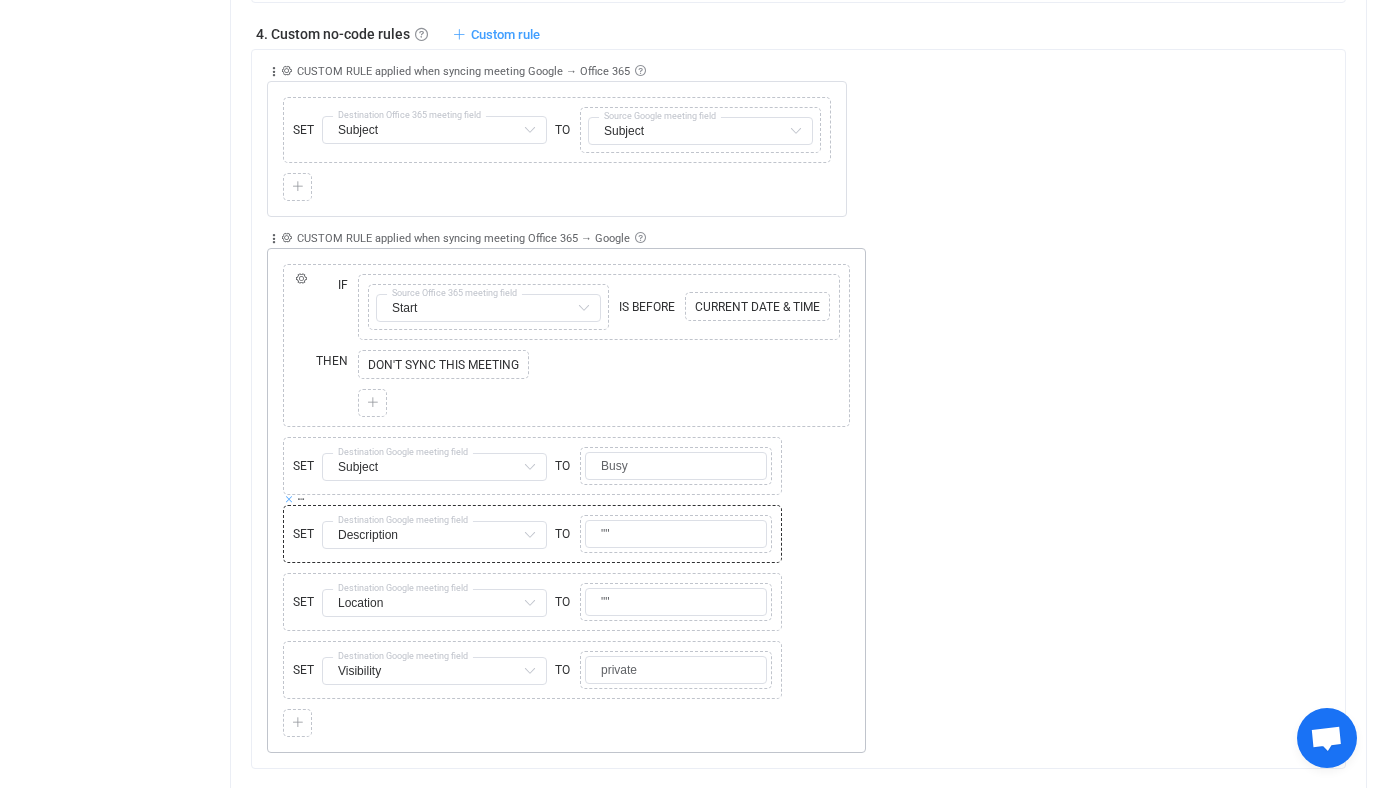 click at bounding box center [289, 499] 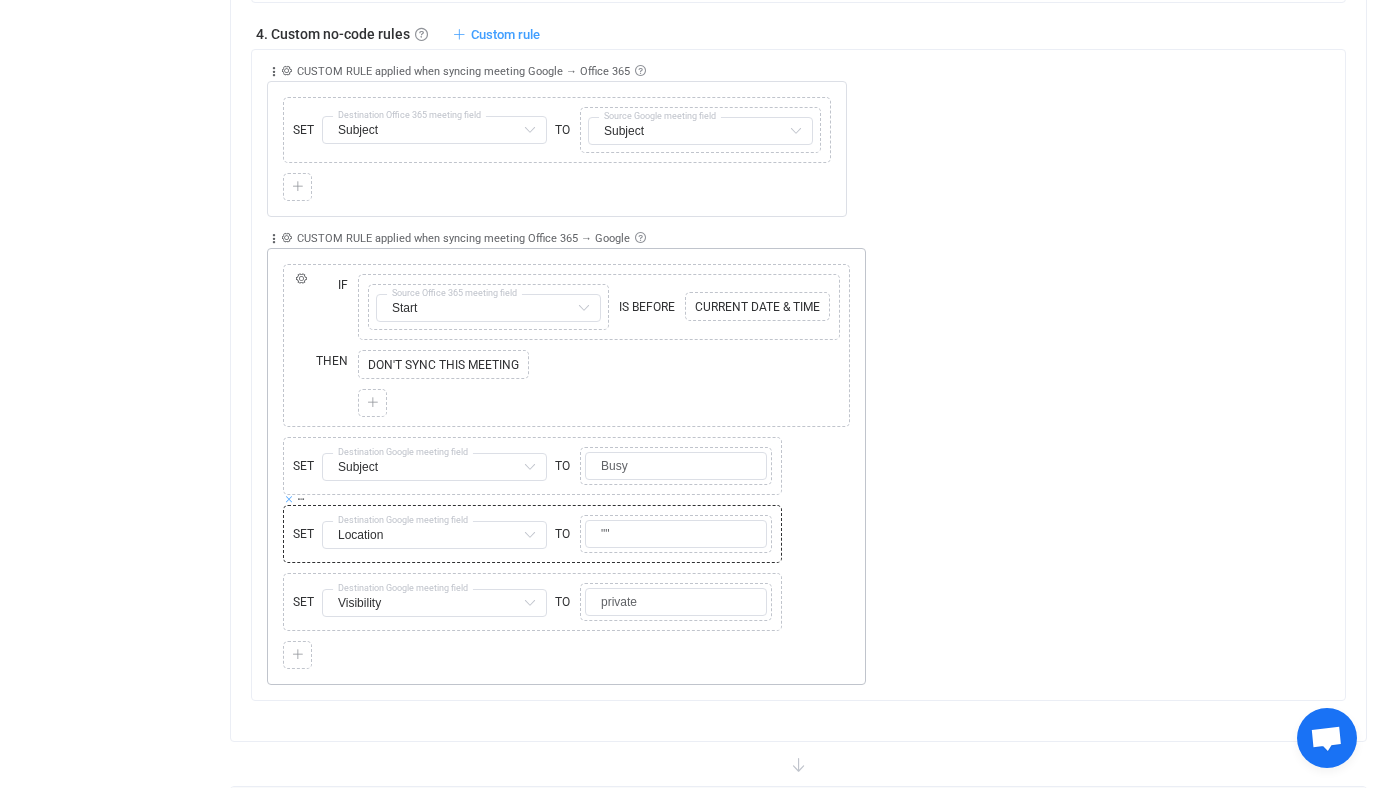 click at bounding box center [289, 499] 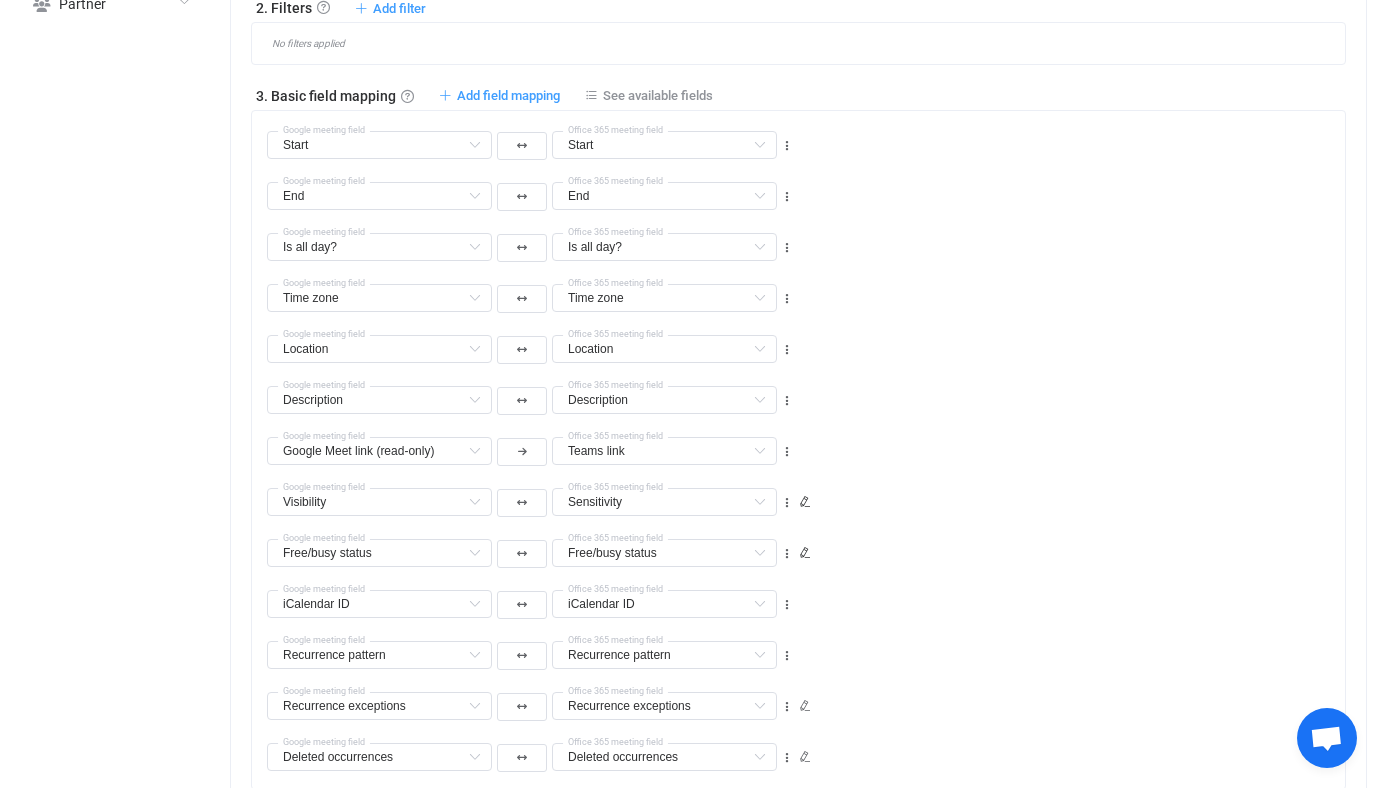 scroll, scrollTop: 1018, scrollLeft: 0, axis: vertical 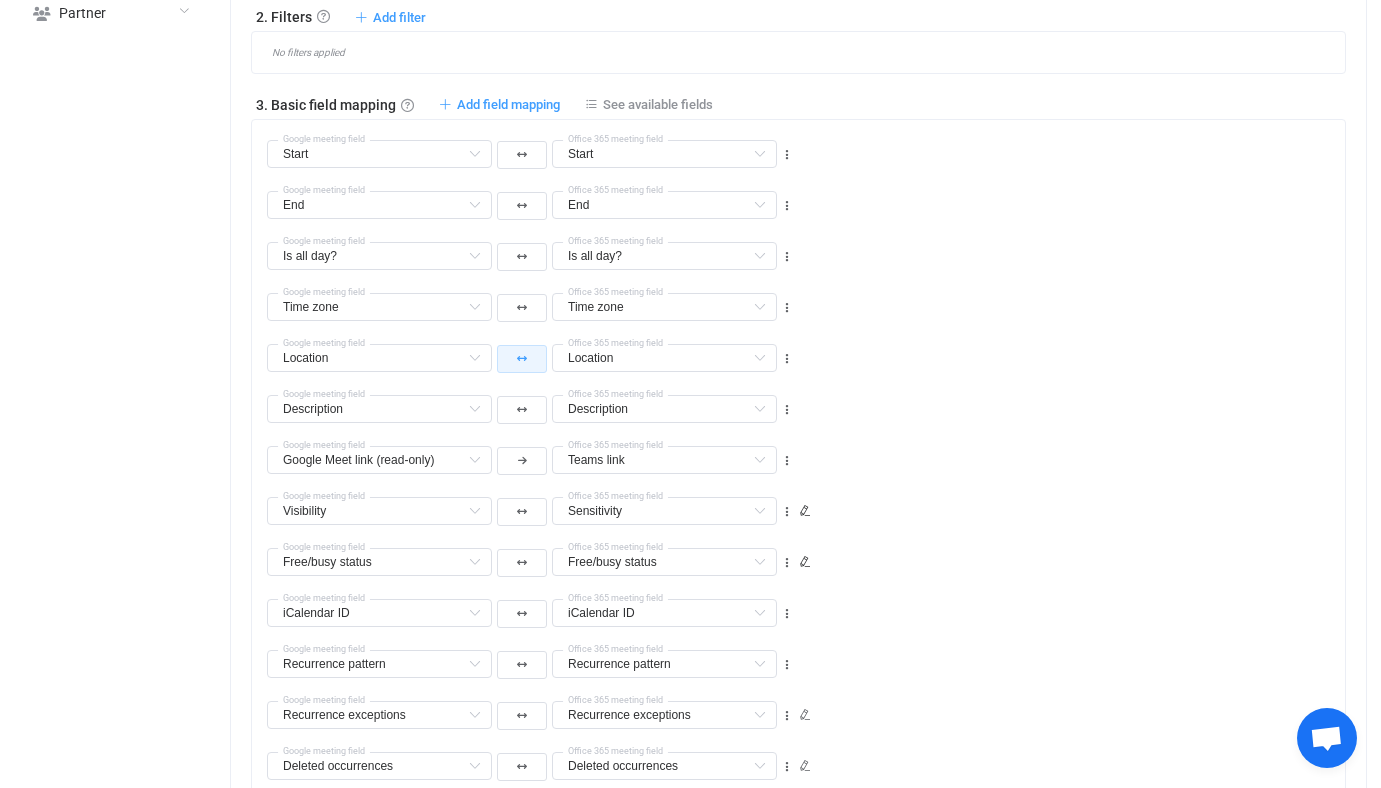 click at bounding box center (522, 359) 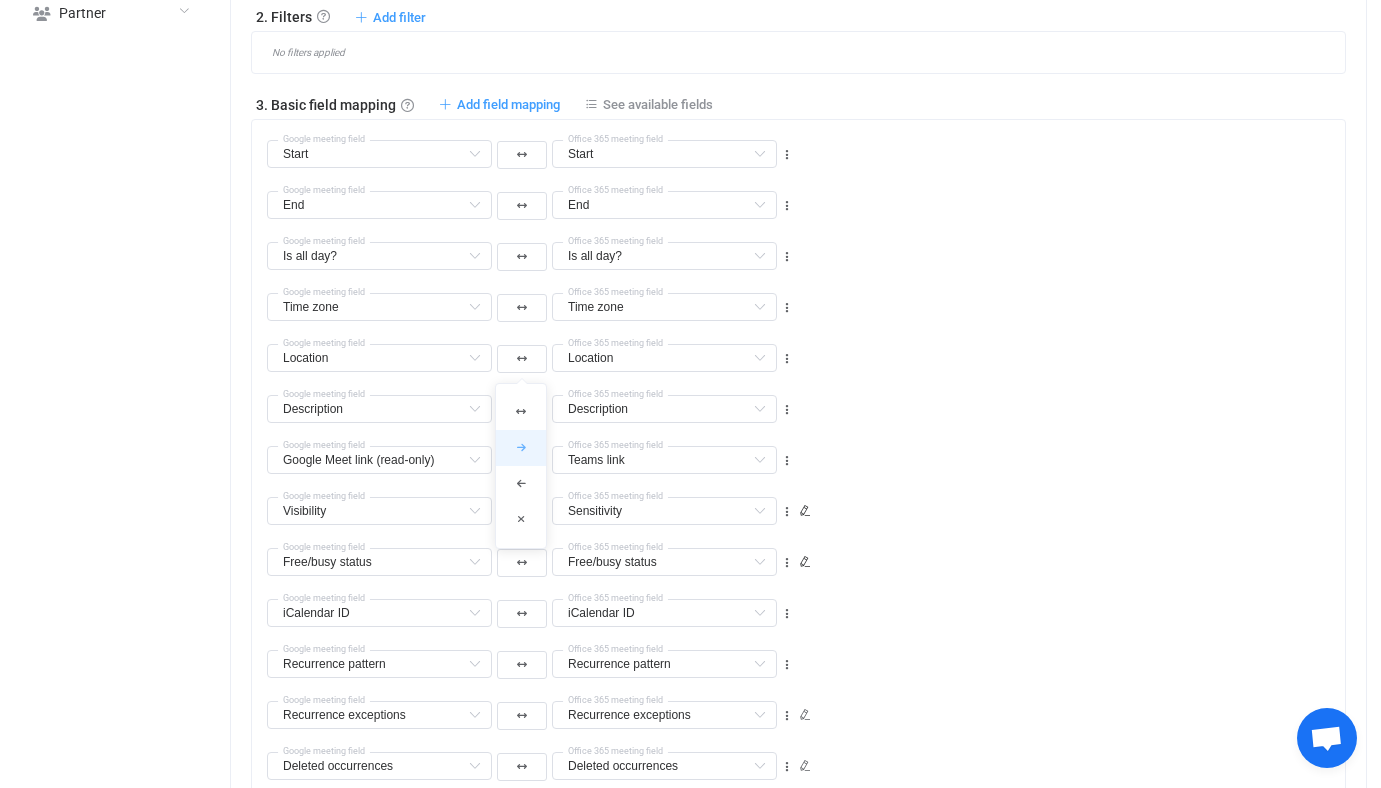click at bounding box center [521, 448] 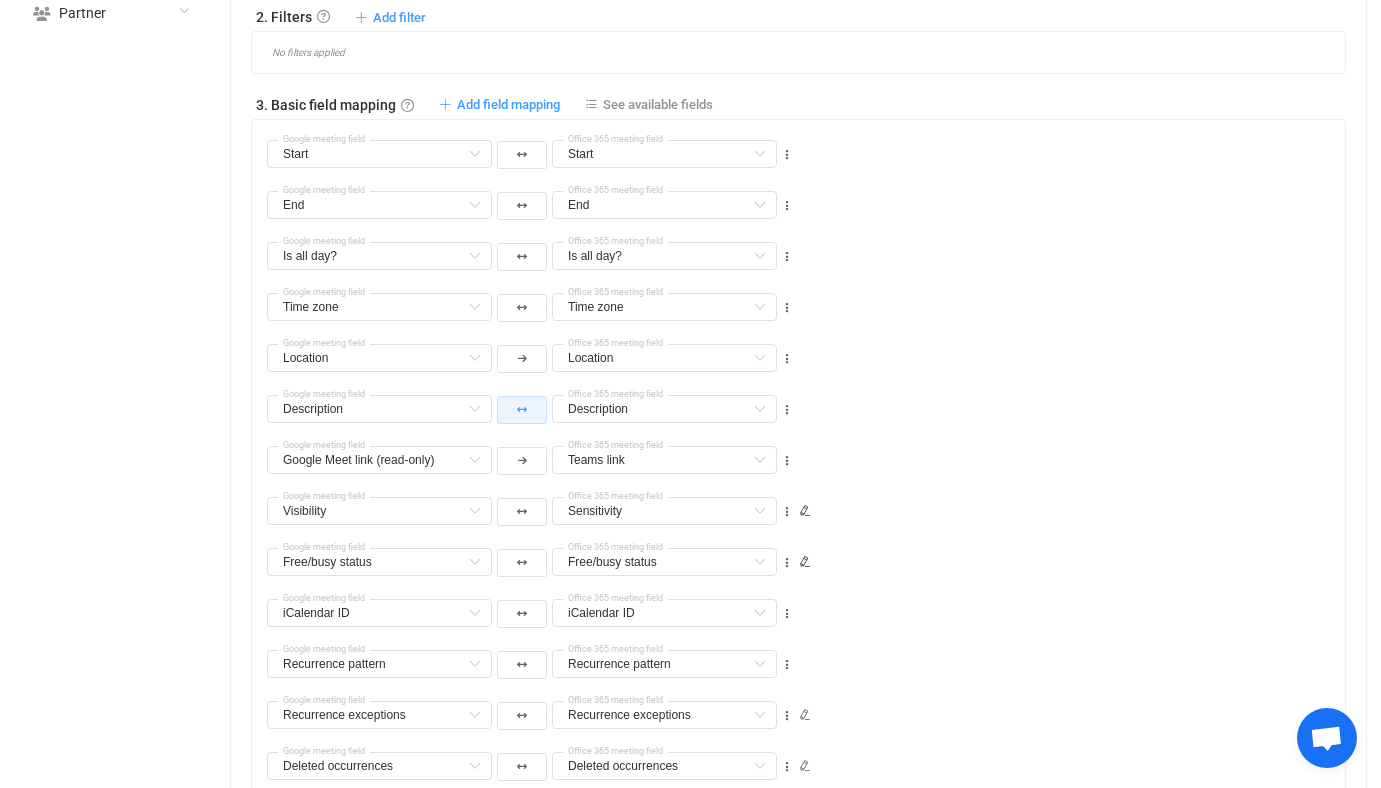 click at bounding box center (522, 410) 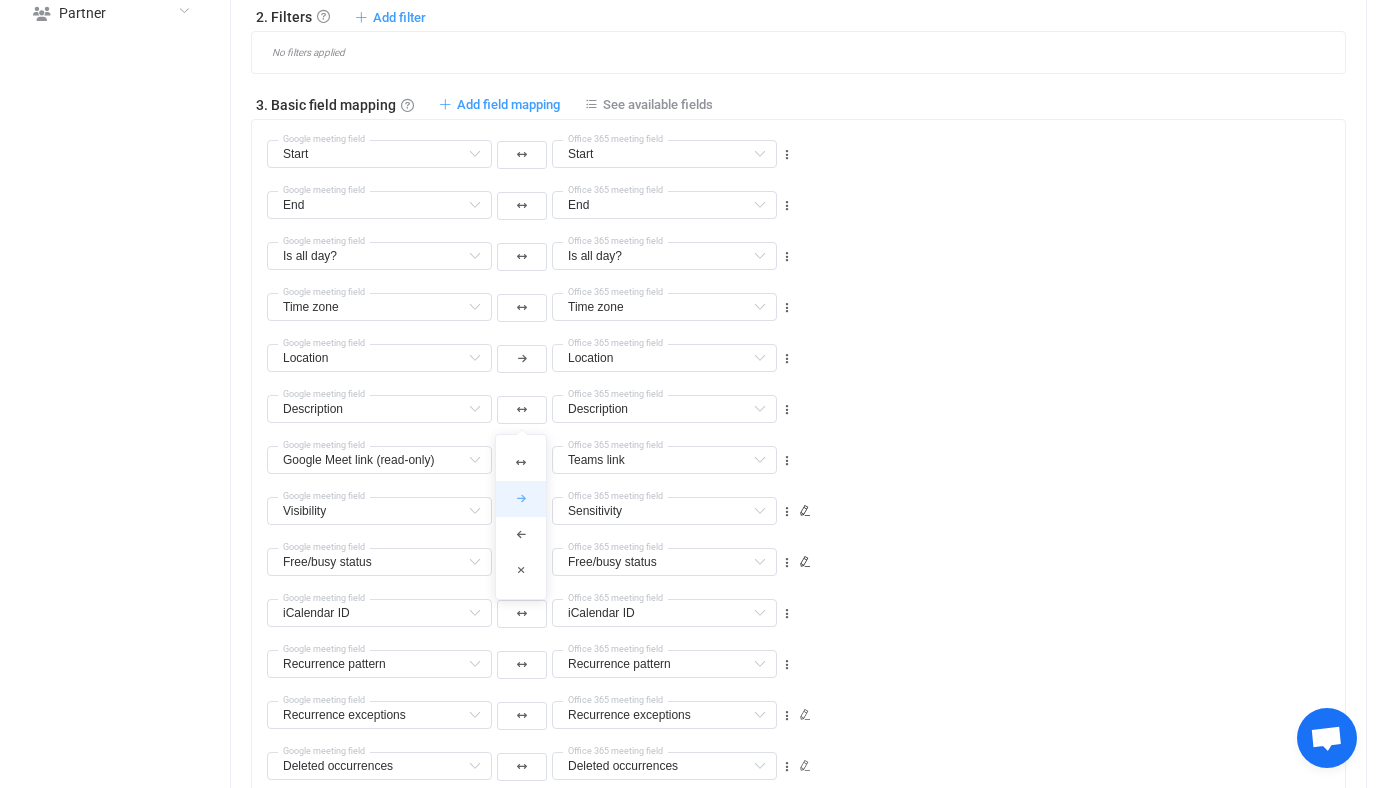 click at bounding box center (521, 499) 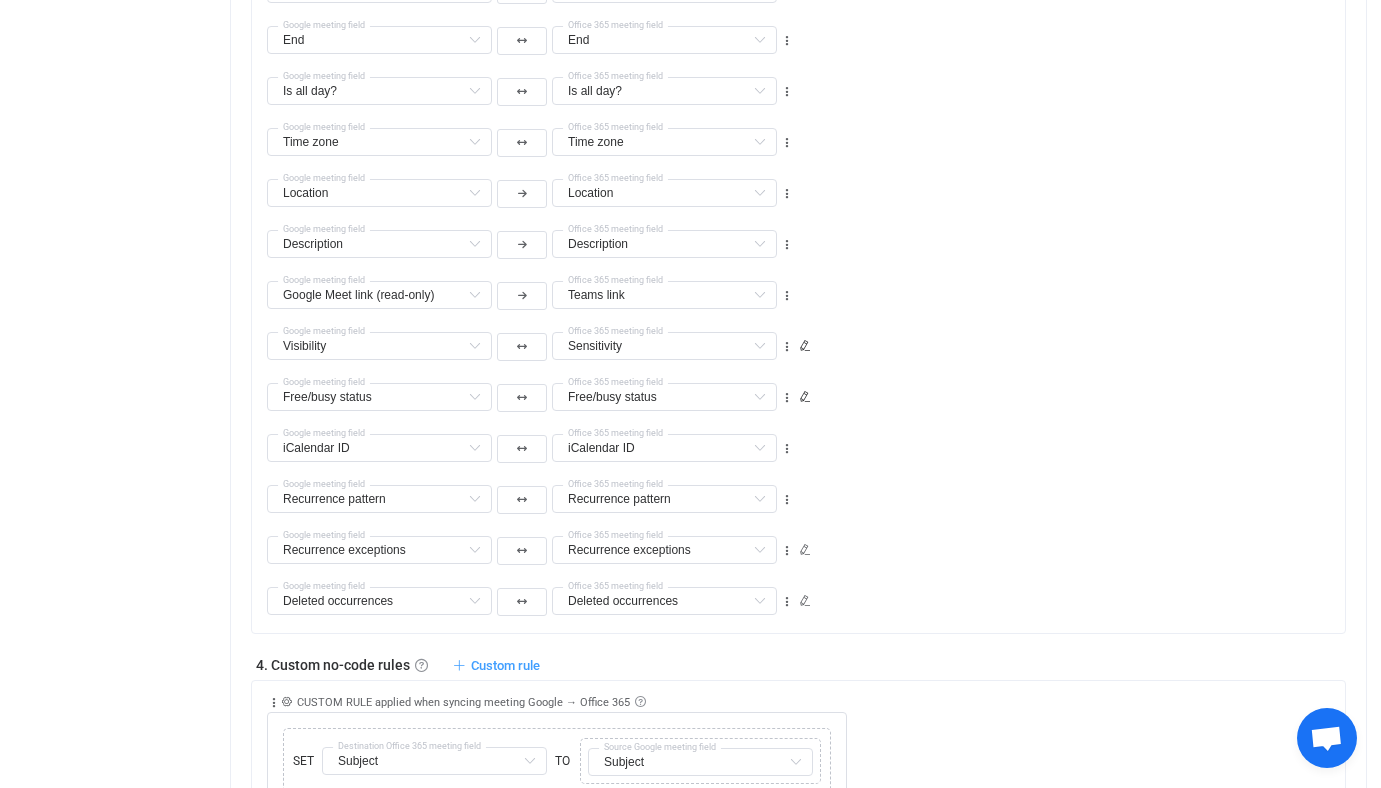 scroll, scrollTop: 1150, scrollLeft: 0, axis: vertical 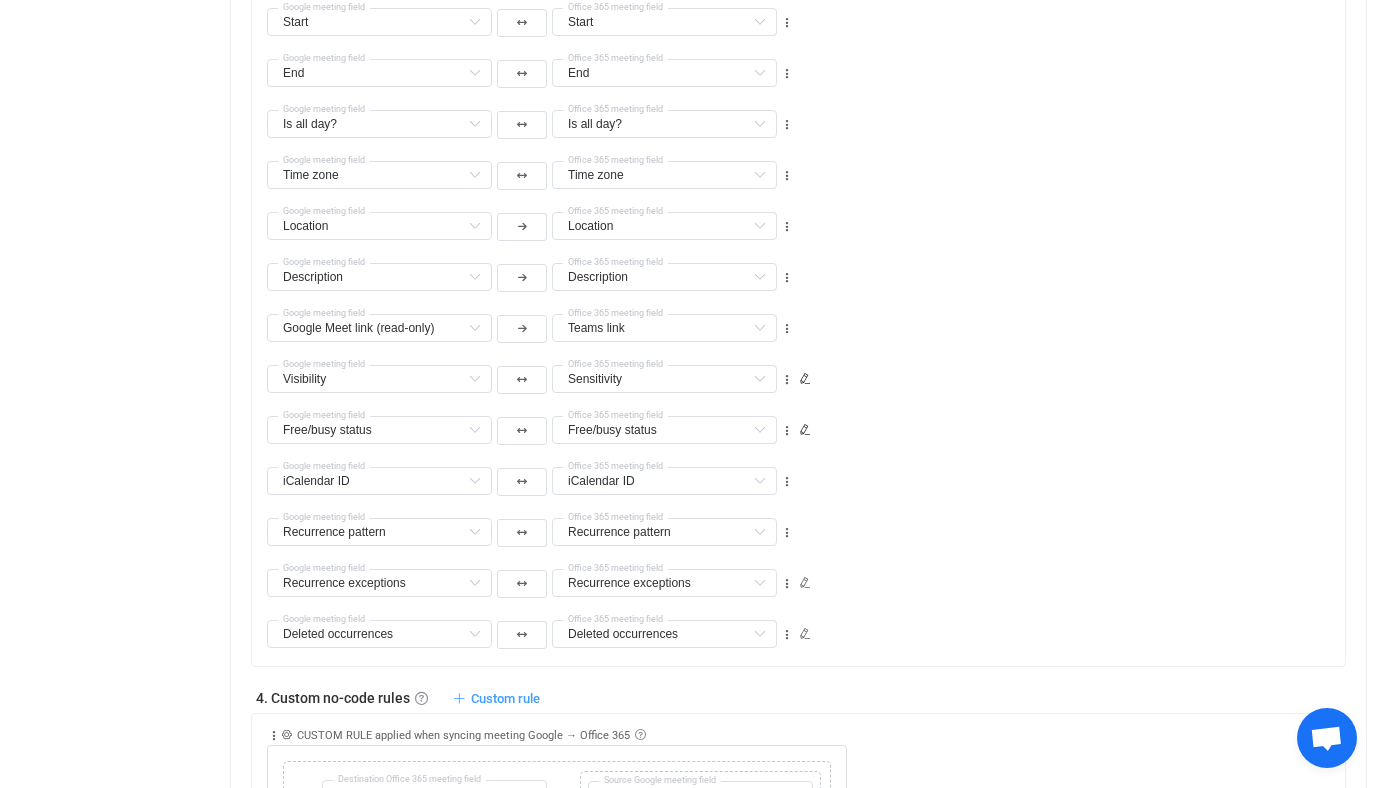 click on "iCalendar ID Subject Default field Is default reminder set? Default field Organizer (read-only) Default field All Attendees → Email Default field All Attendees → Optional Default field All Attendees → Response Default field All Attendees → Is me? (read-only) Default field All Attendees → Is organizer? (read-only) Default field No response Attendees → Email Default field (filtered) No response Attendees → Optional Default field (filtered) No response Attendees → Is me? (read-only) Default field (filtered) No response Attendees → Is organizer? (read-only) Default field (filtered) Declined Attendees → Email Default field (filtered) Declined Attendees → Optional Default field (filtered) Declined Attendees → Is me? (read-only) Default field (filtered) Declined Attendees → Is organizer? (read-only) Default field (filtered) Tentative Attendees → Email Default field (filtered) Tentative Attendees → Optional Default field (filtered) Tentative Attendees → Is me? (read-only) Default field" at bounding box center [530, 480] 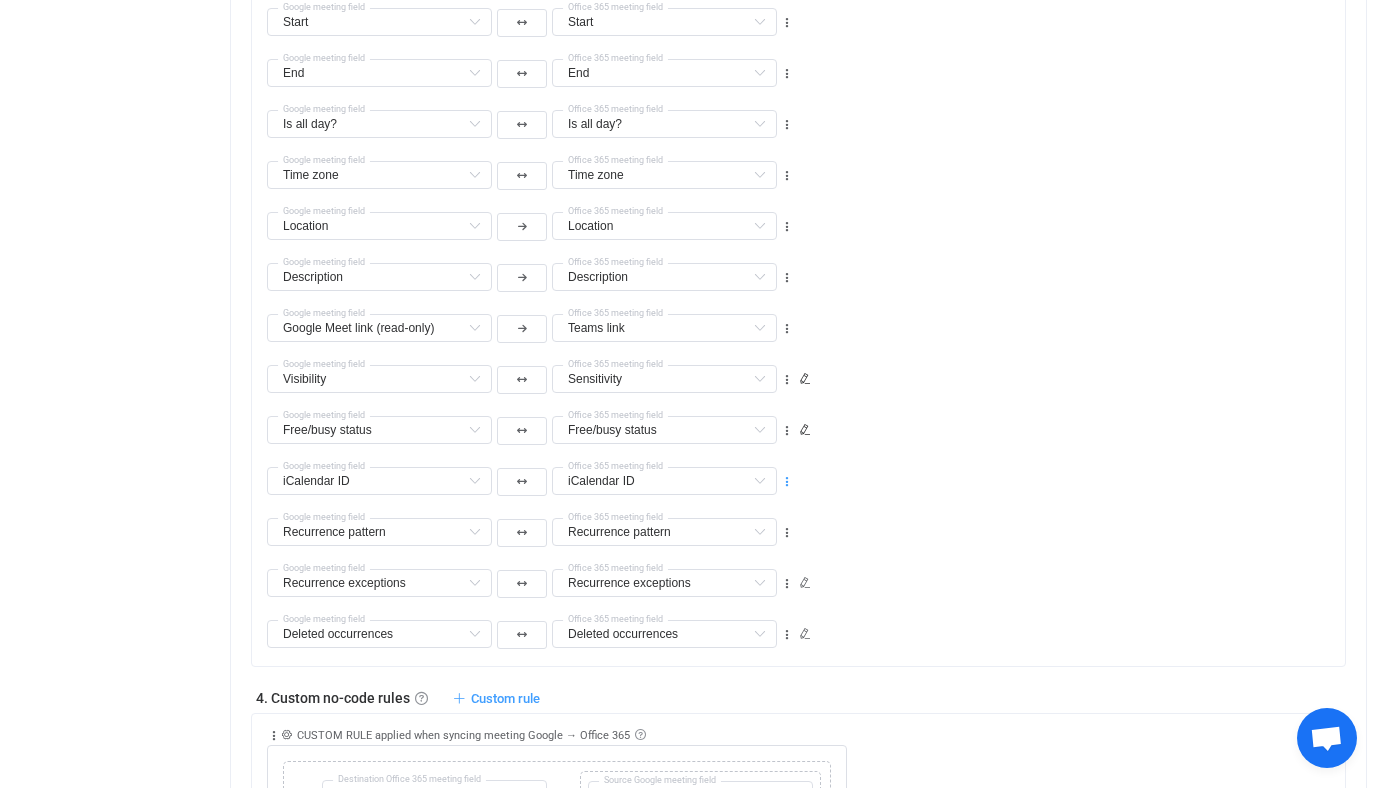 click at bounding box center [787, 482] 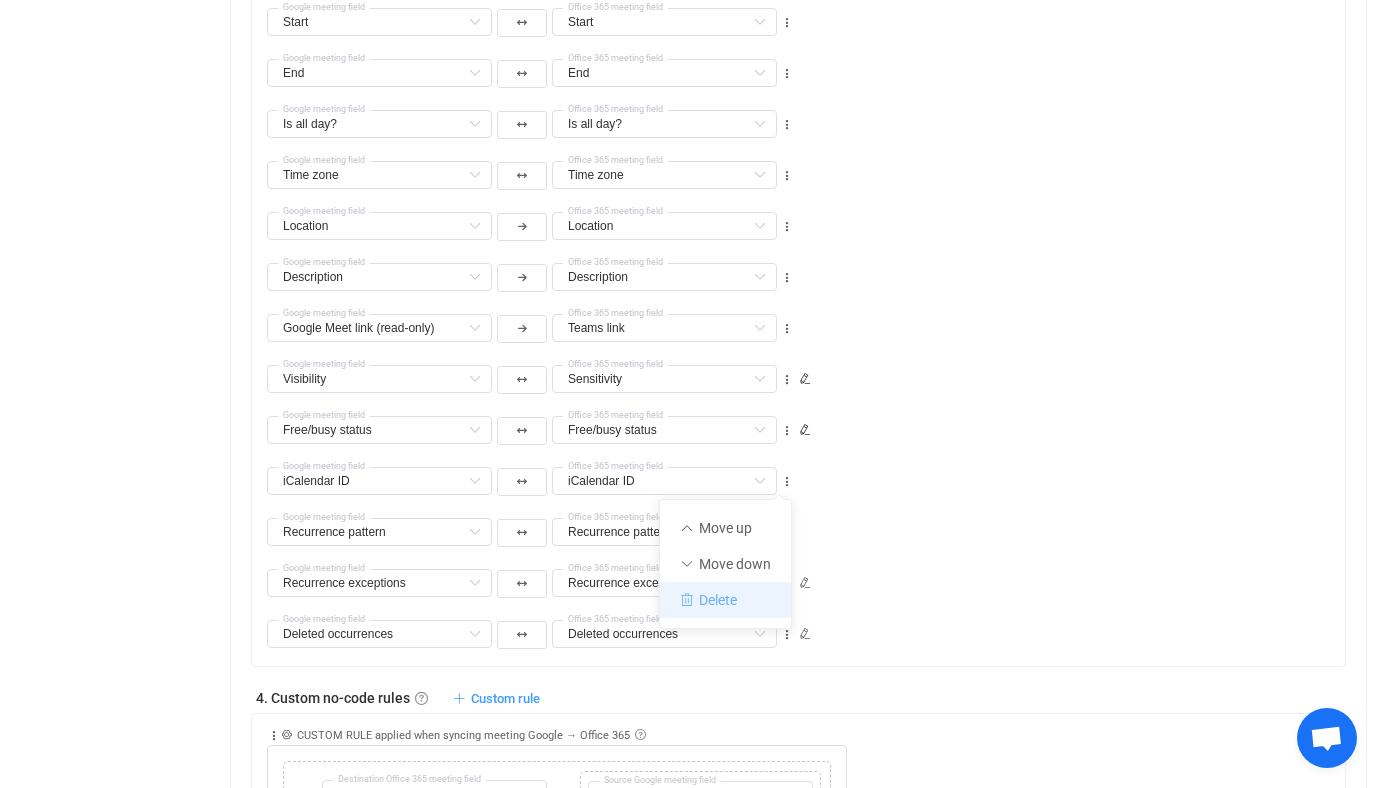 click on "Delete" at bounding box center [725, 600] 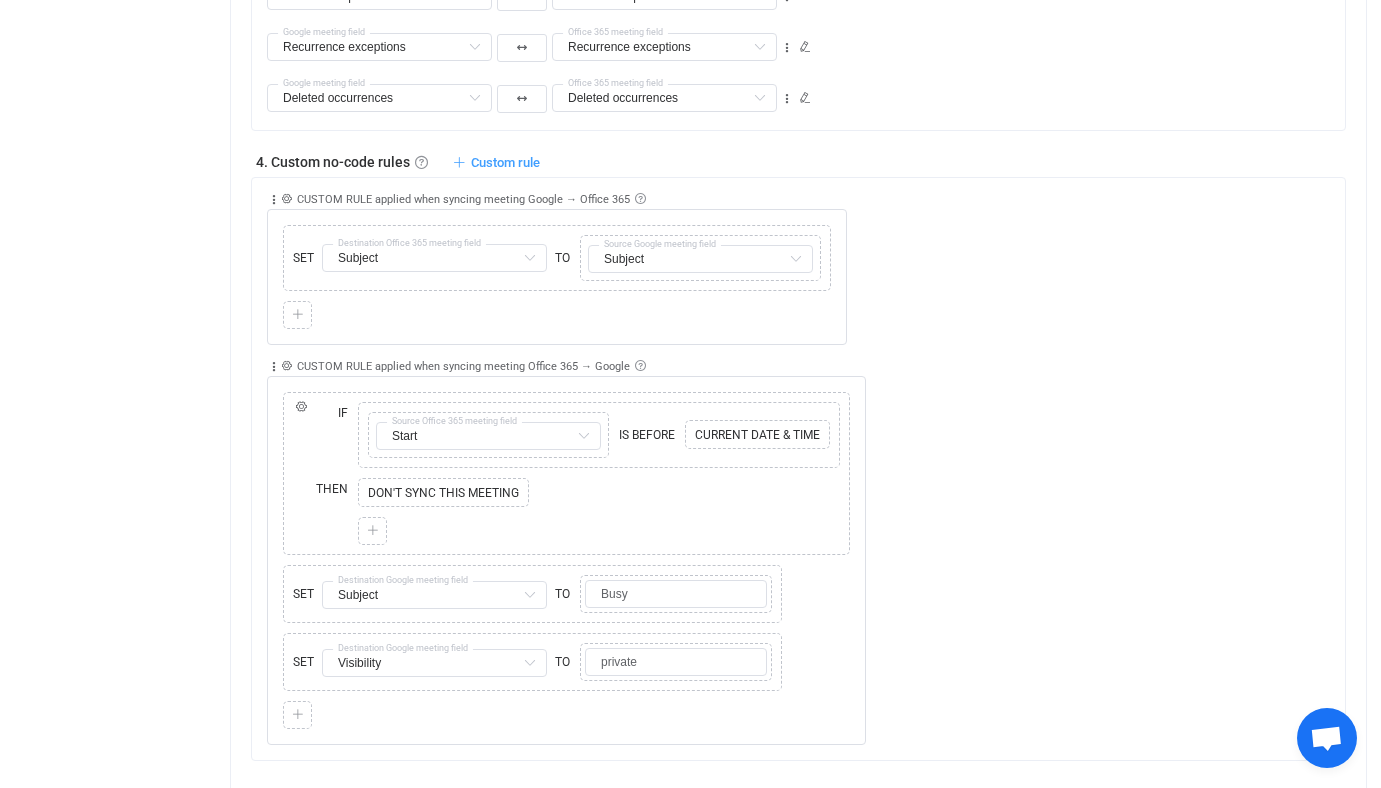 scroll, scrollTop: 1877, scrollLeft: 0, axis: vertical 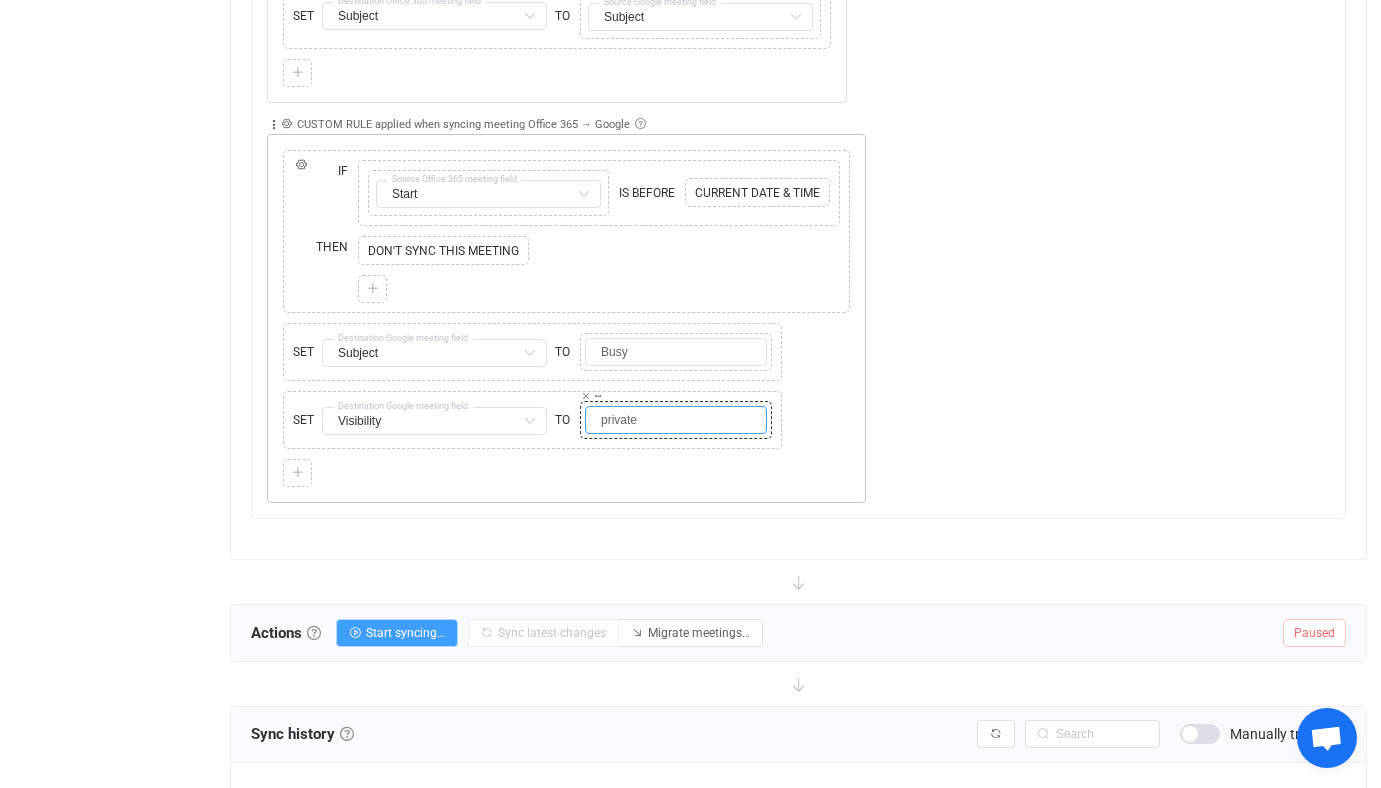 click on "private" at bounding box center [676, 420] 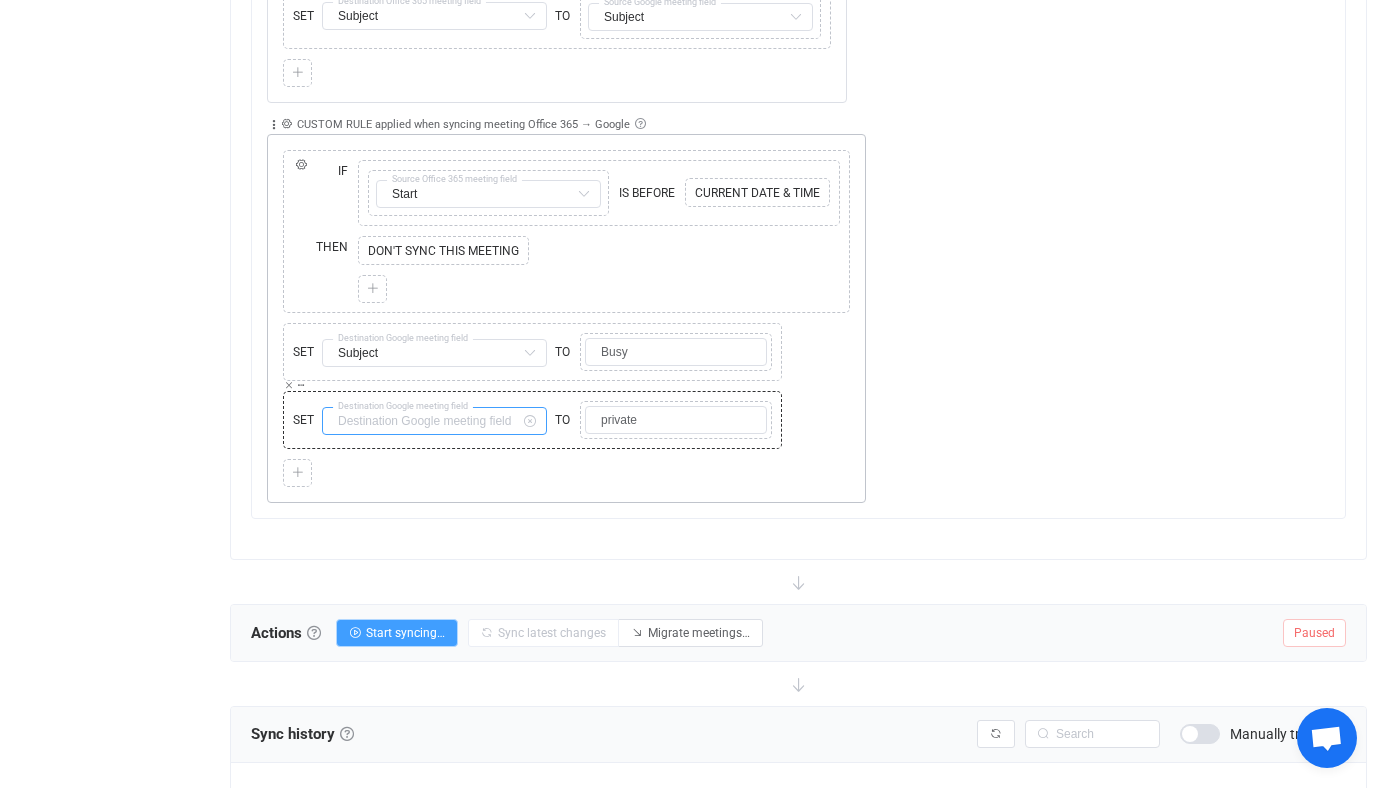 click at bounding box center (434, 421) 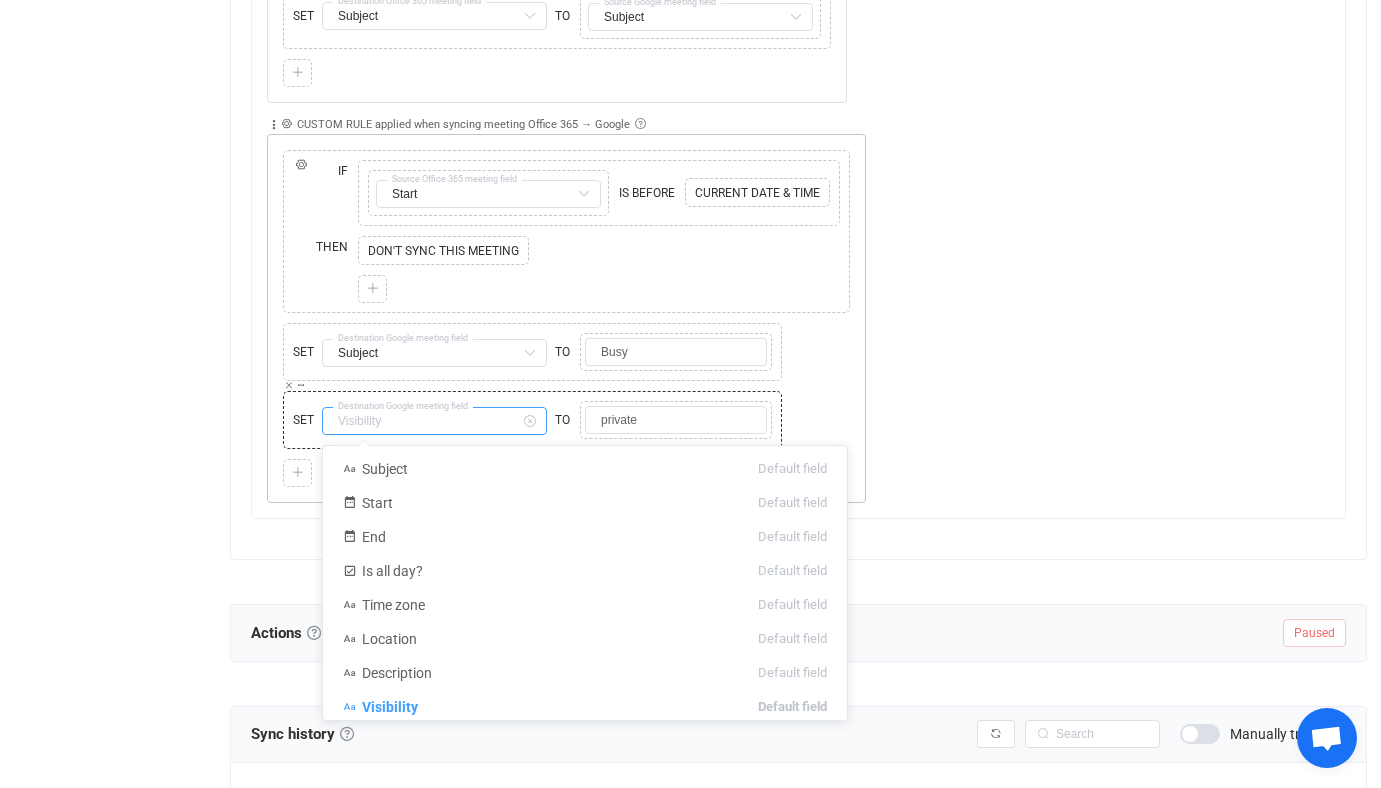 scroll, scrollTop: 4, scrollLeft: 0, axis: vertical 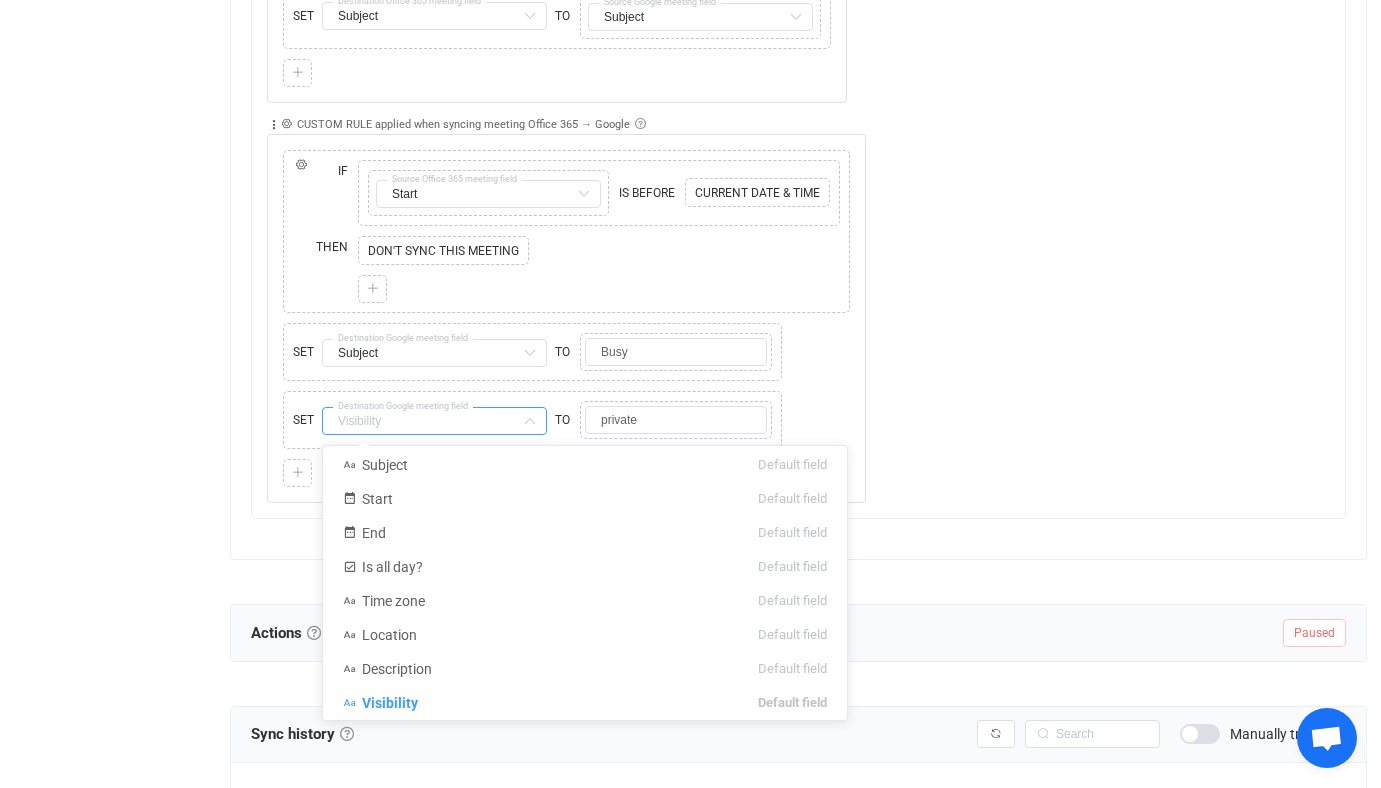 click on "Collapse  Move up  Move down  Delete Applied to Only meeting(s) from Office 365 Only meeting(s) from Office 365 All meeting(s) Rule description CUSTOM RULE applied when syncing meeting Office 365 → Google Custom rule No-code editor to further adjust and customize field mapping, add conditions, rules, transform data, or apply custom logic of any complexity Copy Cut Replace IF ELSE IF Copy Cut Replace TYPE MISMATCH Copy Cut Replace TYPE MISMATCH Start Subject Default field Start Default field End Default field Is all day? Default field Time zone Default field Location Default field Description Default field Sensitivity Default field Free/busy status Default field Is reminder set? Default field Organizer (read-only) Default field Attendees Default field Resources Default field Categories Default field Response (read-only) Default field Is recurring? (read-only) Default field Is recurrence exception? (read-only) Default field Teams link Default field Link to event page (read-only) Default field Default field" at bounding box center [806, 303] 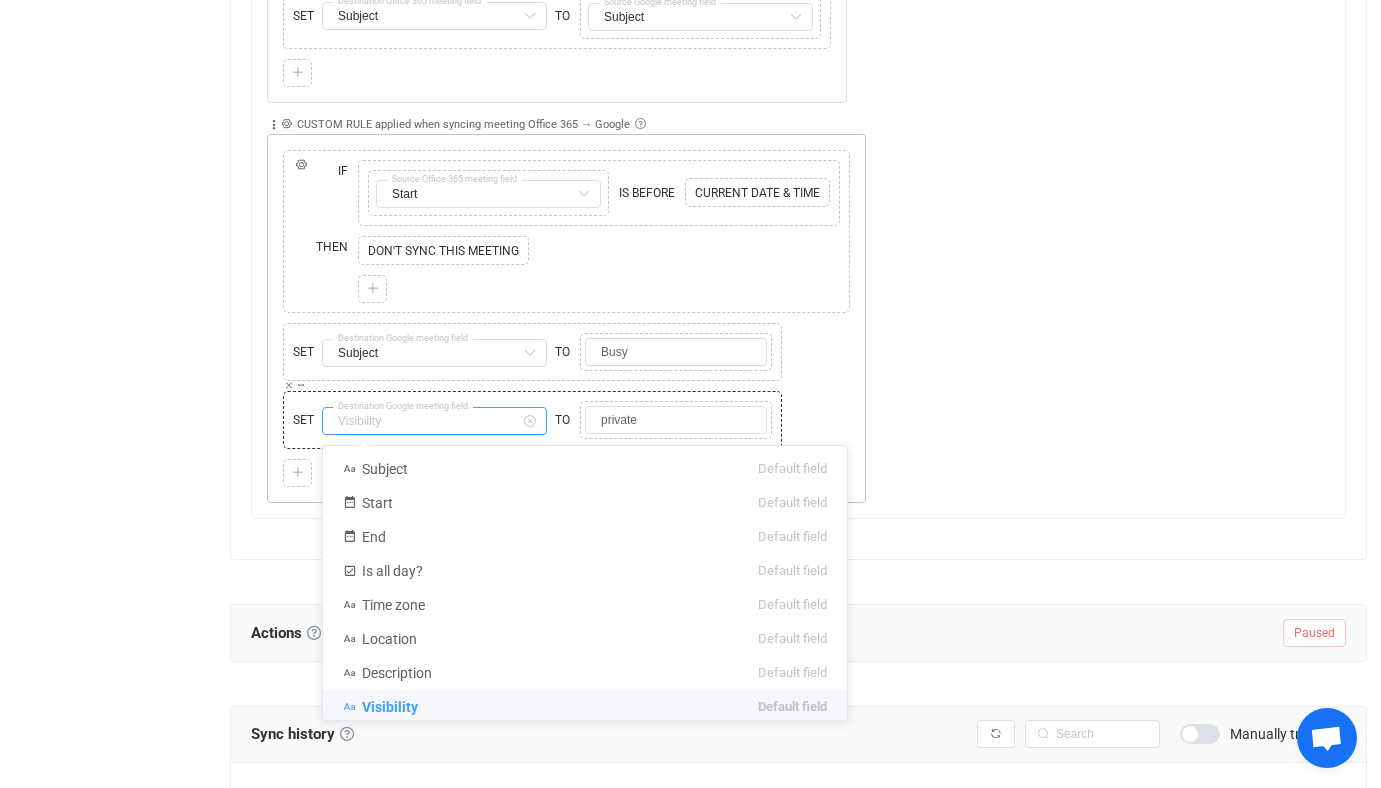 click at bounding box center [434, 421] 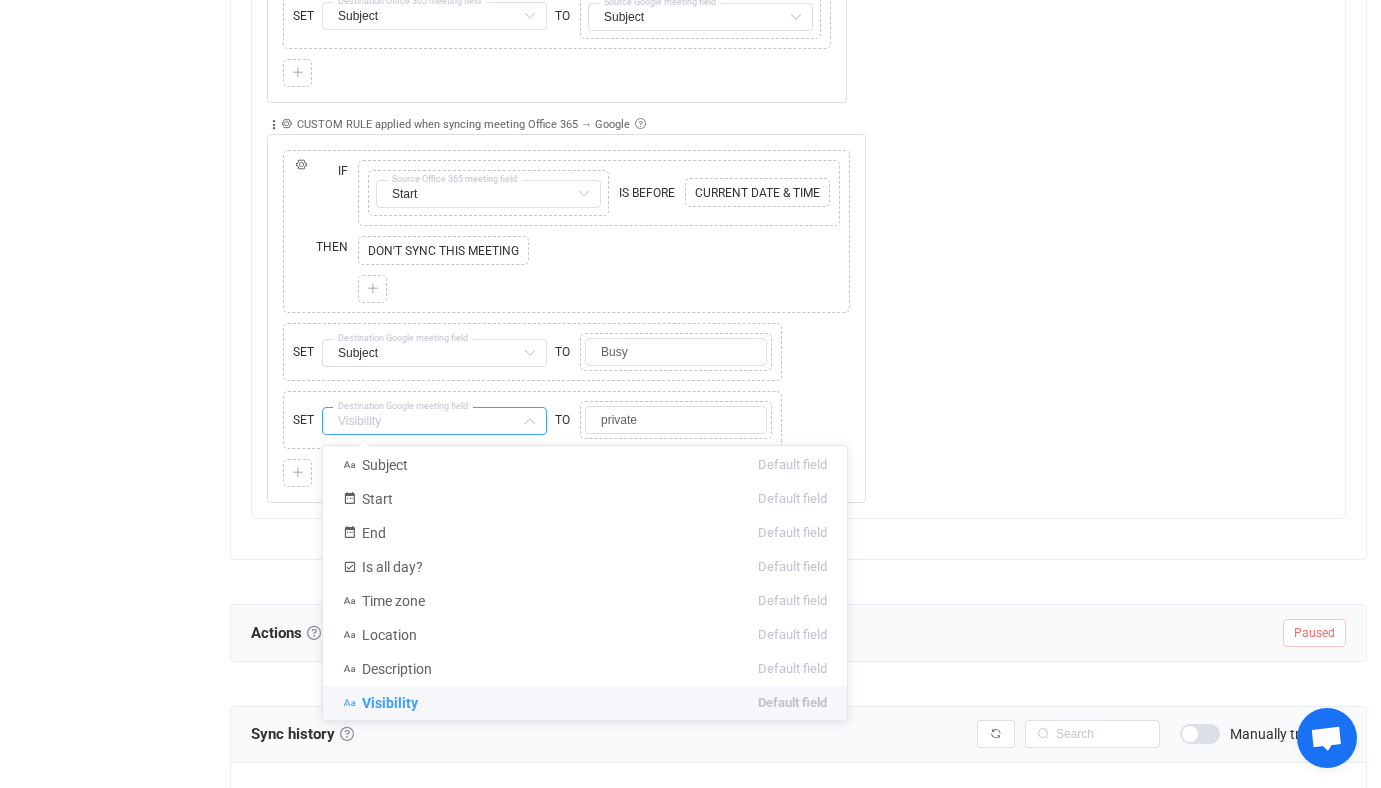click on "Collapse  Move up  Move down  Delete Applied to Only meeting(s) from Office 365 Only meeting(s) from Office 365 All meeting(s) Rule description CUSTOM RULE applied when syncing meeting Office 365 → Google Custom rule No-code editor to further adjust and customize field mapping, add conditions, rules, transform data, or apply custom logic of any complexity Copy Cut Replace IF ELSE IF Copy Cut Replace TYPE MISMATCH Copy Cut Replace TYPE MISMATCH Start Subject Default field Start Default field End Default field Is all day? Default field Time zone Default field Location Default field Description Default field Sensitivity Default field Free/busy status Default field Is reminder set? Default field Organizer (read-only) Default field Attendees Default field Resources Default field Categories Default field Response (read-only) Default field Is recurring? (read-only) Default field Is recurrence exception? (read-only) Default field Teams link Default field Link to event page (read-only) Default field Default field" at bounding box center (806, 303) 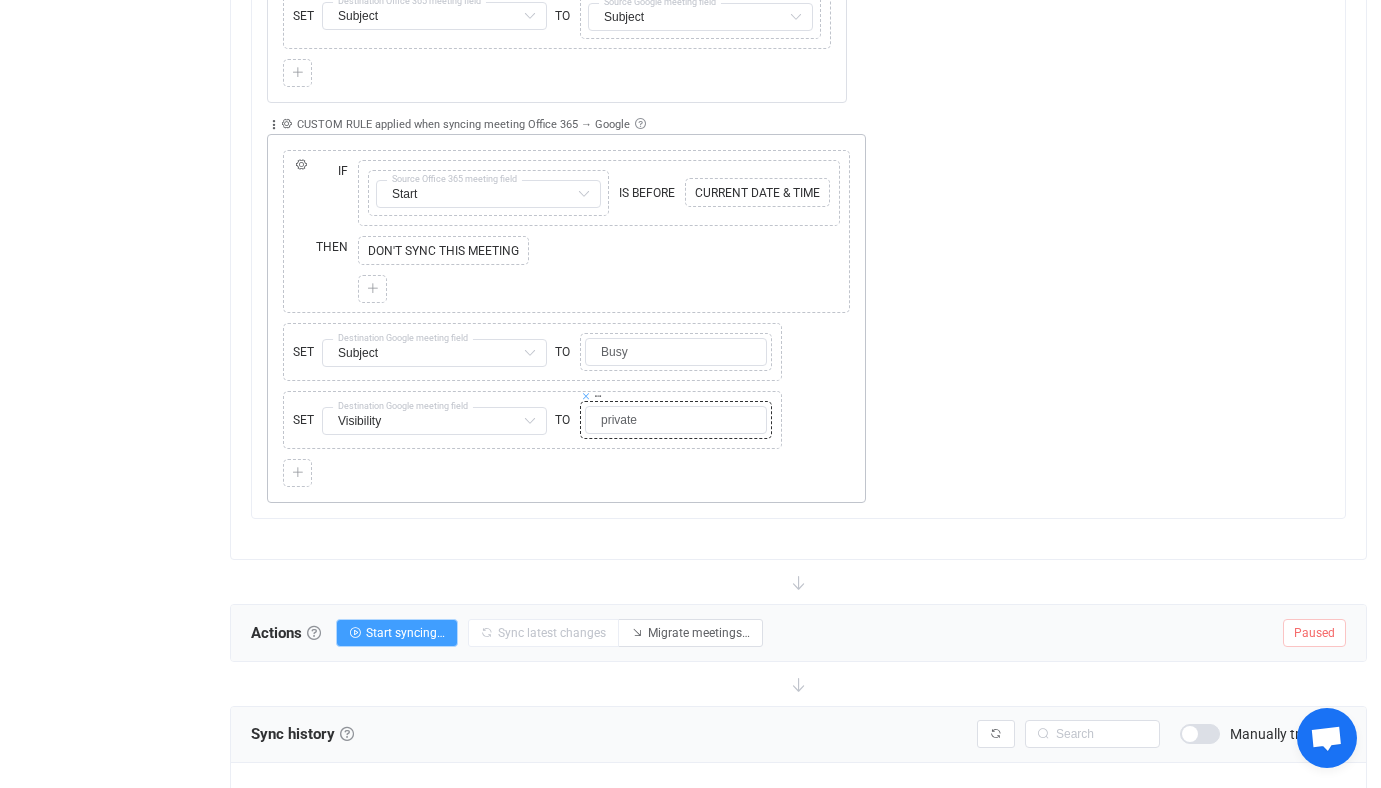 click at bounding box center (586, 396) 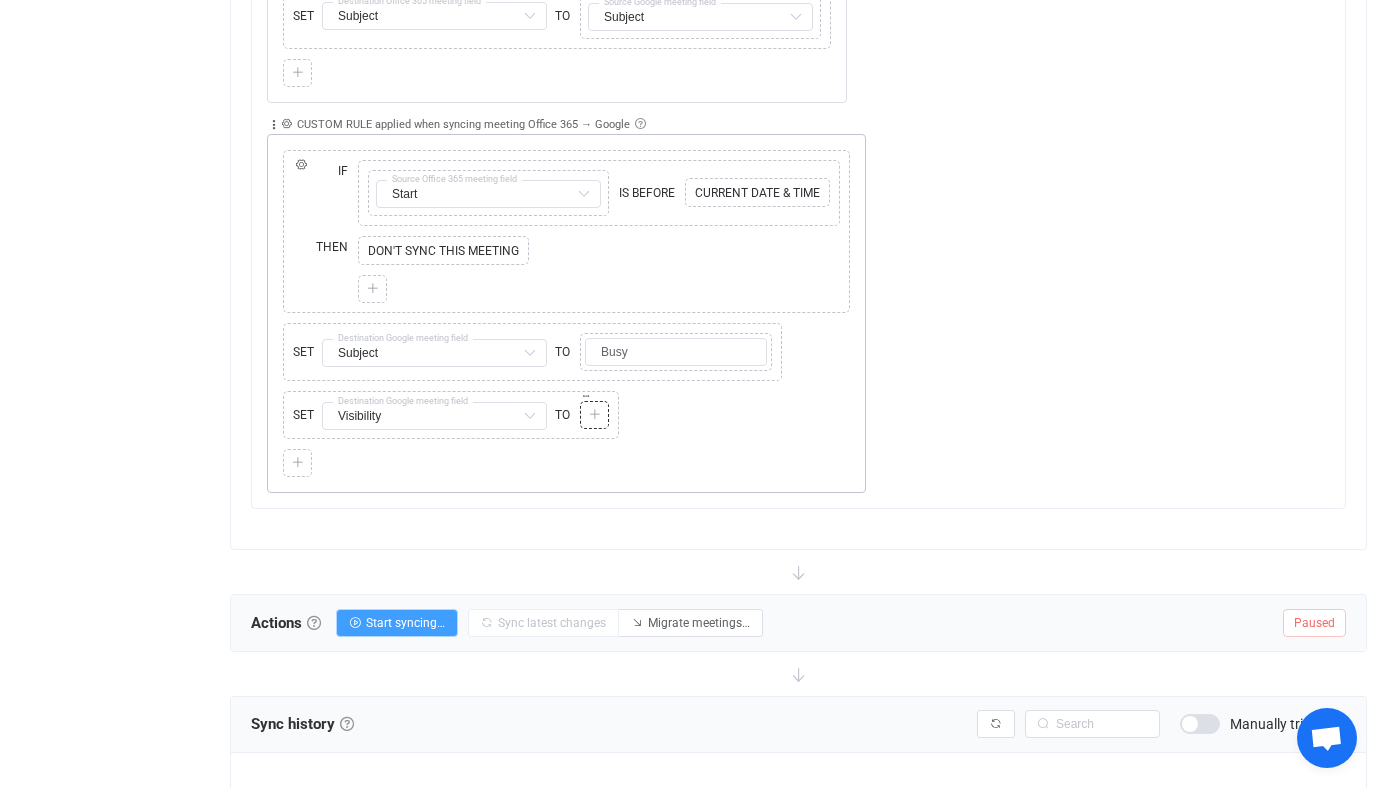 click at bounding box center [595, 415] 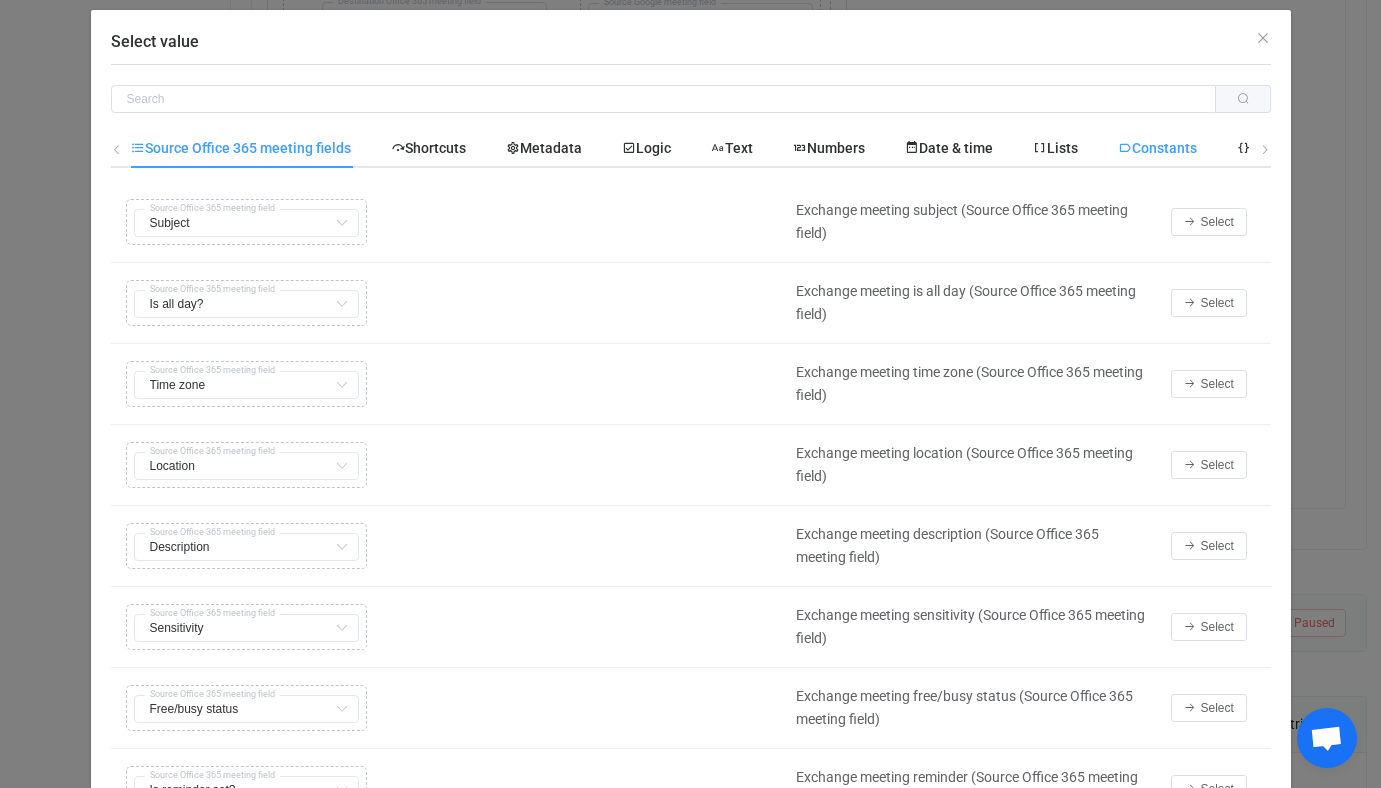 click at bounding box center (1125, 148) 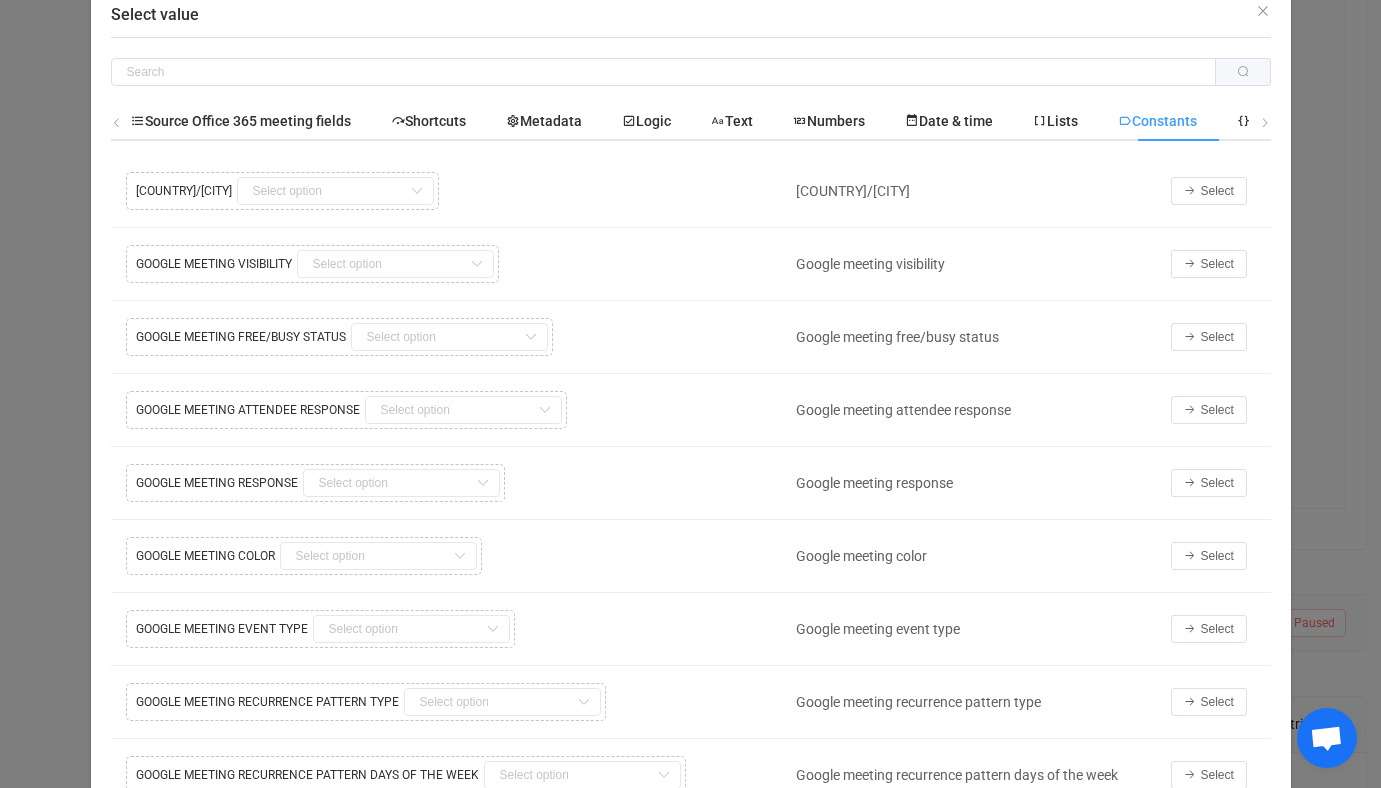 scroll, scrollTop: 25, scrollLeft: 0, axis: vertical 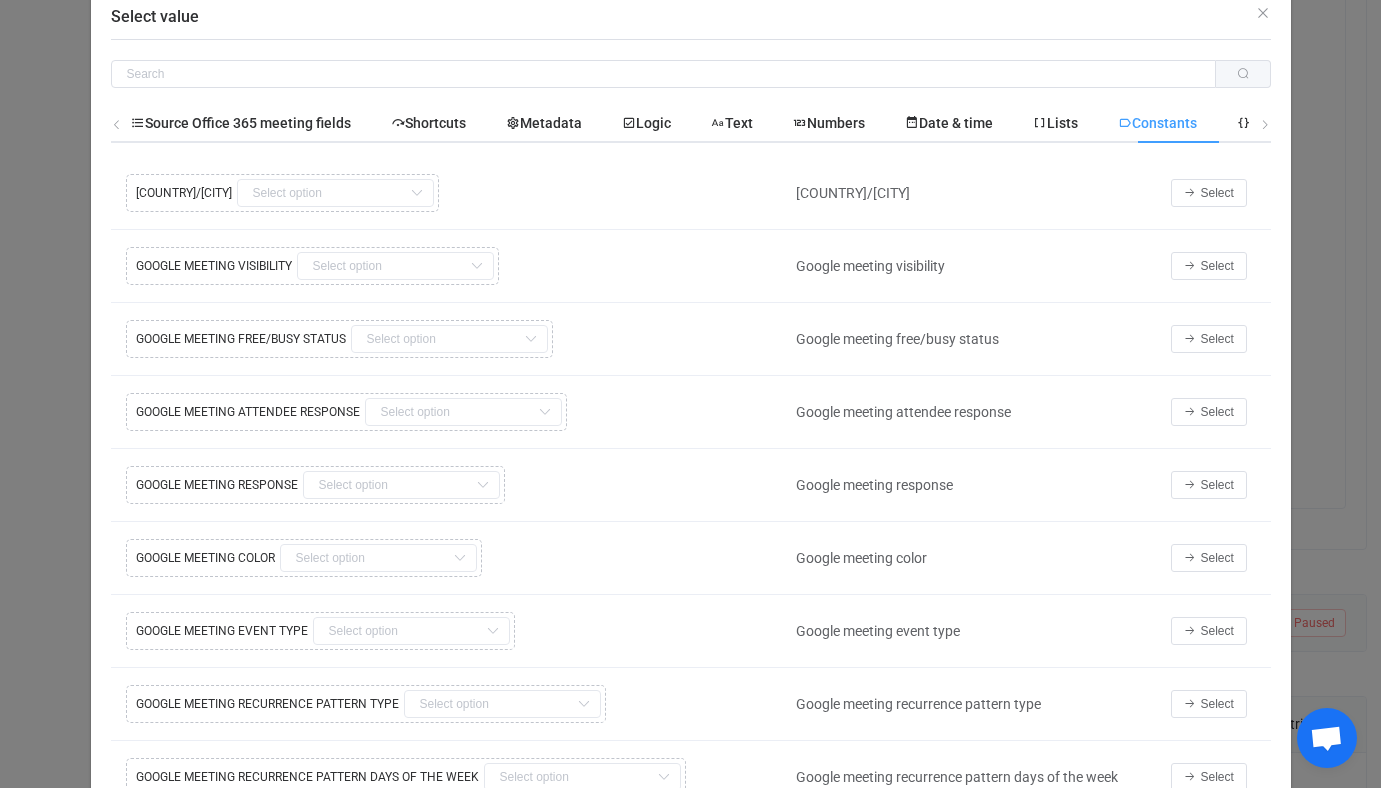 click on "Select value  Source Office 365 meeting fields  Shortcuts  Metadata  Logic  Text  Numbers  Date & time  Lists  Constants  Objects Copy Cut Replace TYPE MISMATCH Subject Subject Default field Start Default field End Default field Is all day? Default field Time zone Default field Location Default field Description Default field Sensitivity Default field Free/busy status Default field Is reminder set? Default field Organizer (read-only) Default field Attendees Default field Resources Default field Categories Default field Response (read-only) Default field Is recurring? (read-only) Default field Is recurrence exception? (read-only) Default field Teams link Default field Link to event page (read-only) Default field Recurrence pattern Default field Recurrence pattern → Type Default field Recurrence pattern → Number of occurrences Default field Recurrence pattern → Start date Default field Recurrence pattern → End date Default field Recurrence pattern → Interval Default field Default field Default field 0" at bounding box center (690, 394) 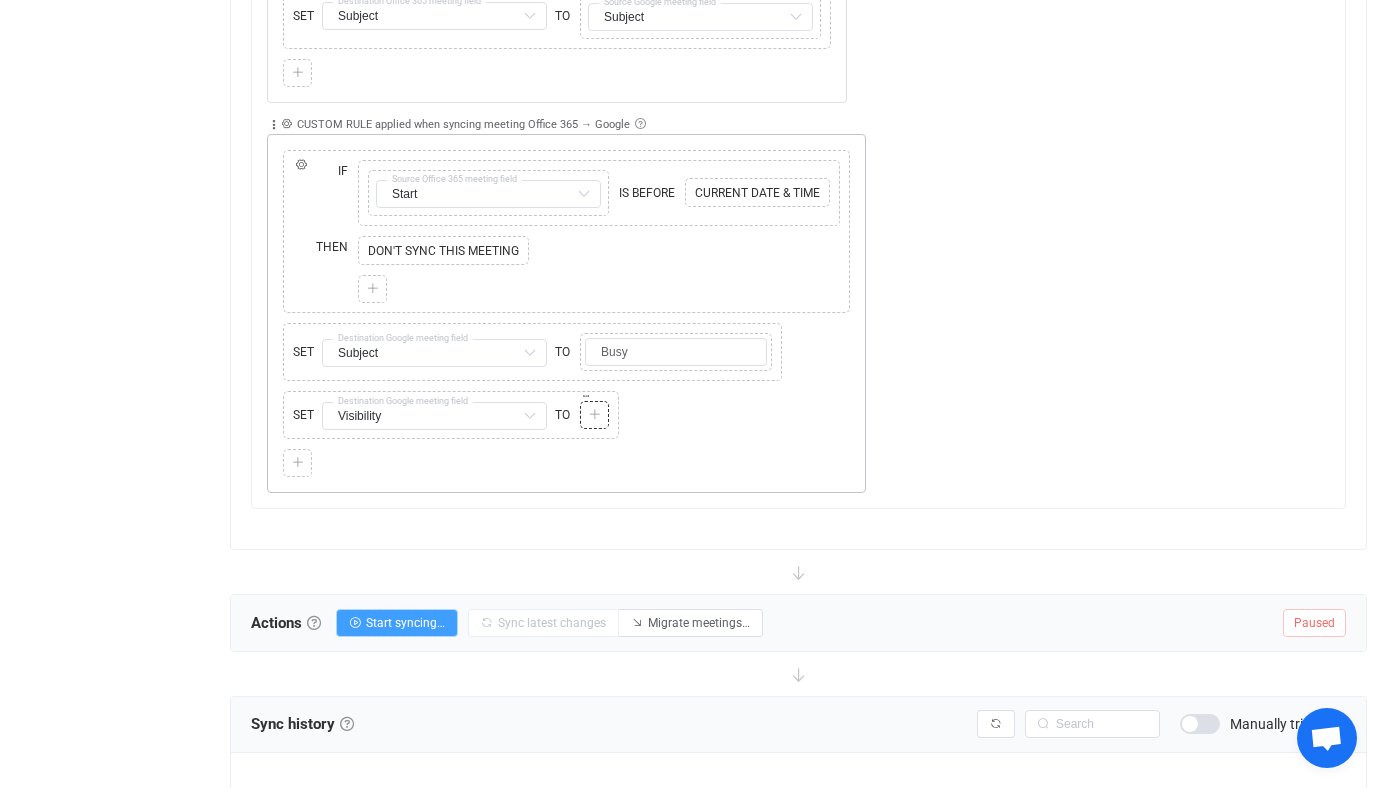 click at bounding box center (594, 415) 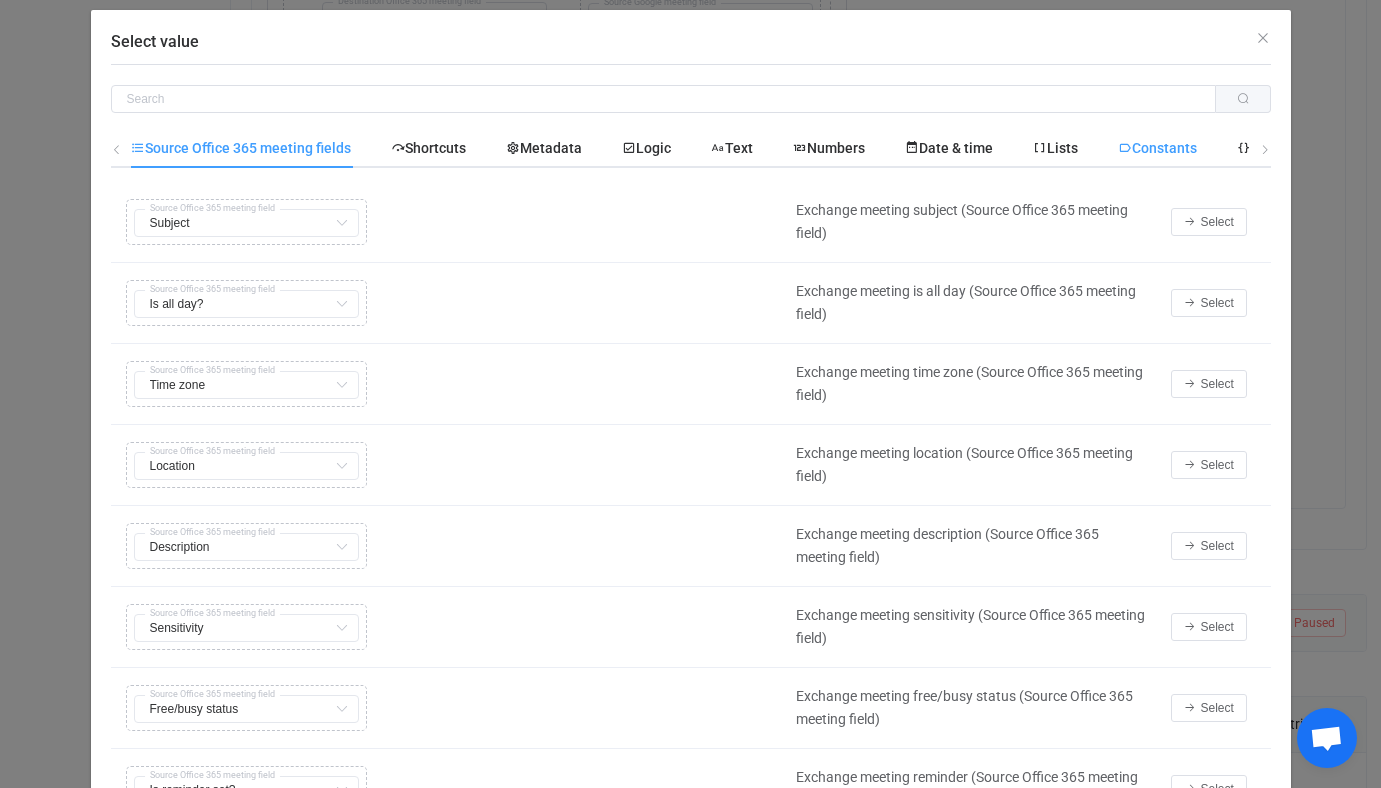 click on "Constants" at bounding box center (1157, 148) 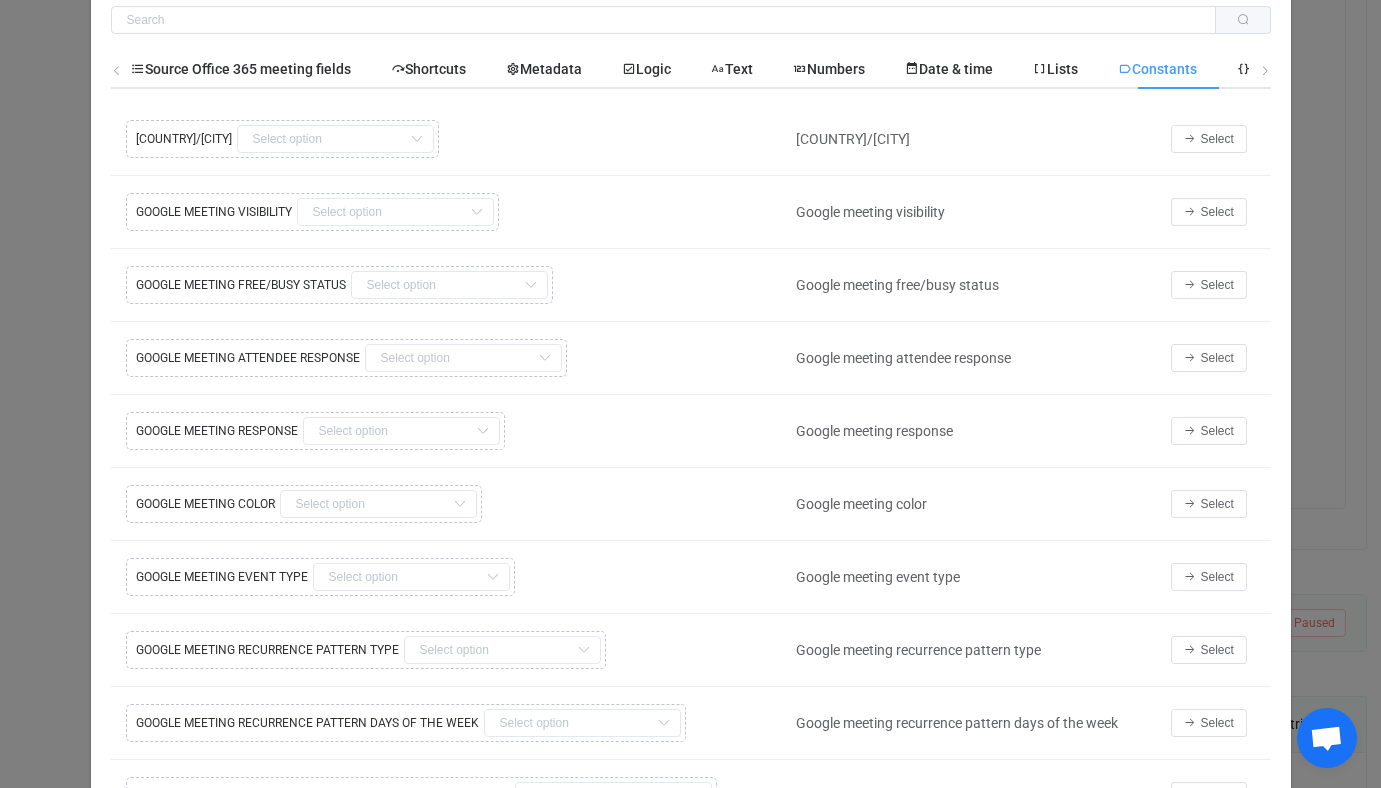 scroll, scrollTop: 83, scrollLeft: 0, axis: vertical 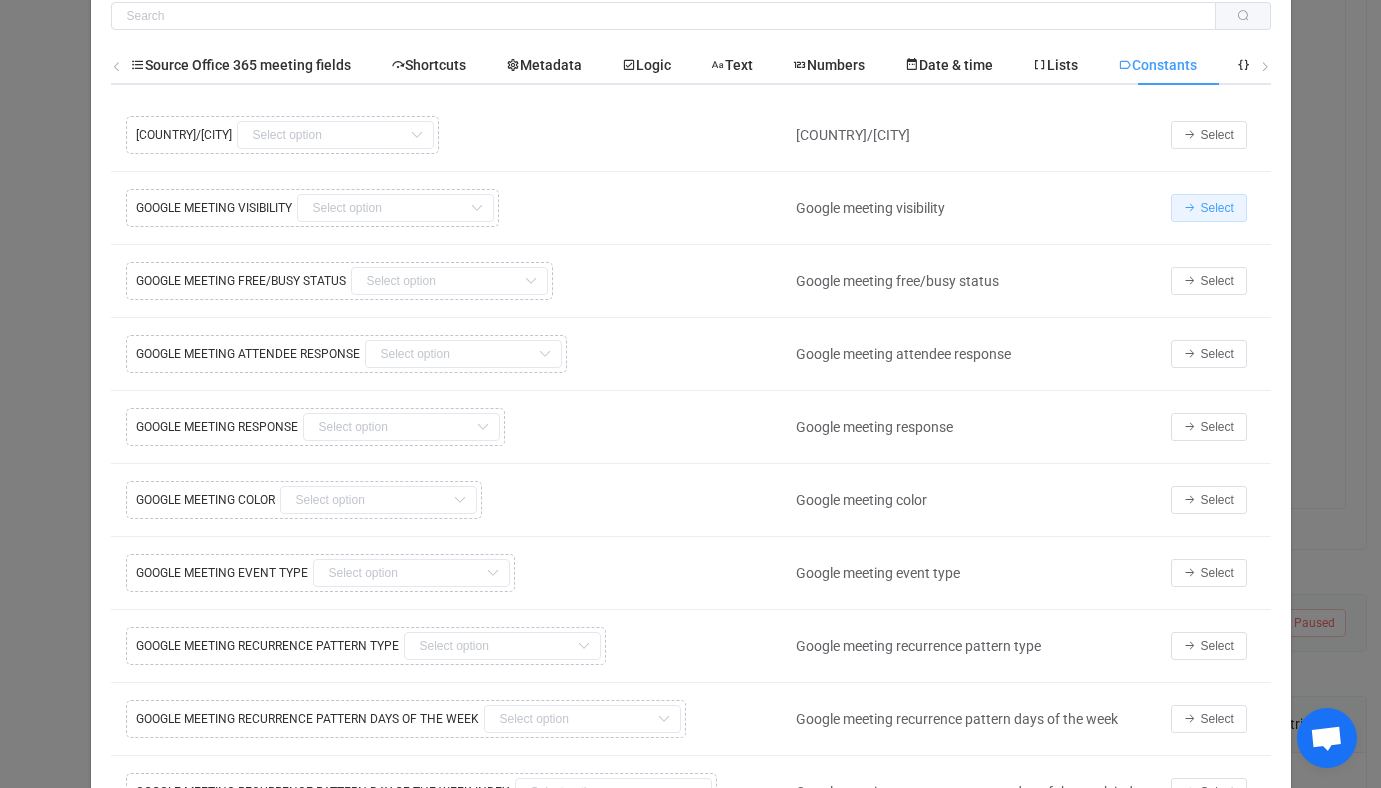 click on "Select" at bounding box center (1217, 208) 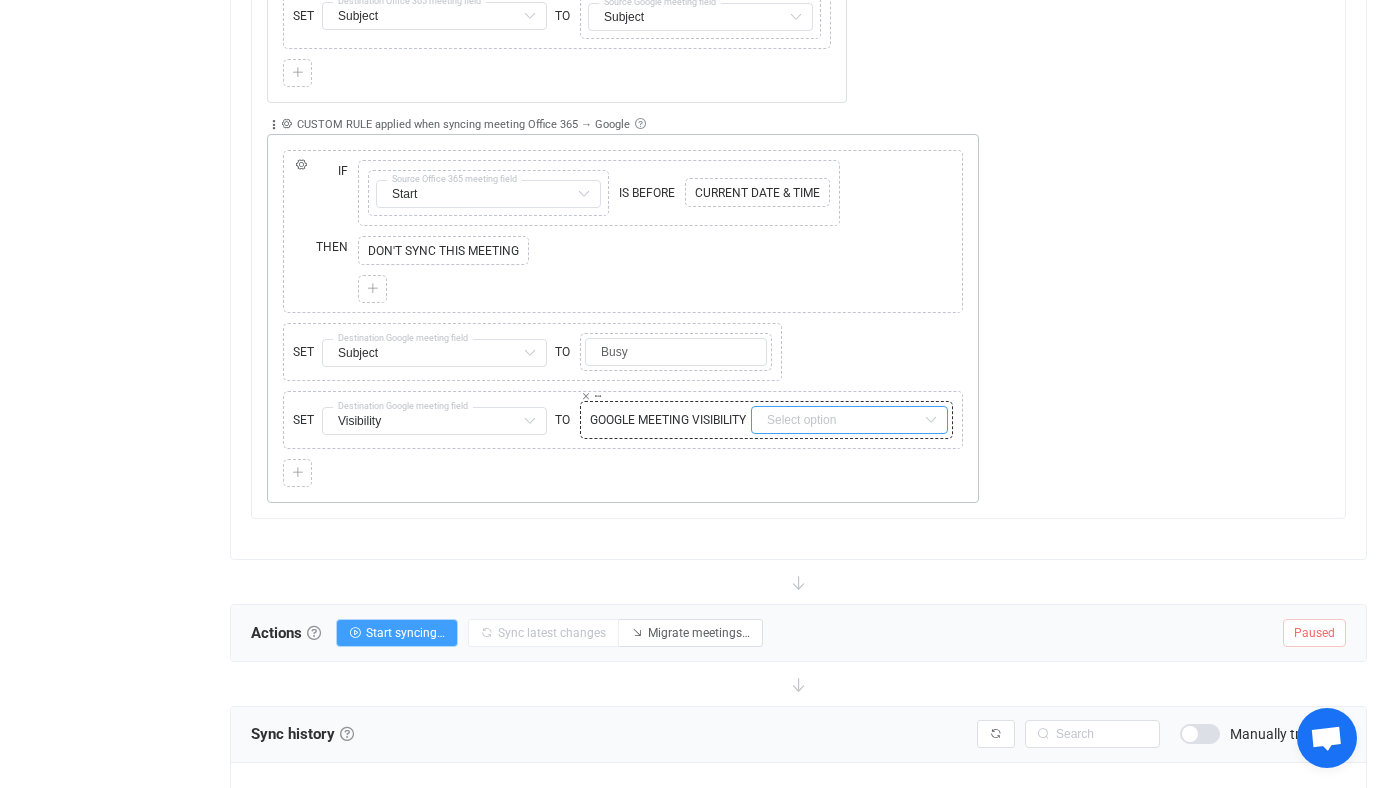 click at bounding box center (849, 420) 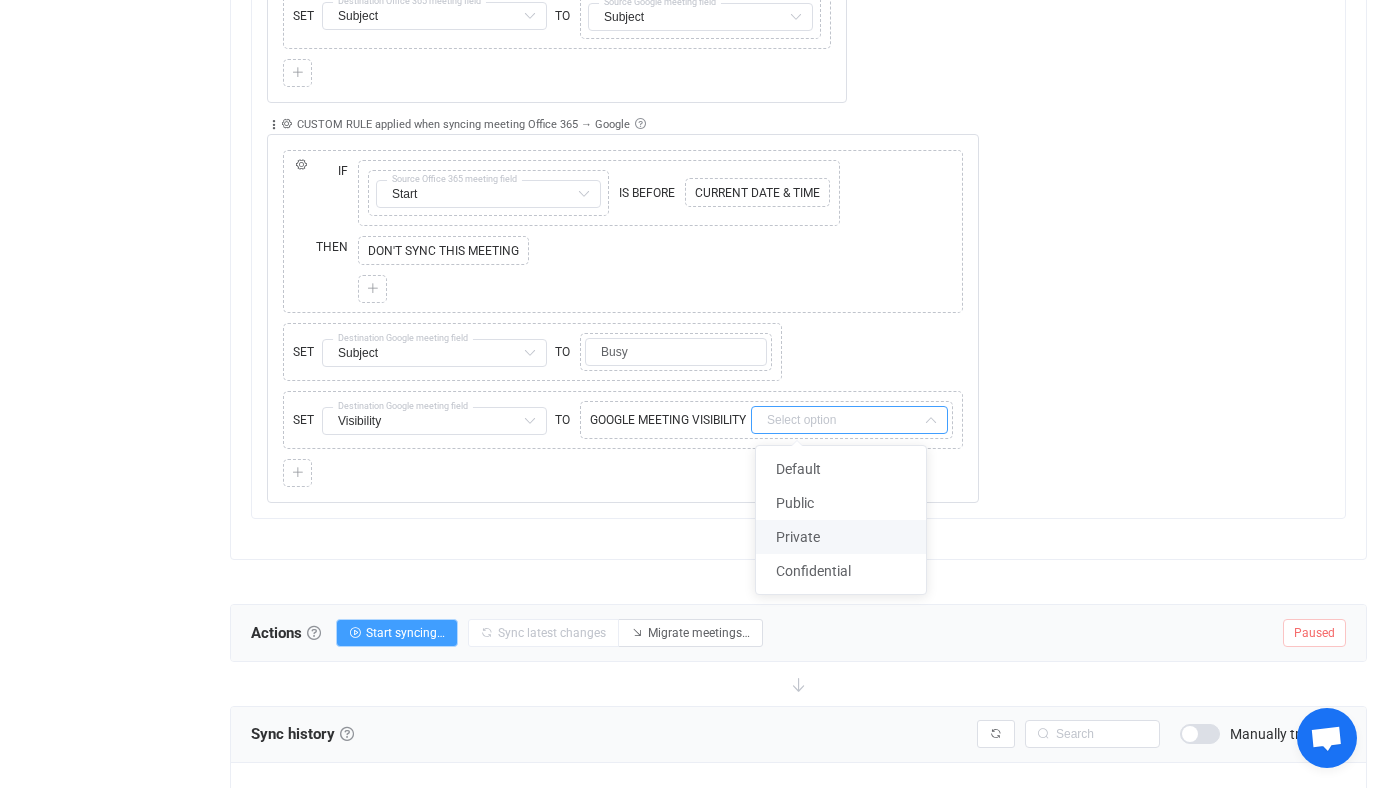 click on "Private" at bounding box center [841, 537] 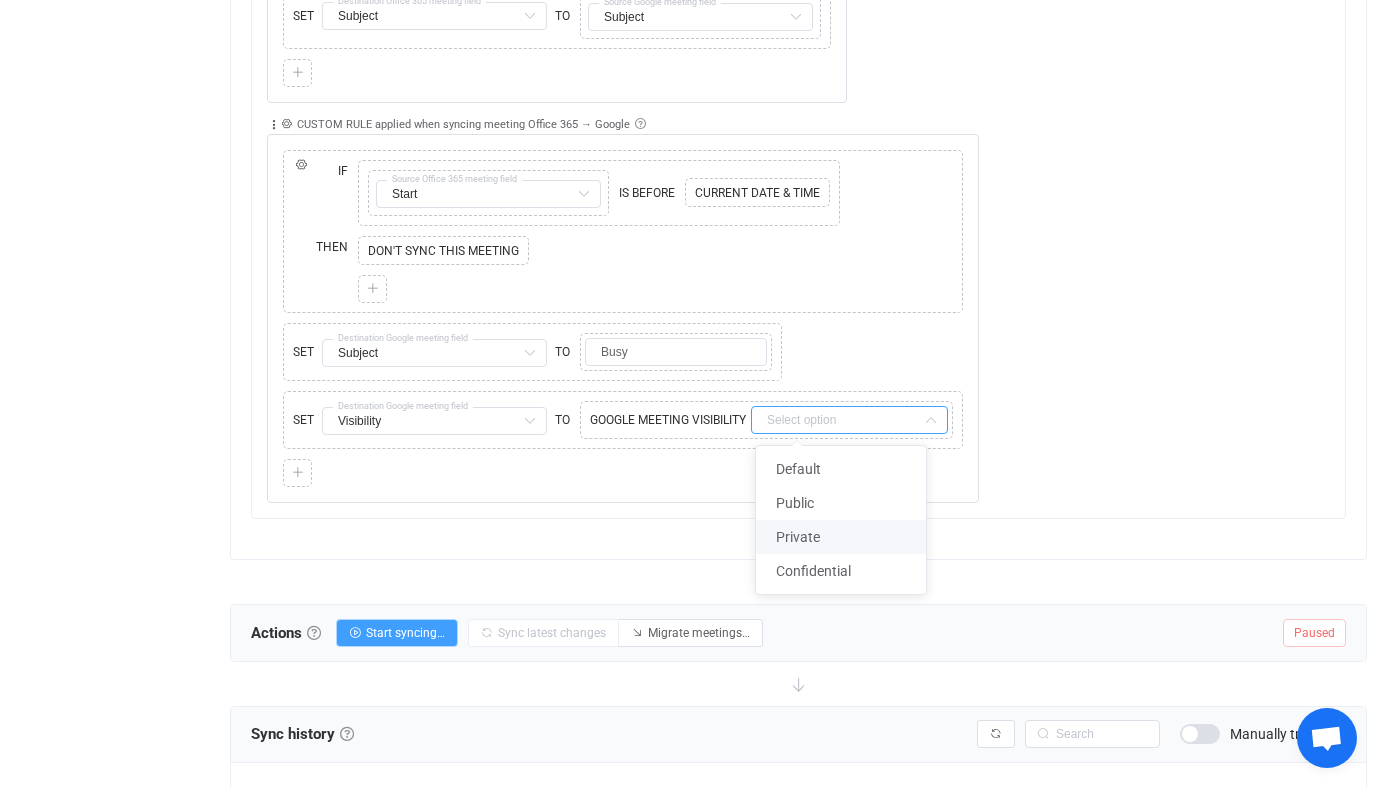 type on "Private" 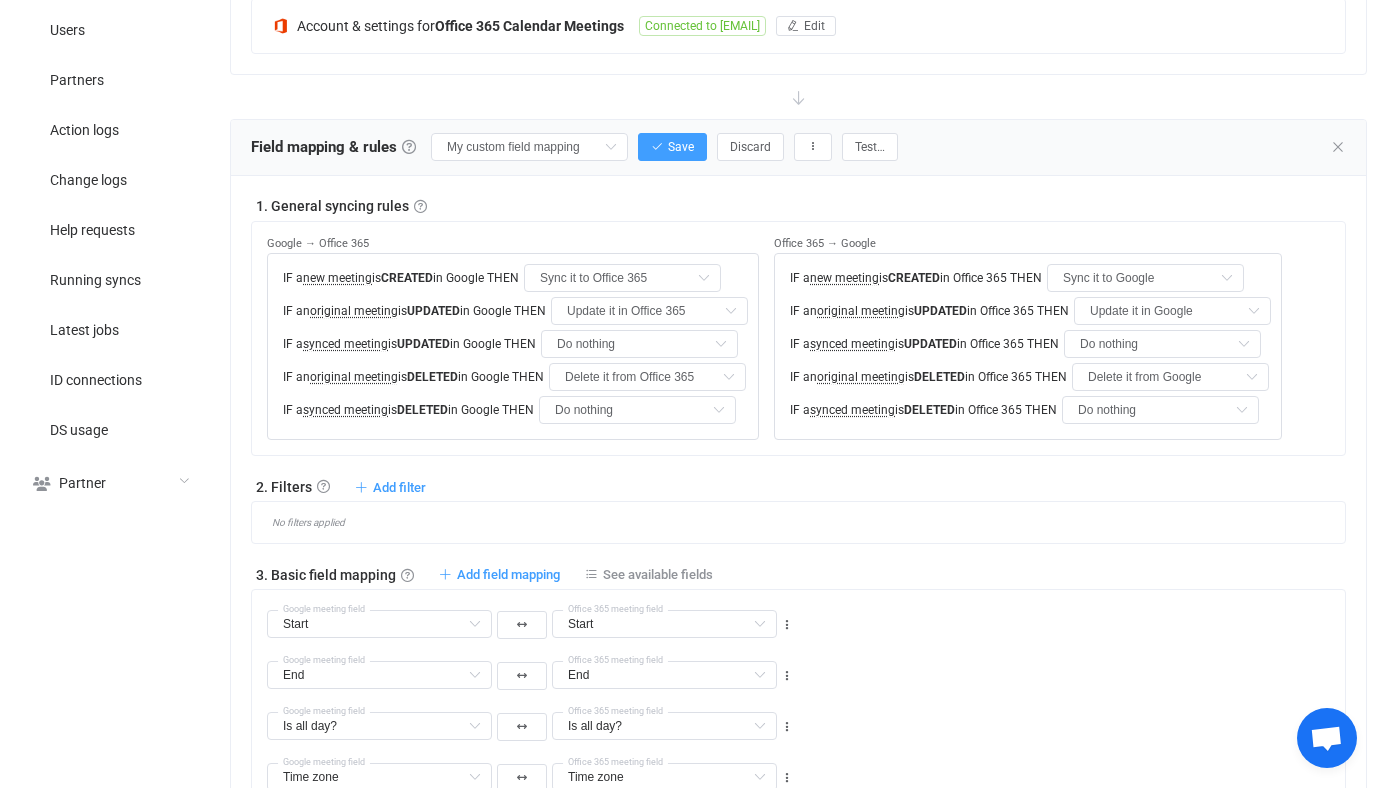 scroll, scrollTop: 468, scrollLeft: 0, axis: vertical 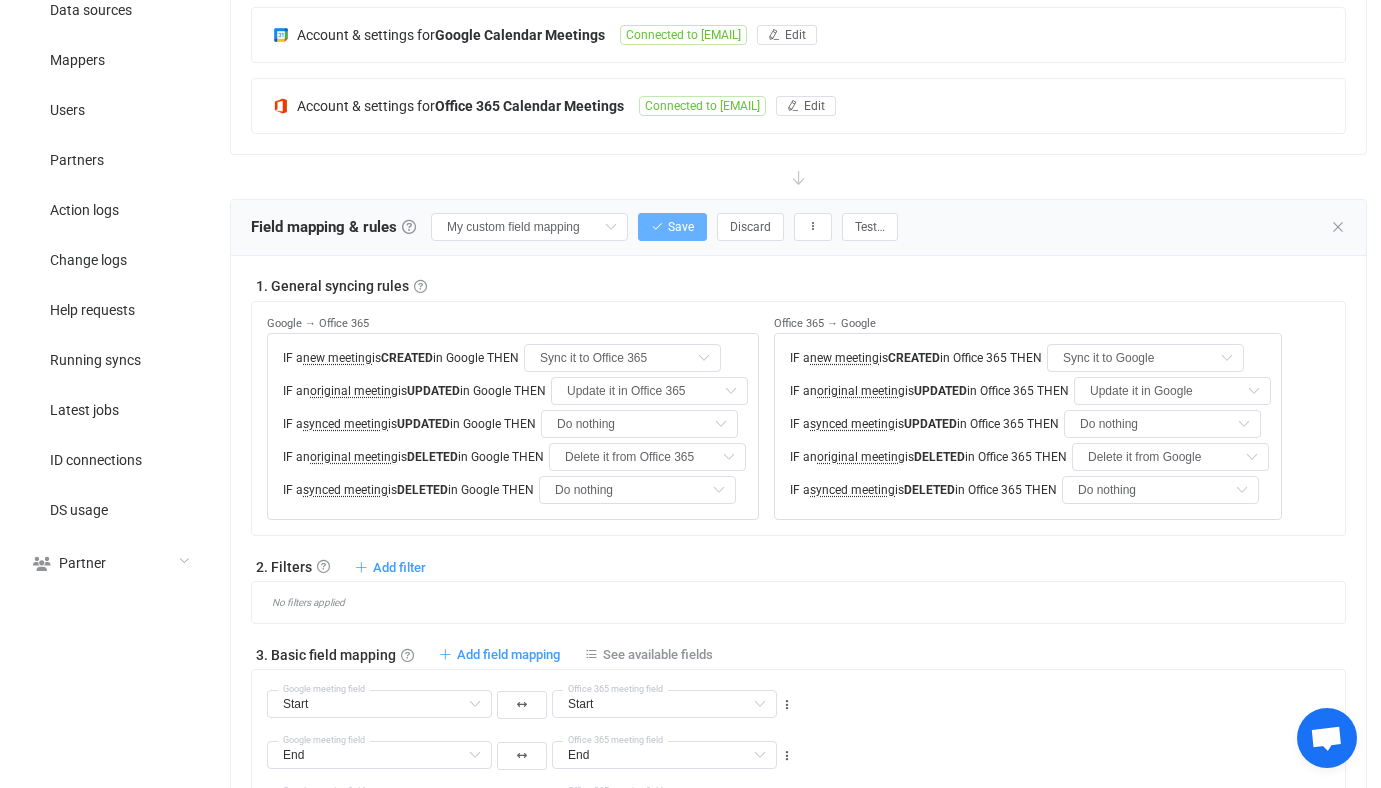 click on "Save" at bounding box center (672, 227) 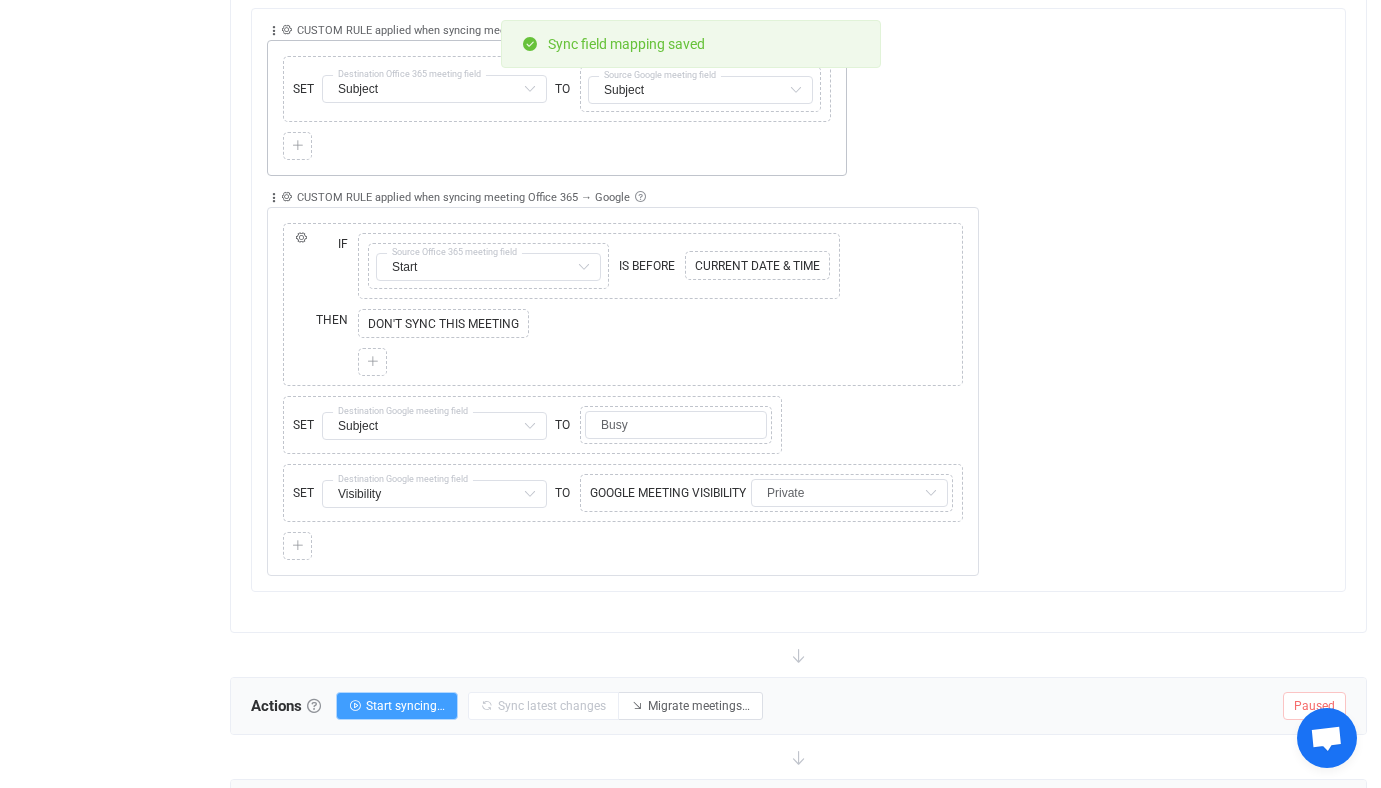 scroll, scrollTop: 1763, scrollLeft: 0, axis: vertical 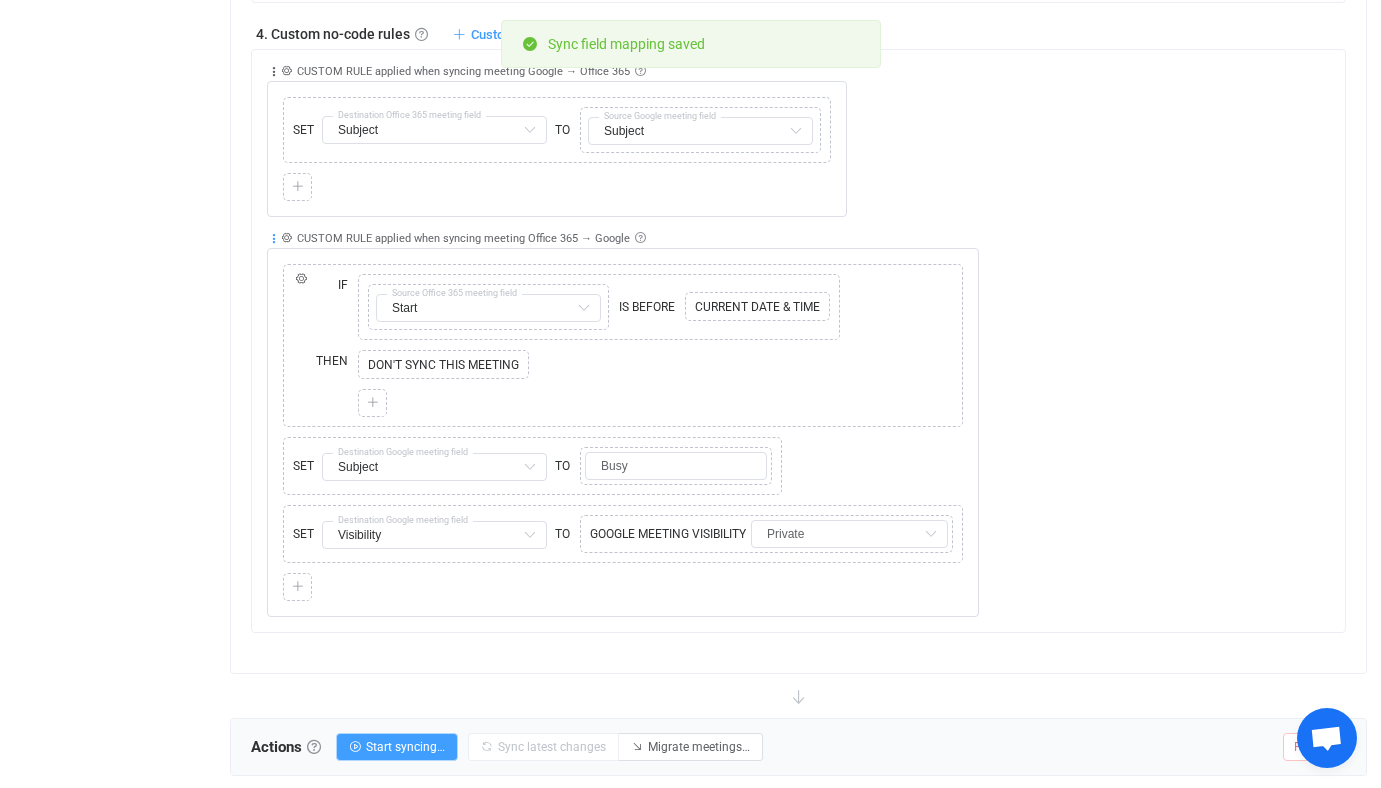 click at bounding box center [274, 239] 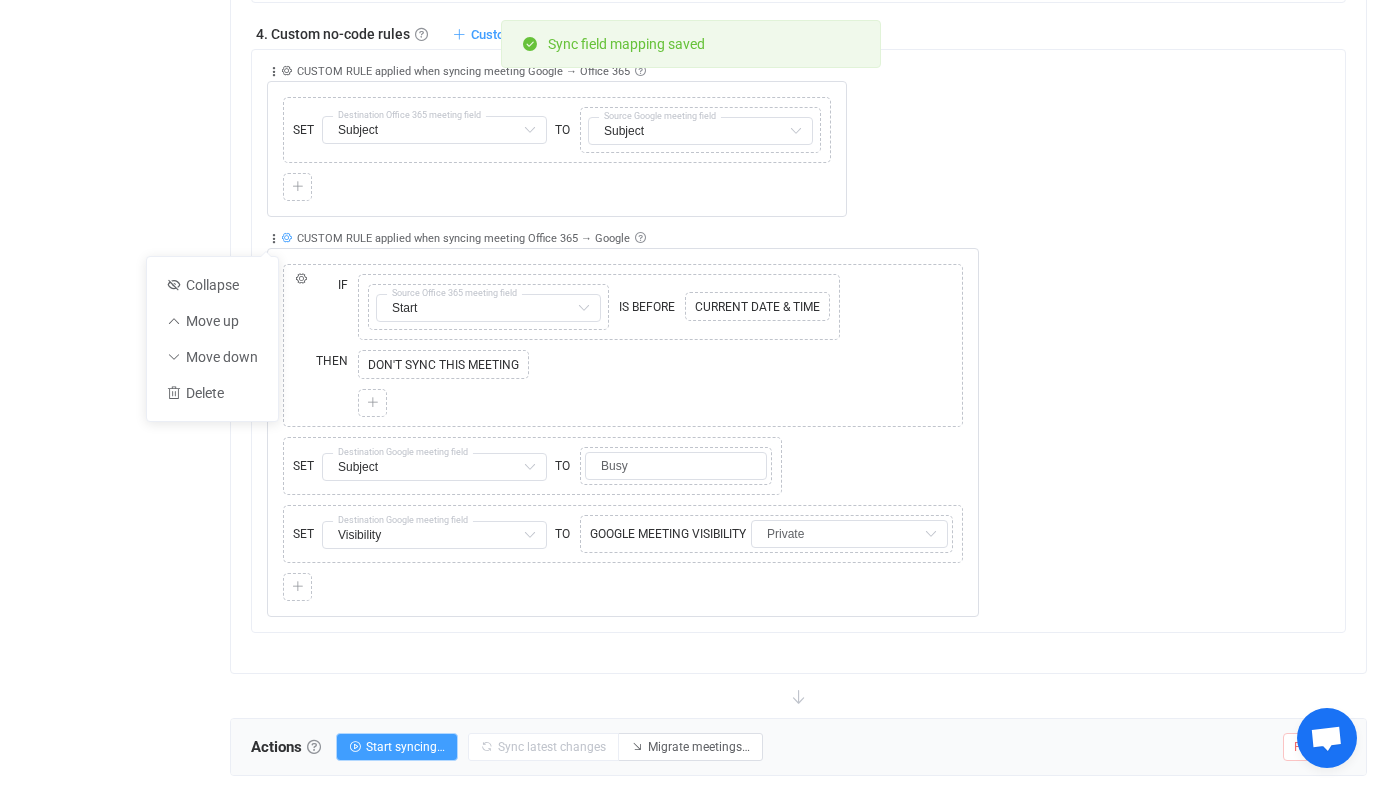click at bounding box center [286, 237] 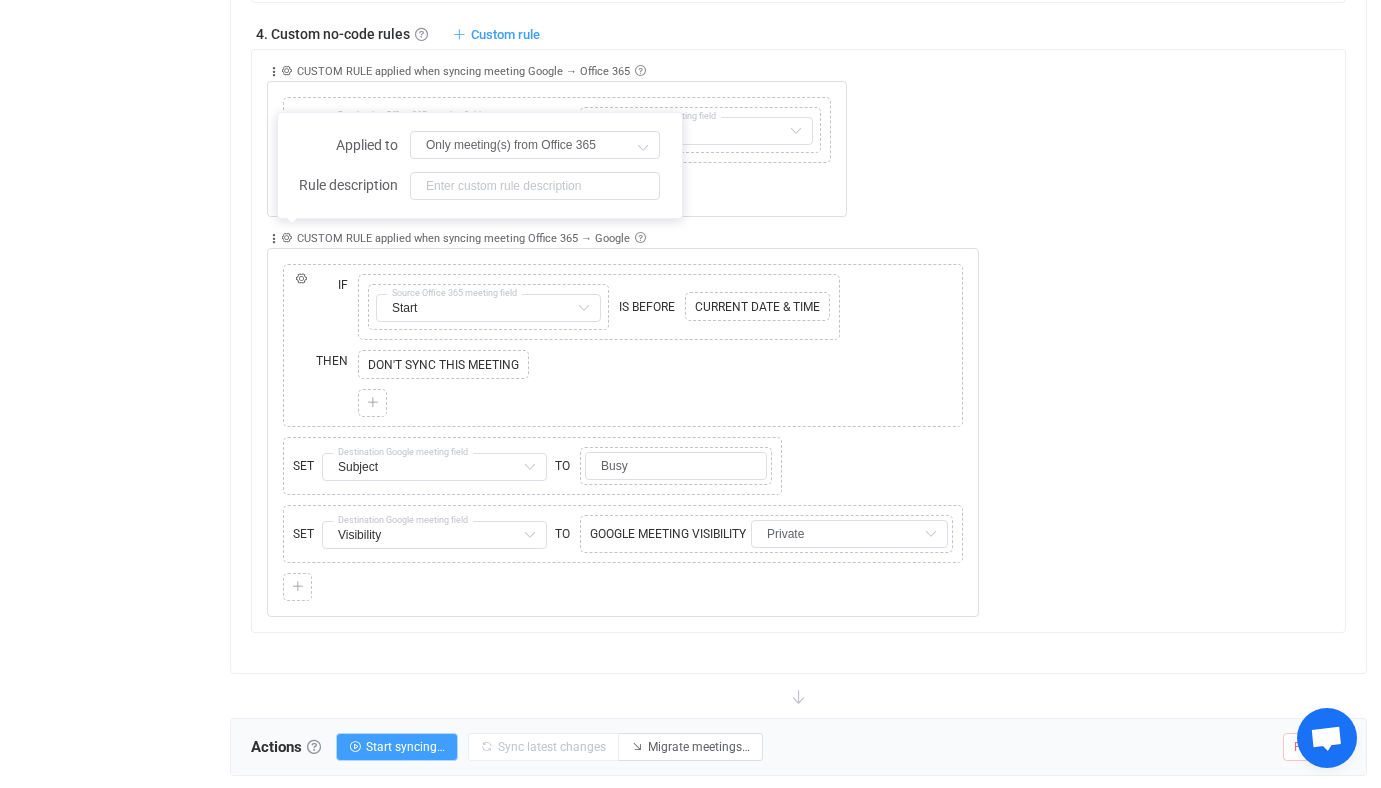 click on "CUSTOM RULE applied when syncing meeting Office 365 → Google Custom rule No-code editor to further adjust and customize field mapping, add conditions, rules, transform data, or apply custom logic of any complexity" at bounding box center [623, 239] 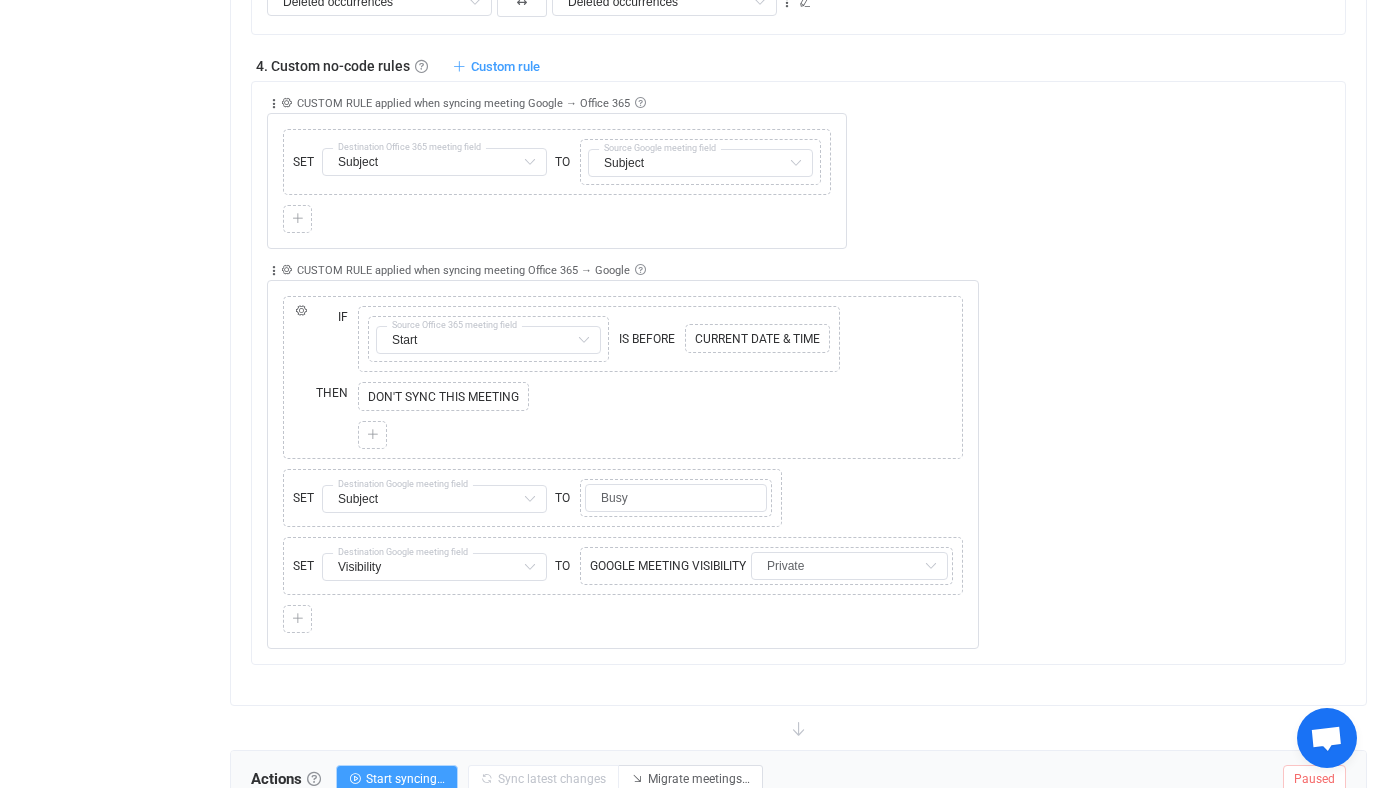 scroll, scrollTop: 1732, scrollLeft: 0, axis: vertical 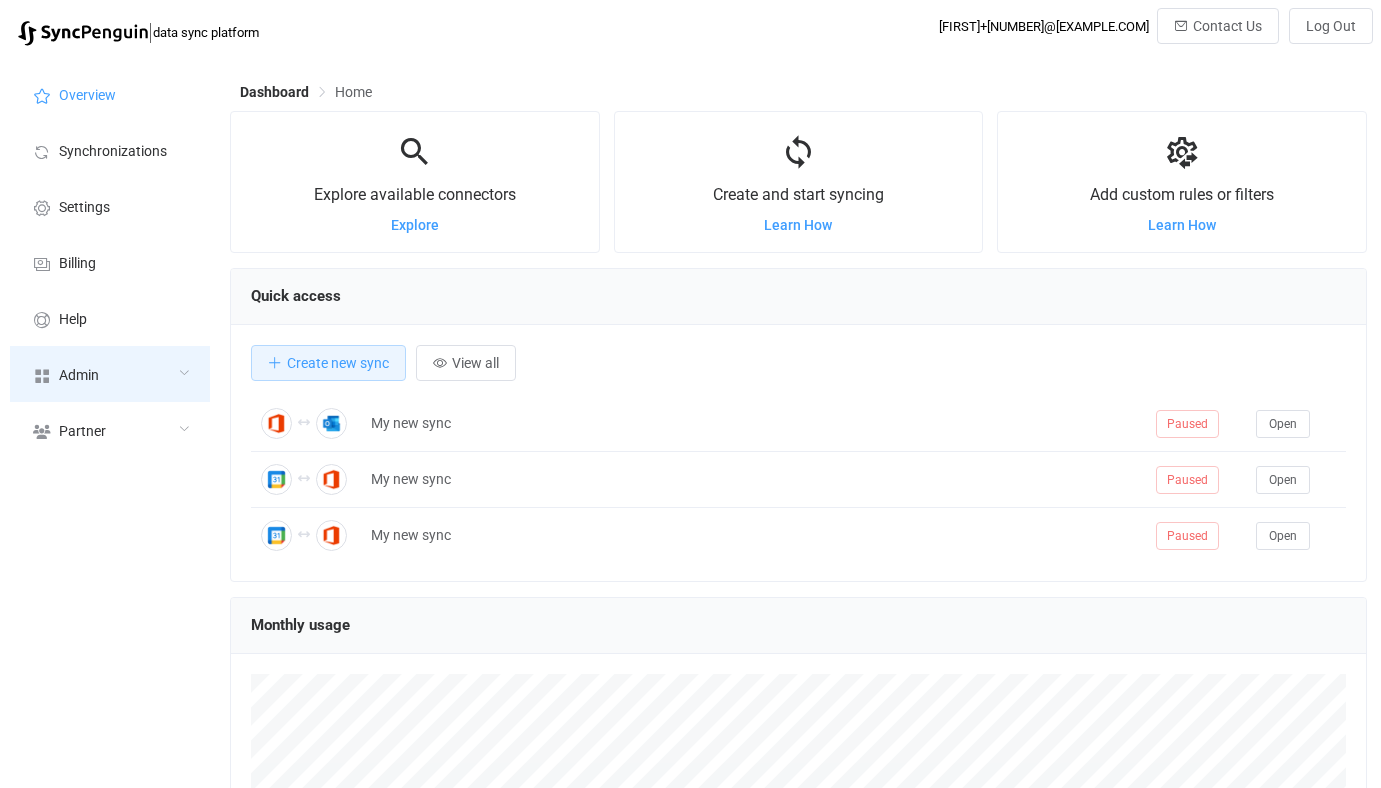 click on "Admin" at bounding box center (110, 374) 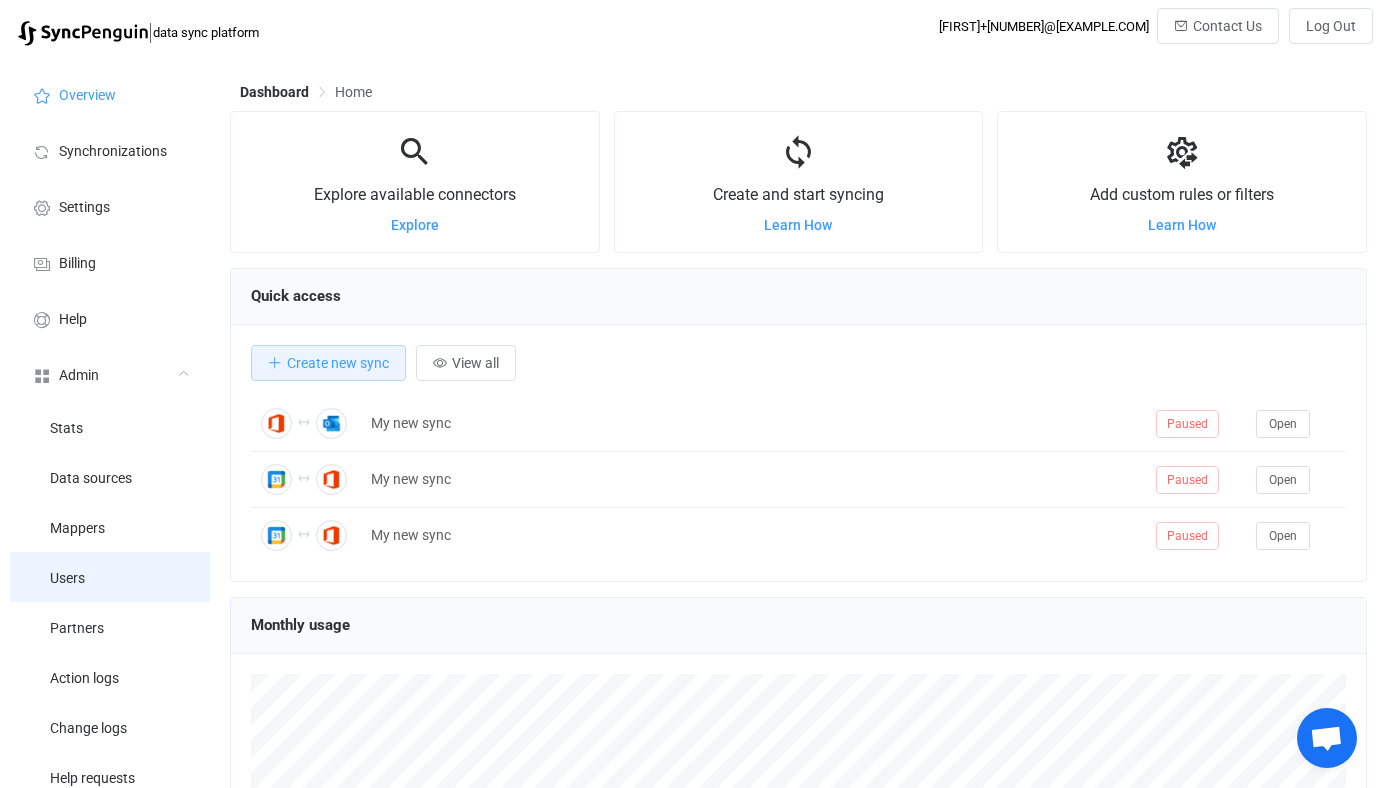 click on "Users" at bounding box center [110, 577] 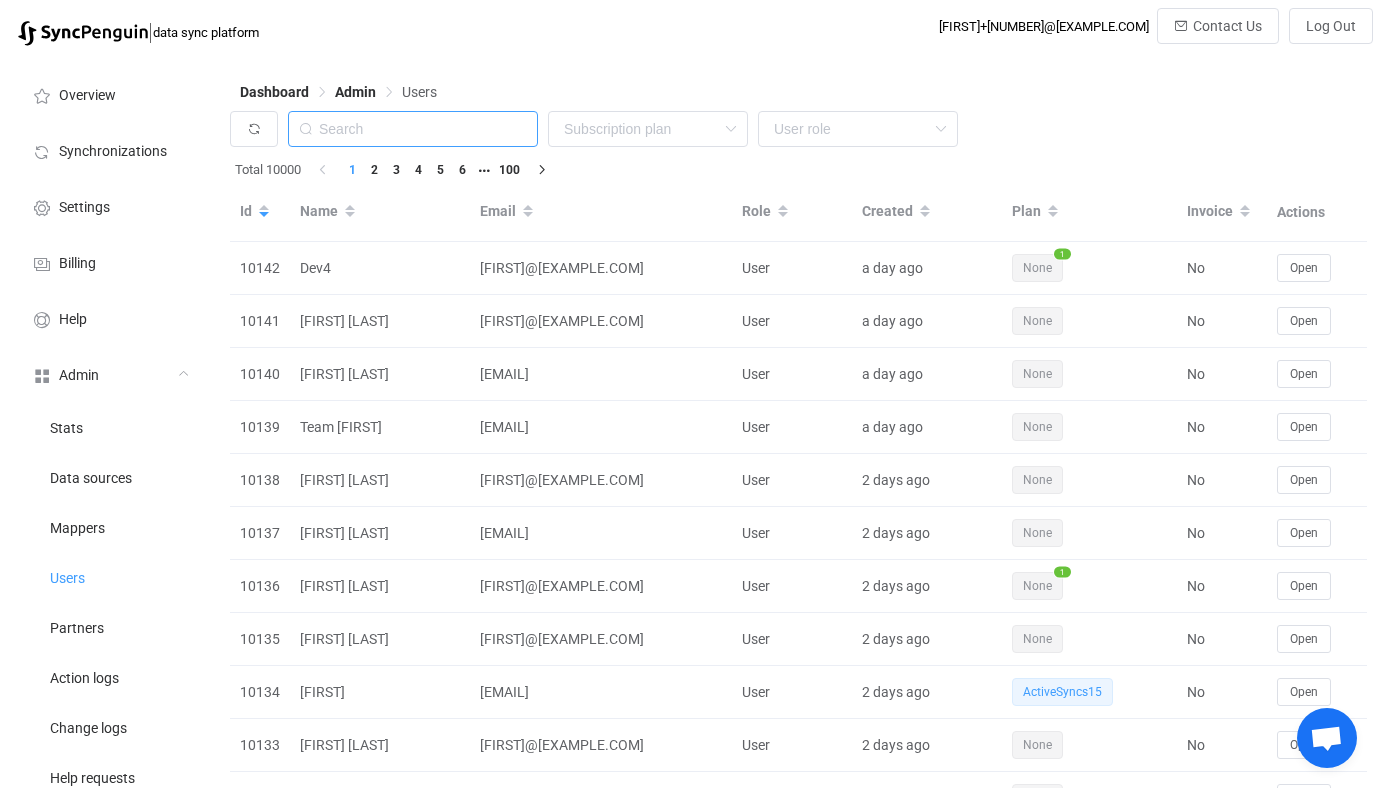 click at bounding box center (413, 129) 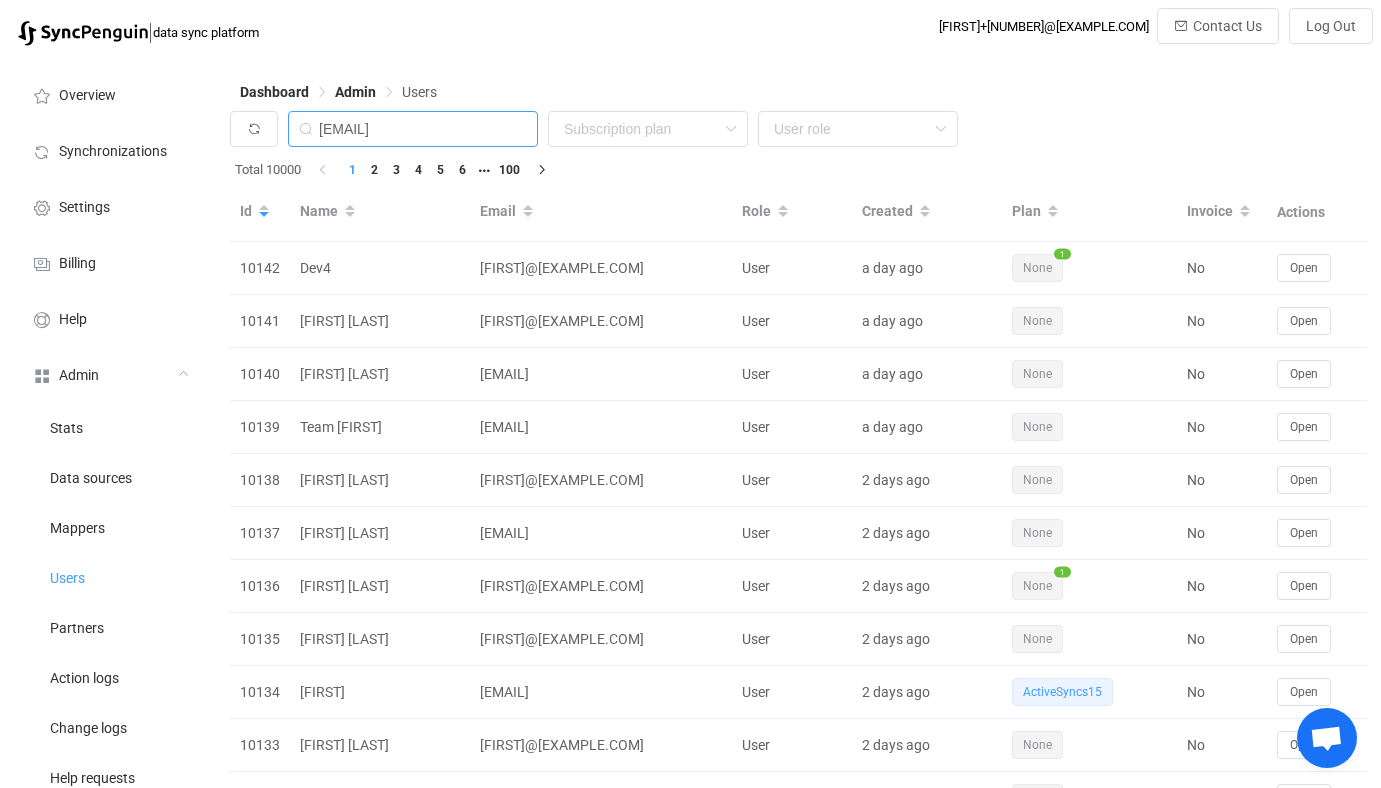 scroll, scrollTop: 0, scrollLeft: 9, axis: horizontal 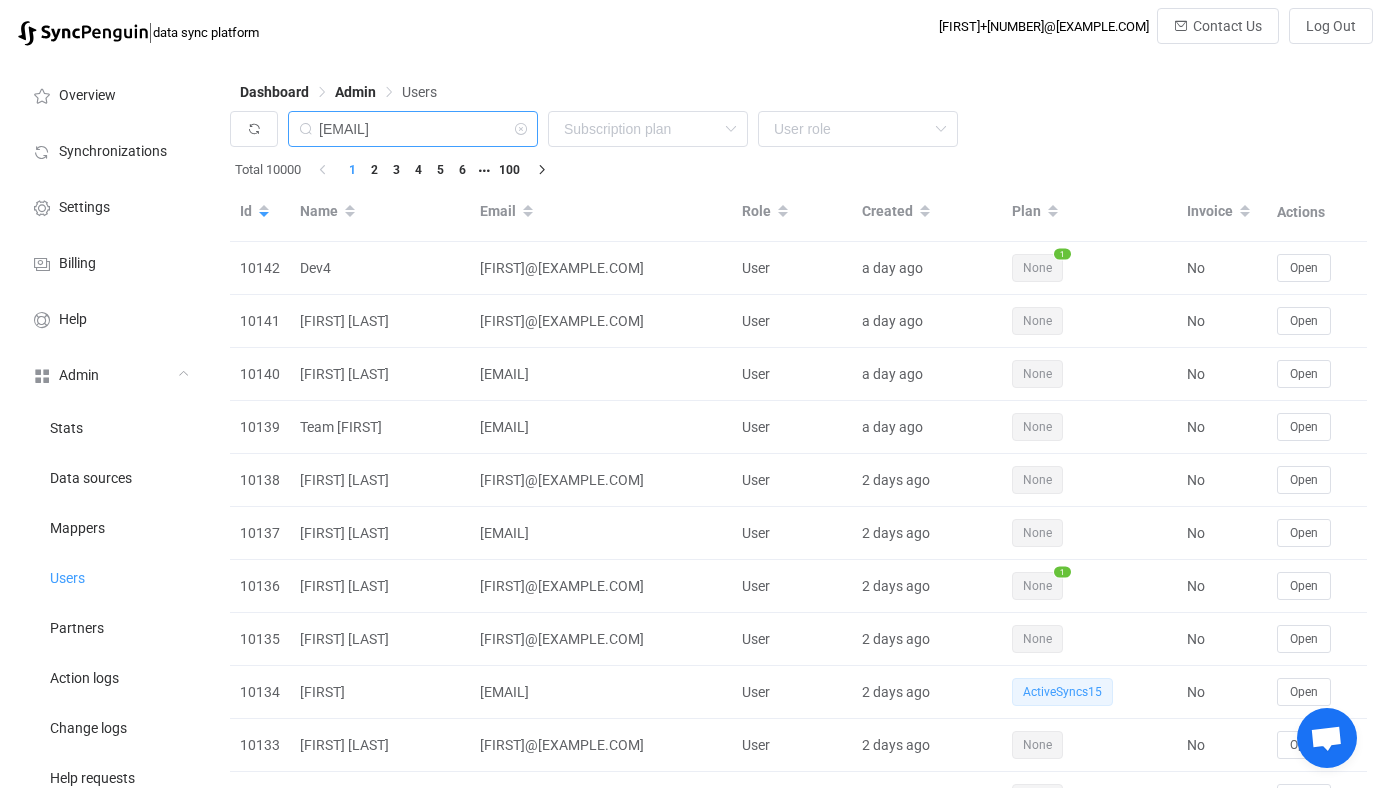 type on "computers@martinsapples.com" 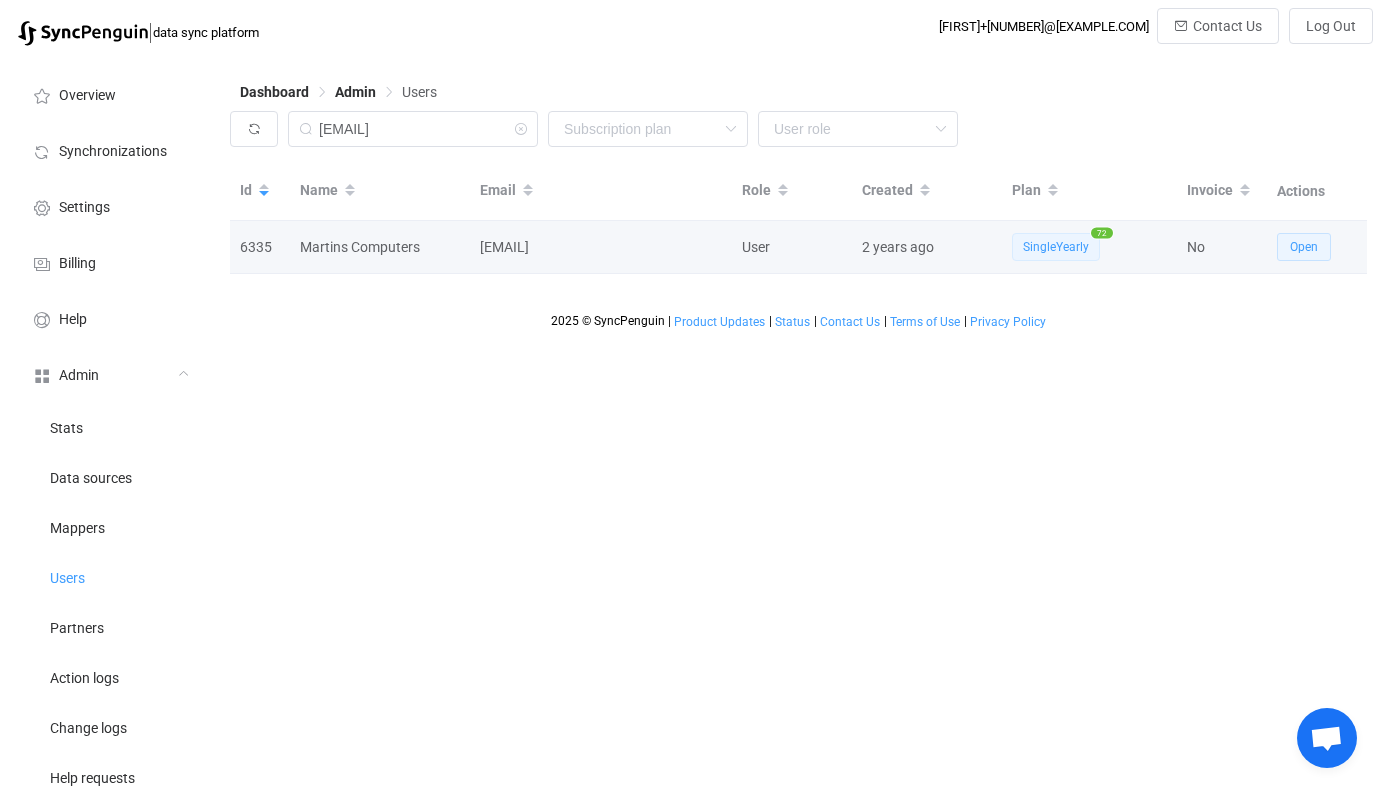 click on "Open" at bounding box center [1304, 247] 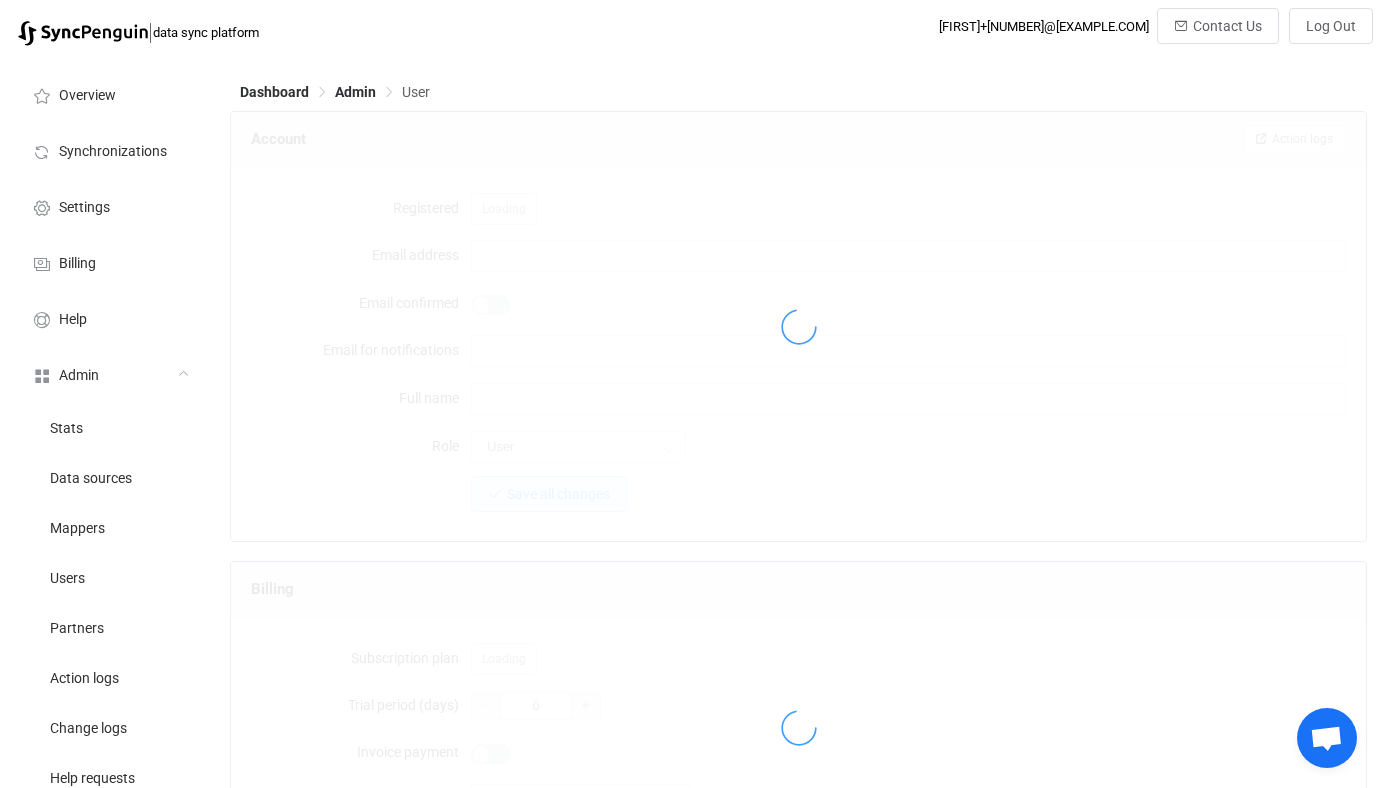 type on "computers@martinsapples.com" 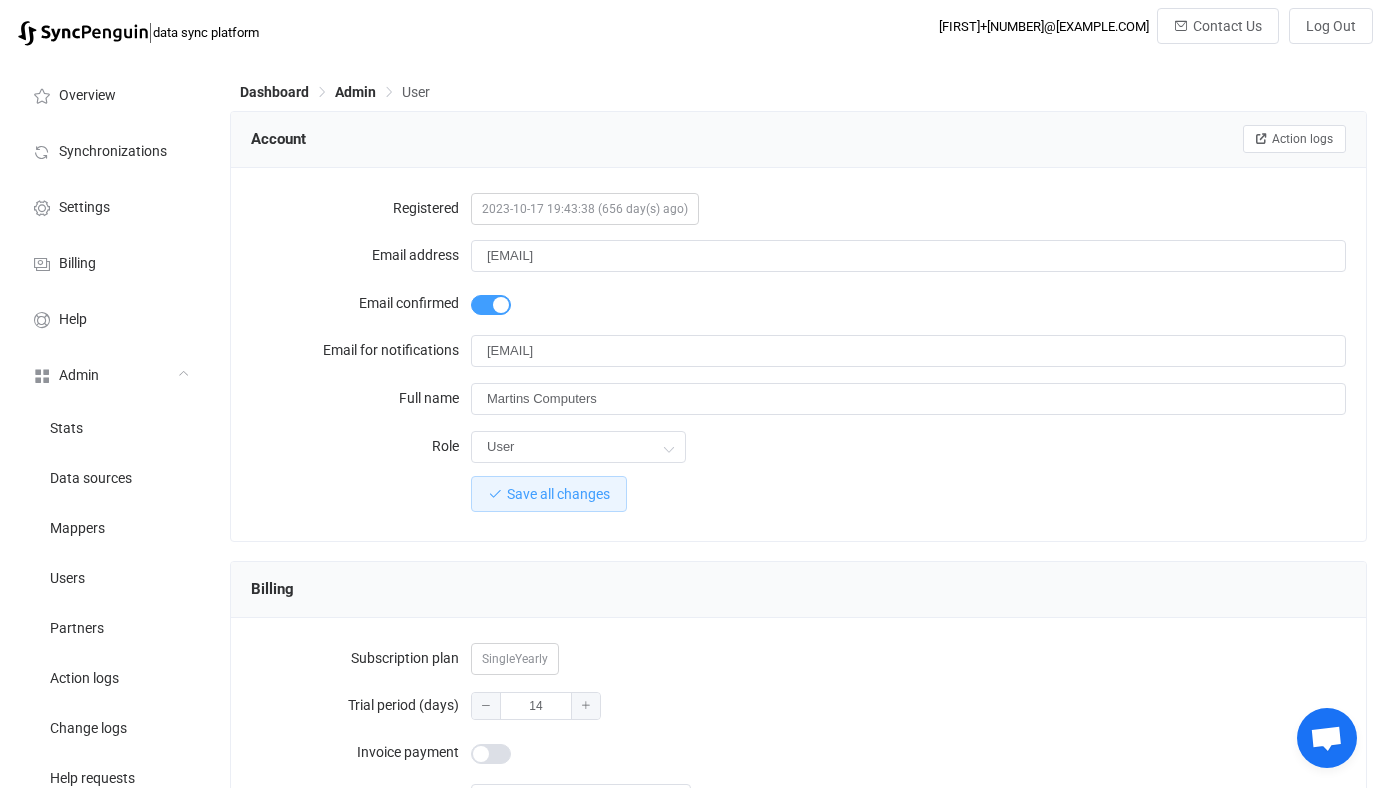 scroll, scrollTop: 1742, scrollLeft: 0, axis: vertical 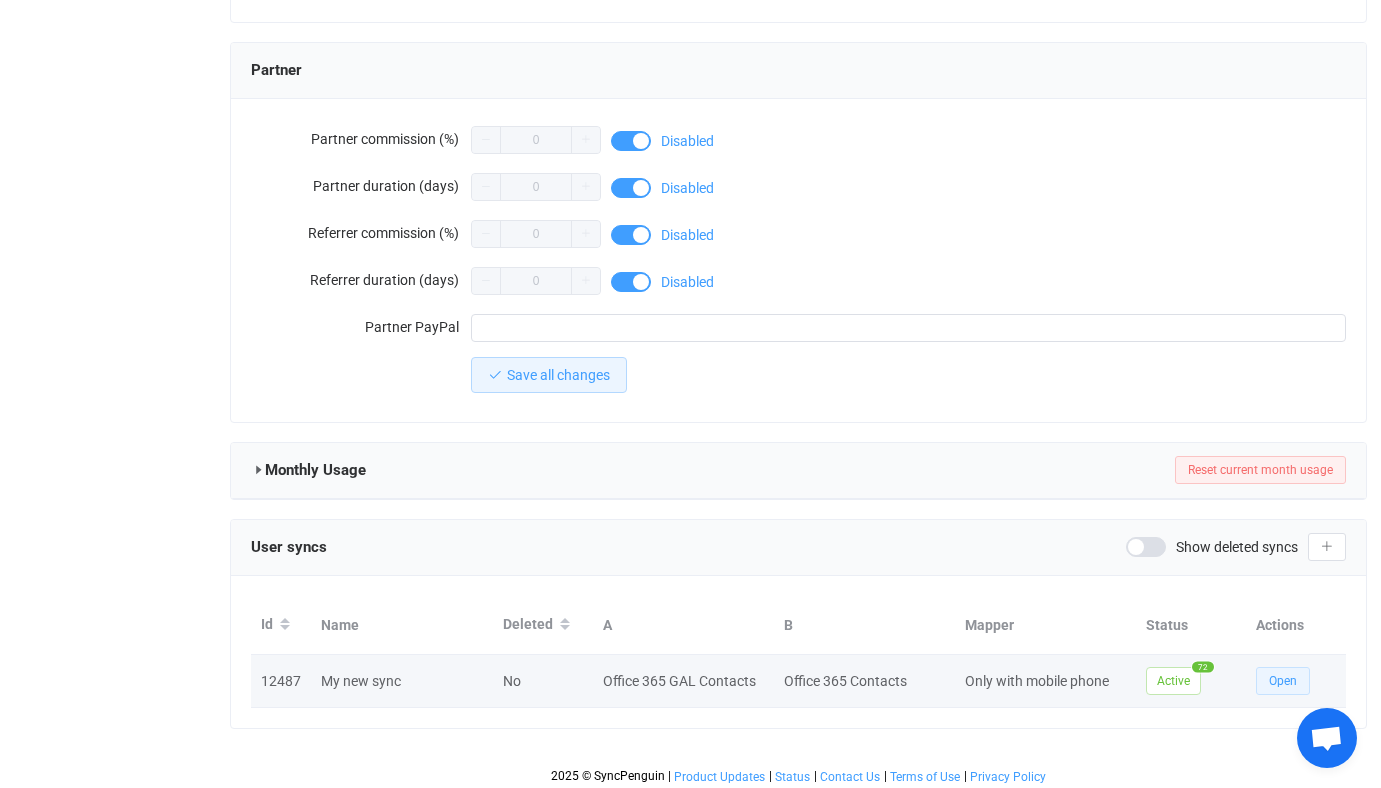 click on "Open" at bounding box center [1283, 681] 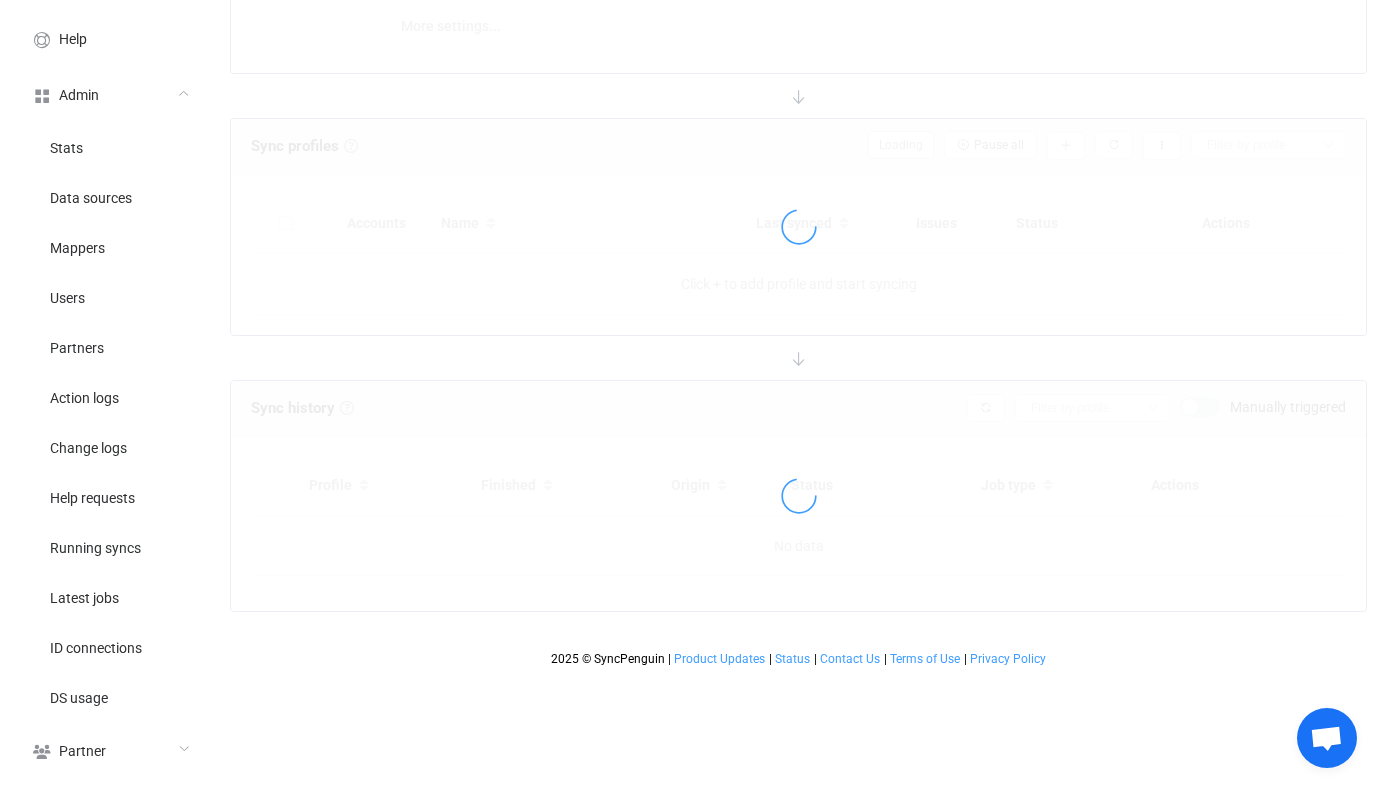 scroll, scrollTop: 0, scrollLeft: 0, axis: both 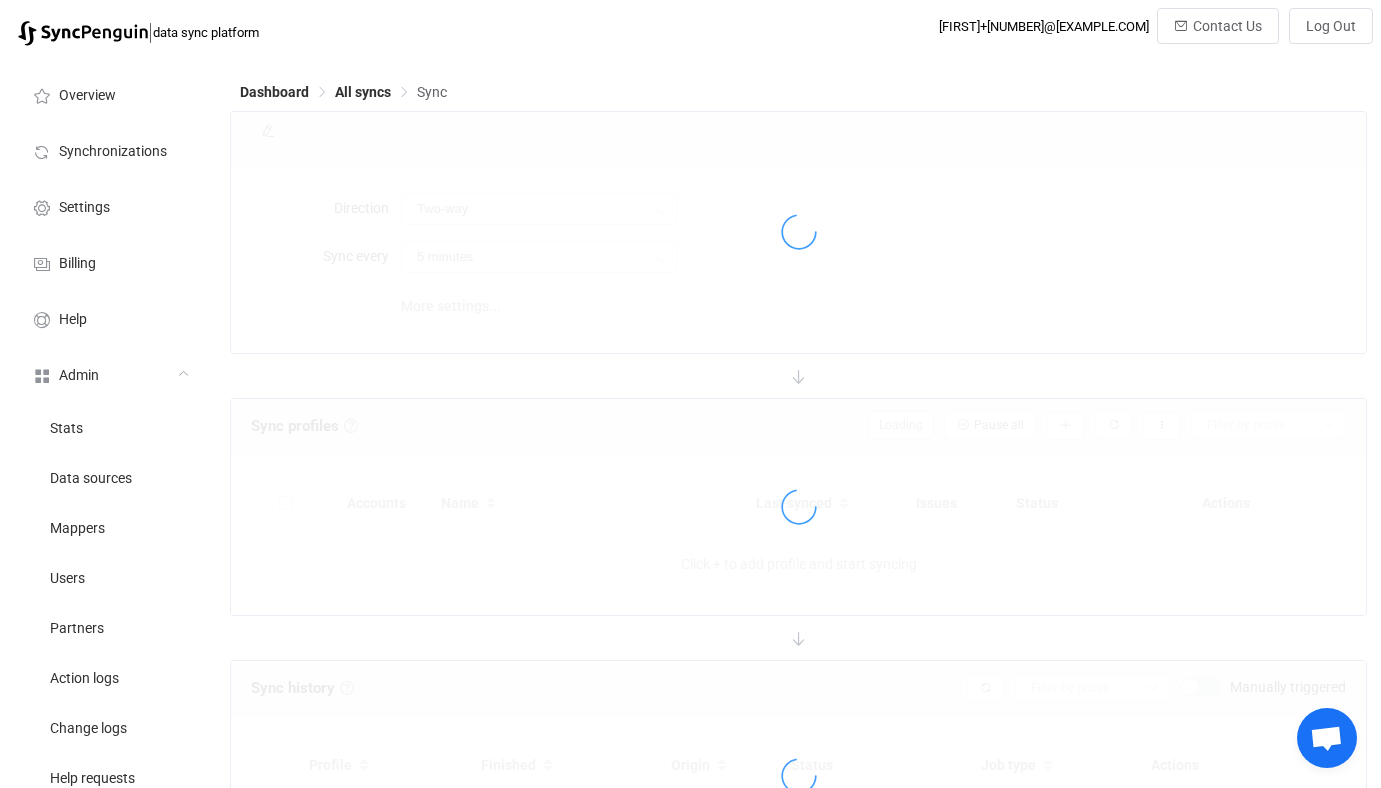 type on "Office 365 GAL → Office 365 (one to many)" 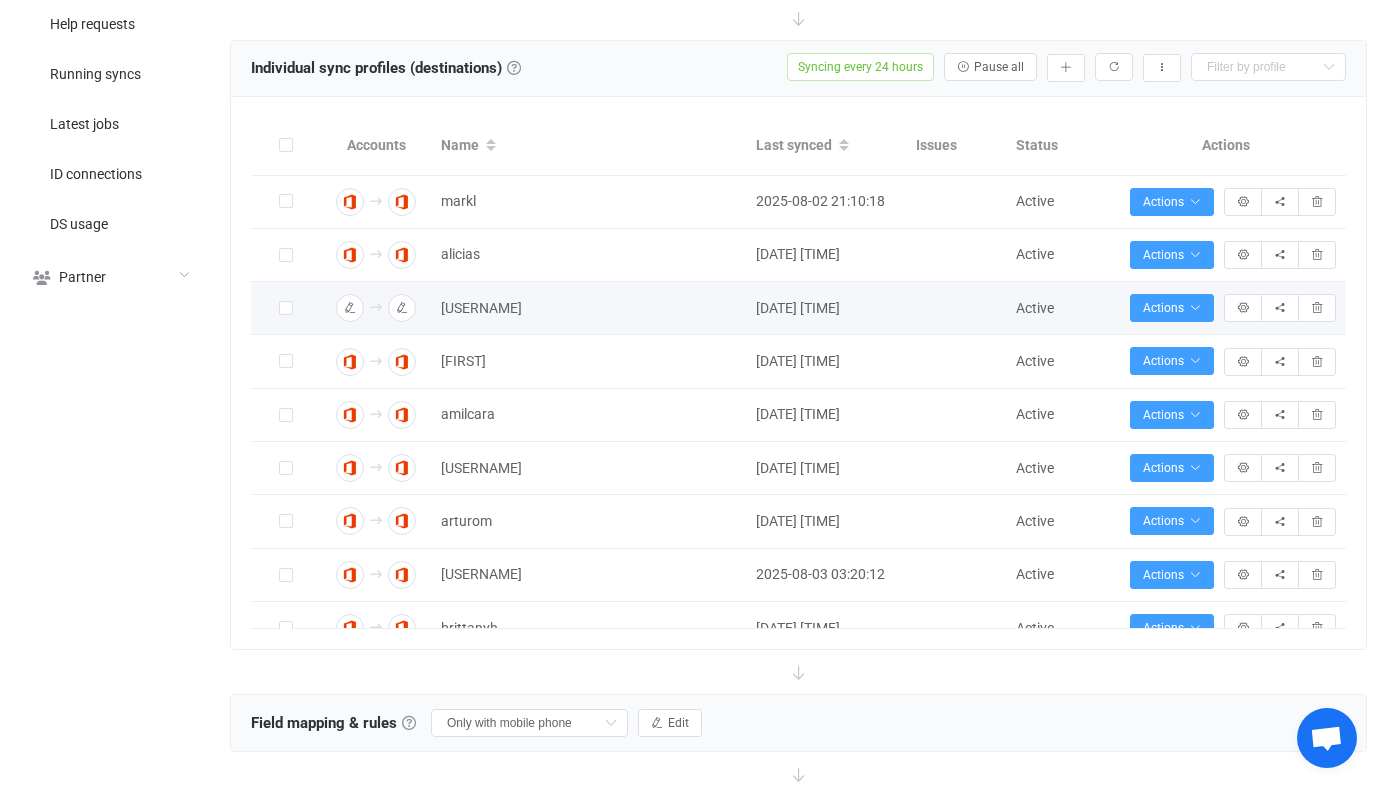 scroll, scrollTop: 750, scrollLeft: 0, axis: vertical 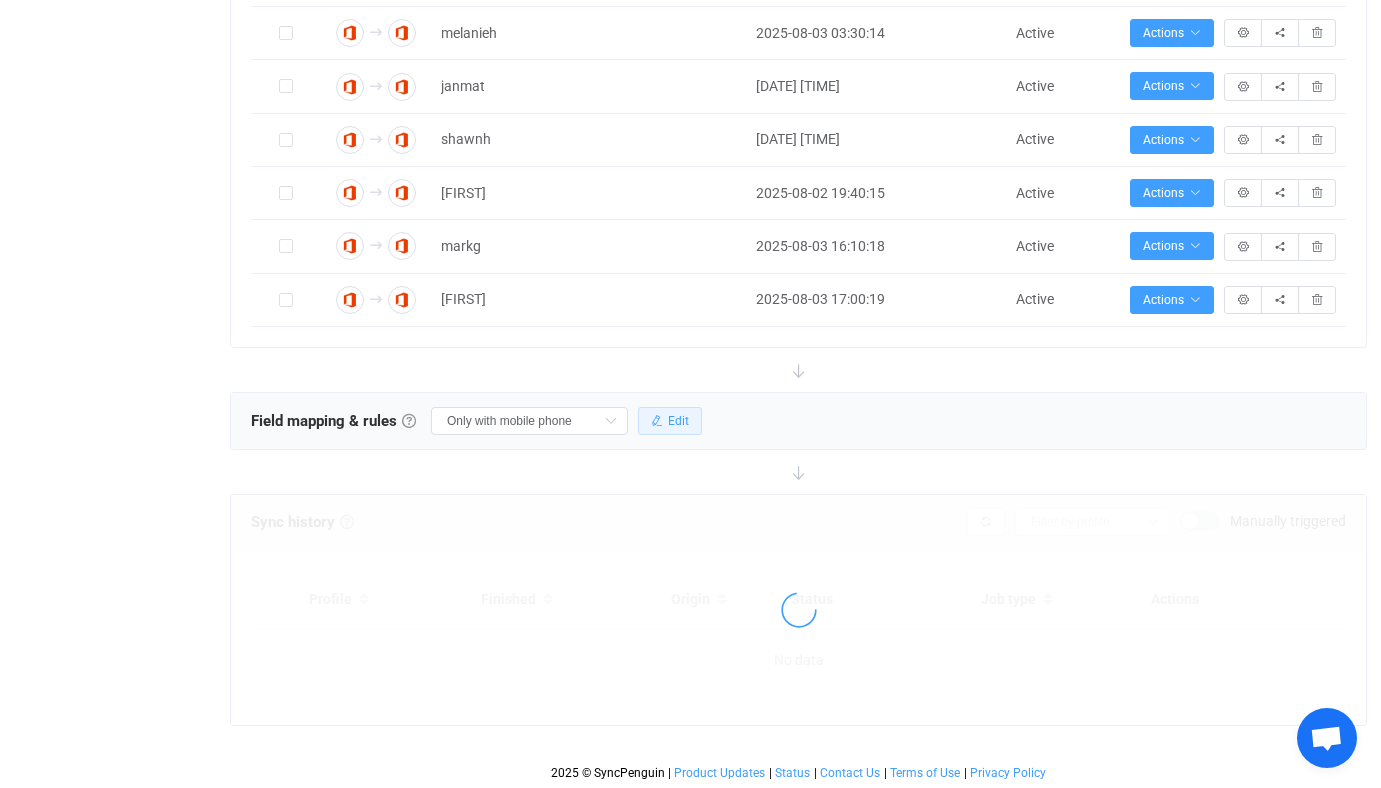 click on "Edit" at bounding box center (670, 421) 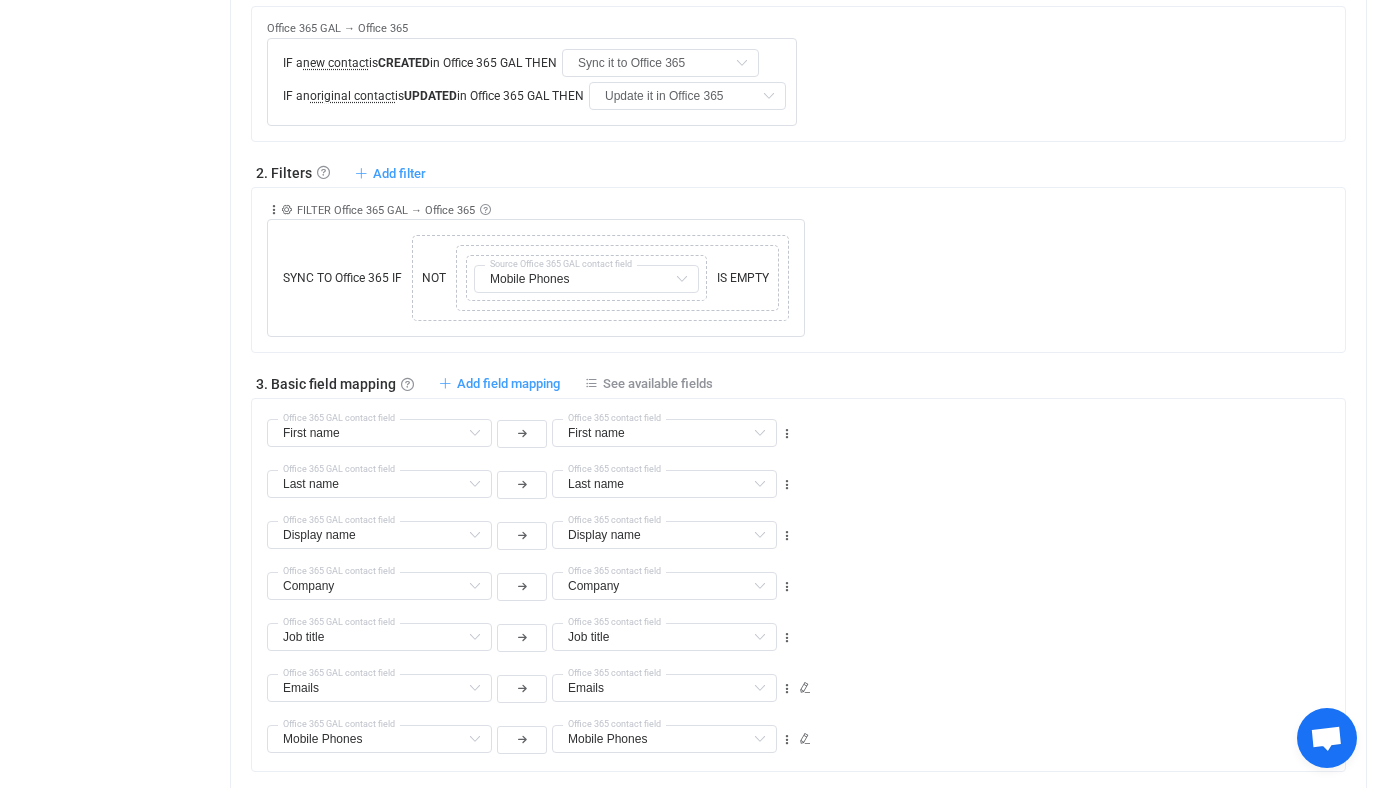 scroll, scrollTop: 1542, scrollLeft: 0, axis: vertical 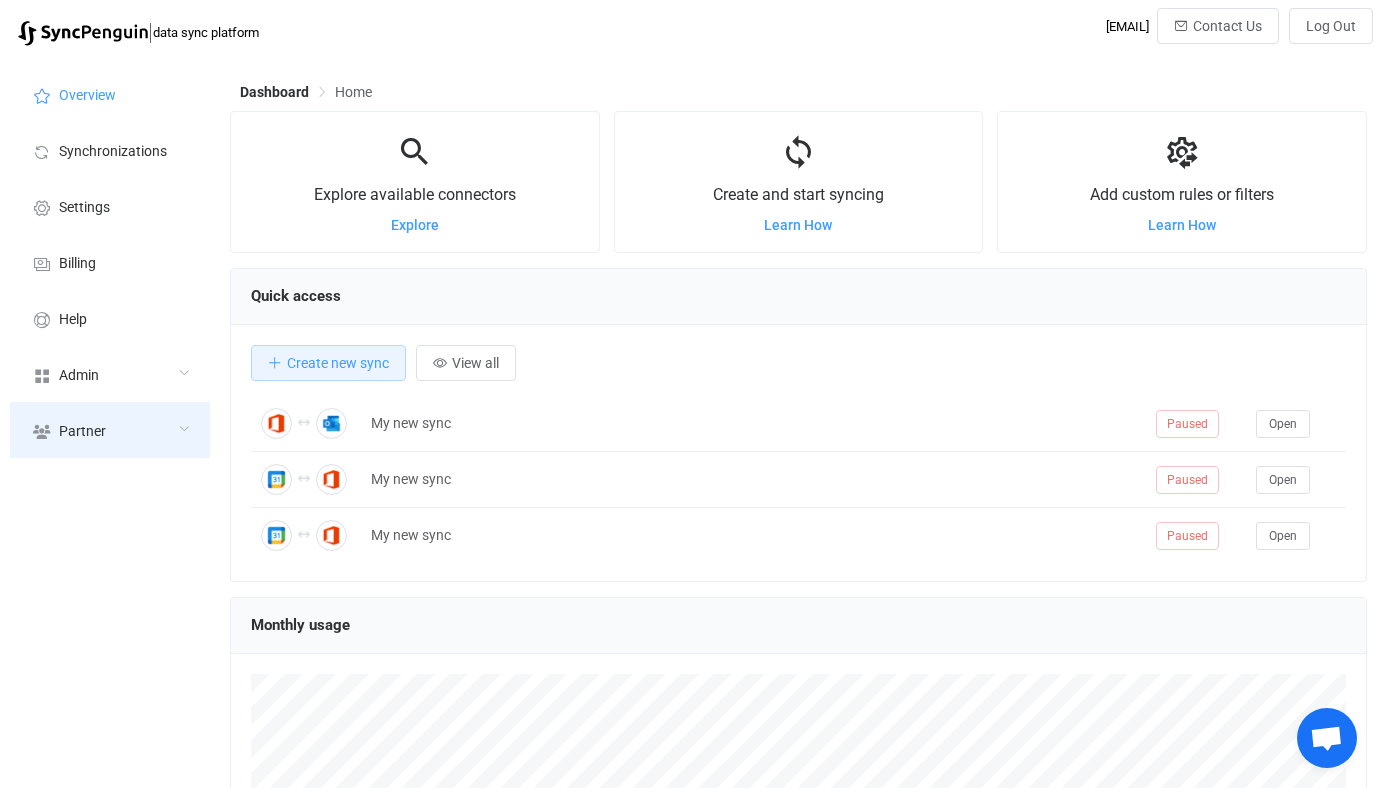 click on "Partner" at bounding box center (110, 430) 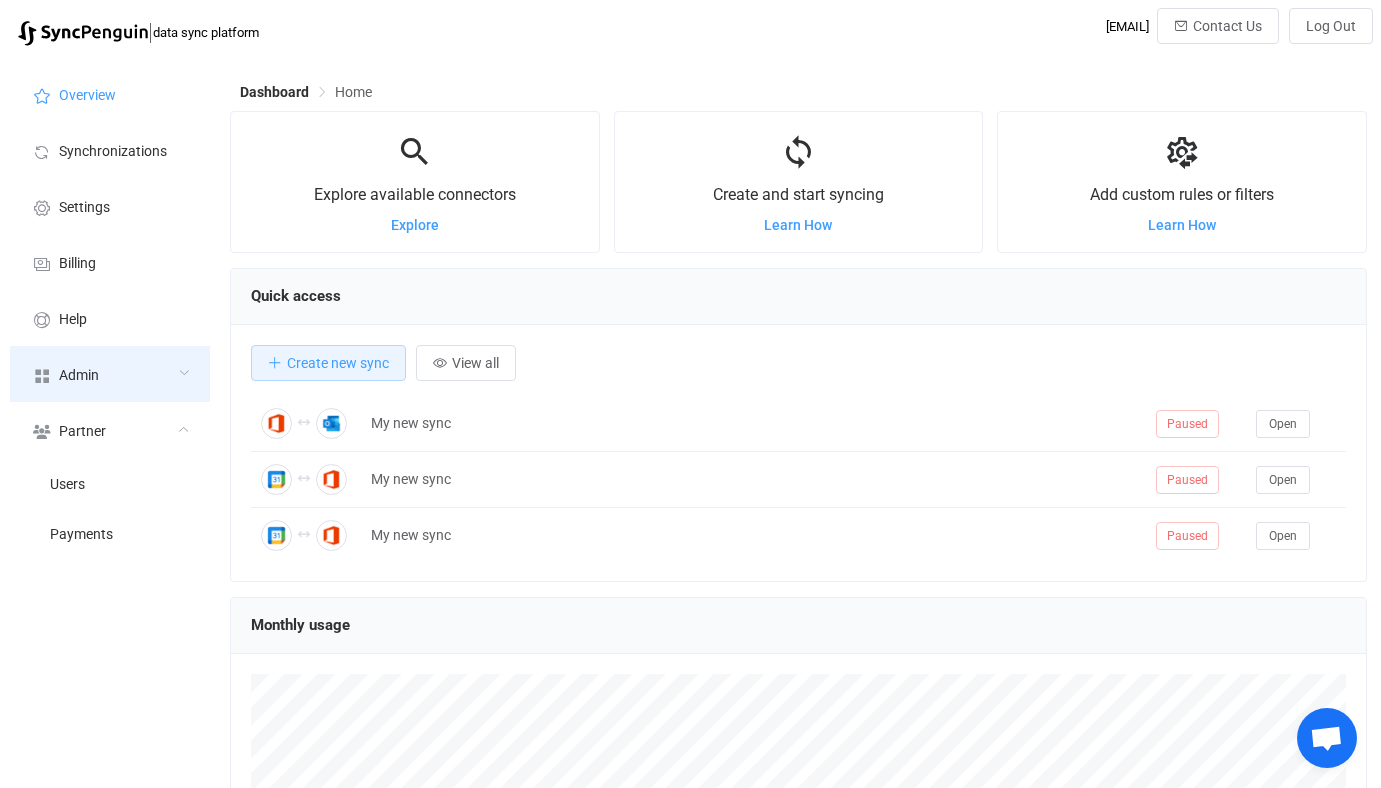 click on "Admin" at bounding box center (110, 374) 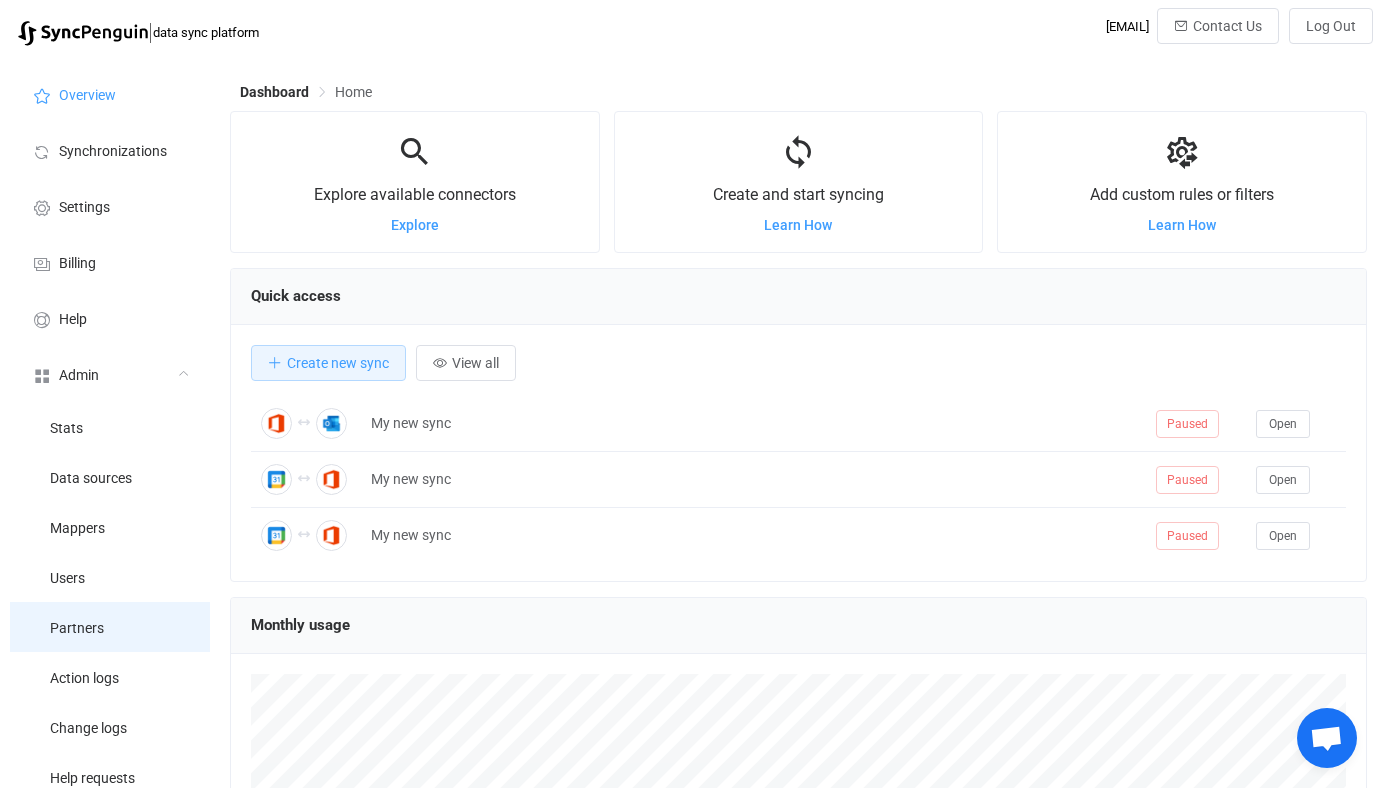 click on "Partners" at bounding box center [110, 627] 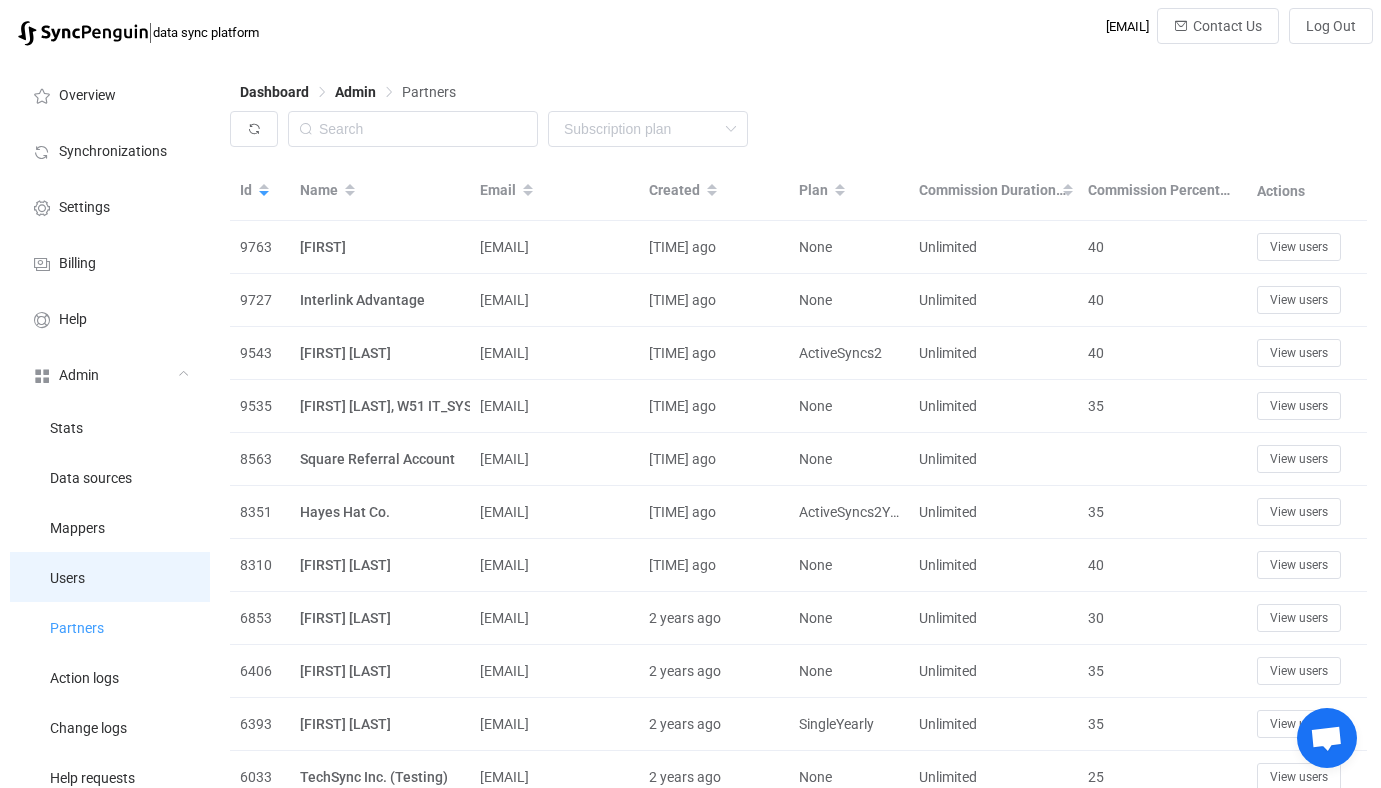 click on "Users" at bounding box center [110, 577] 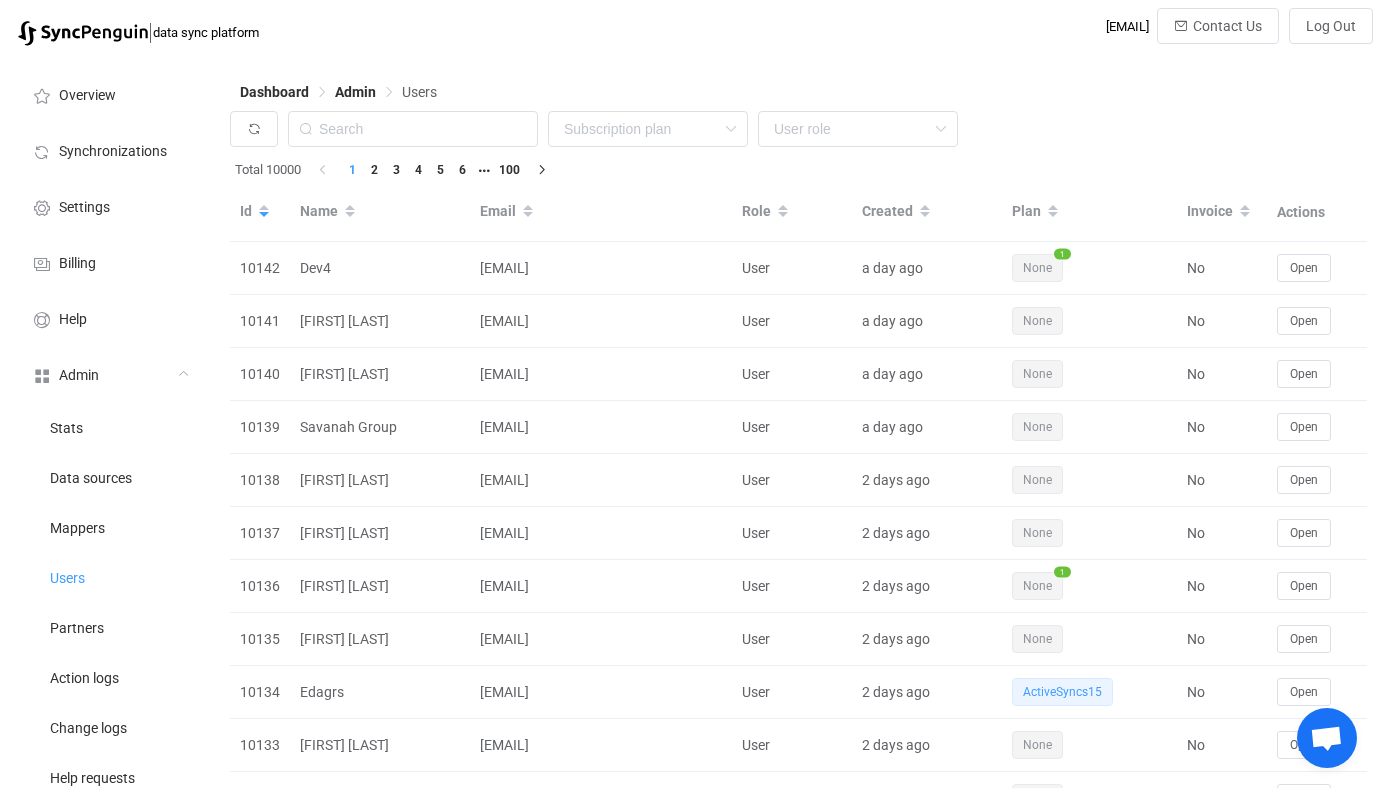 click on "Dashboard Admin Users" at bounding box center [798, 96] 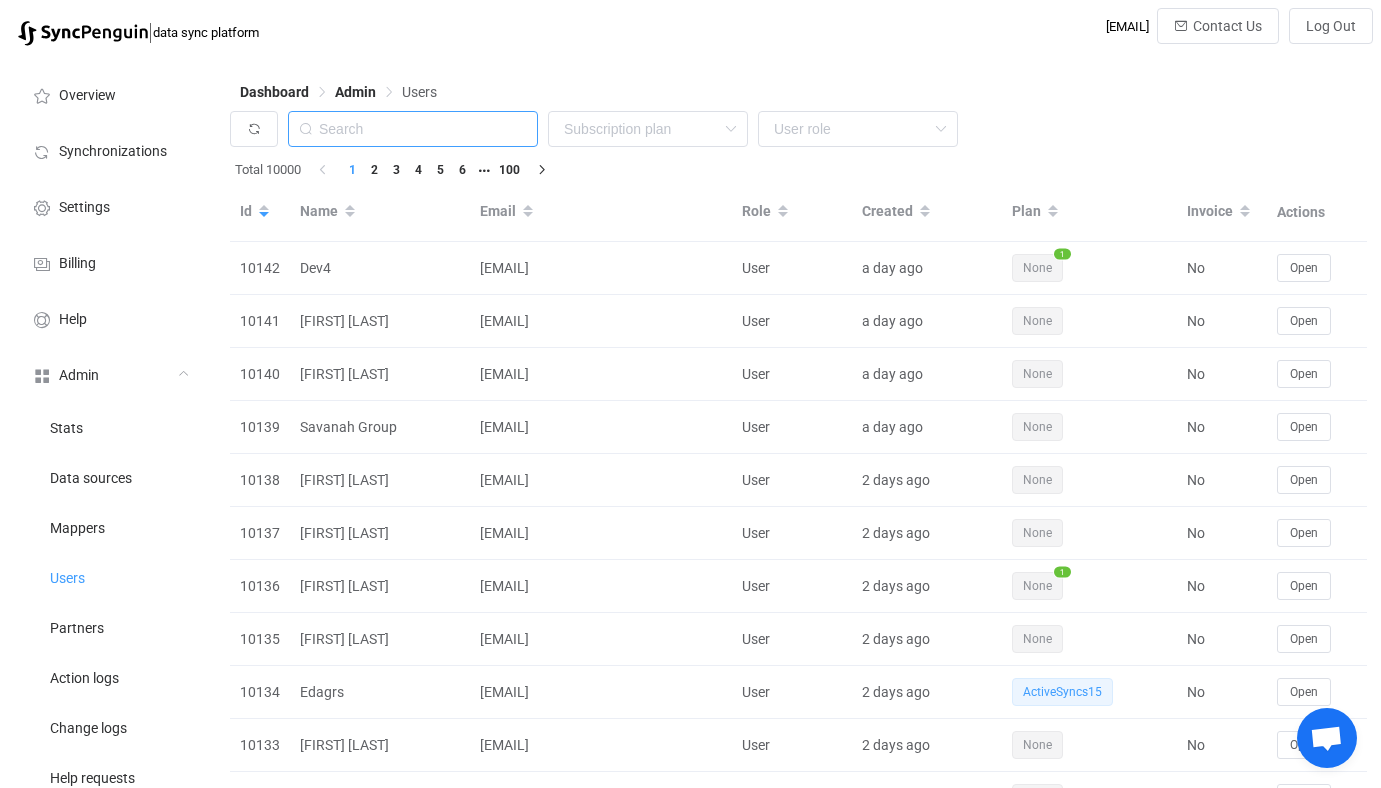 click at bounding box center [413, 129] 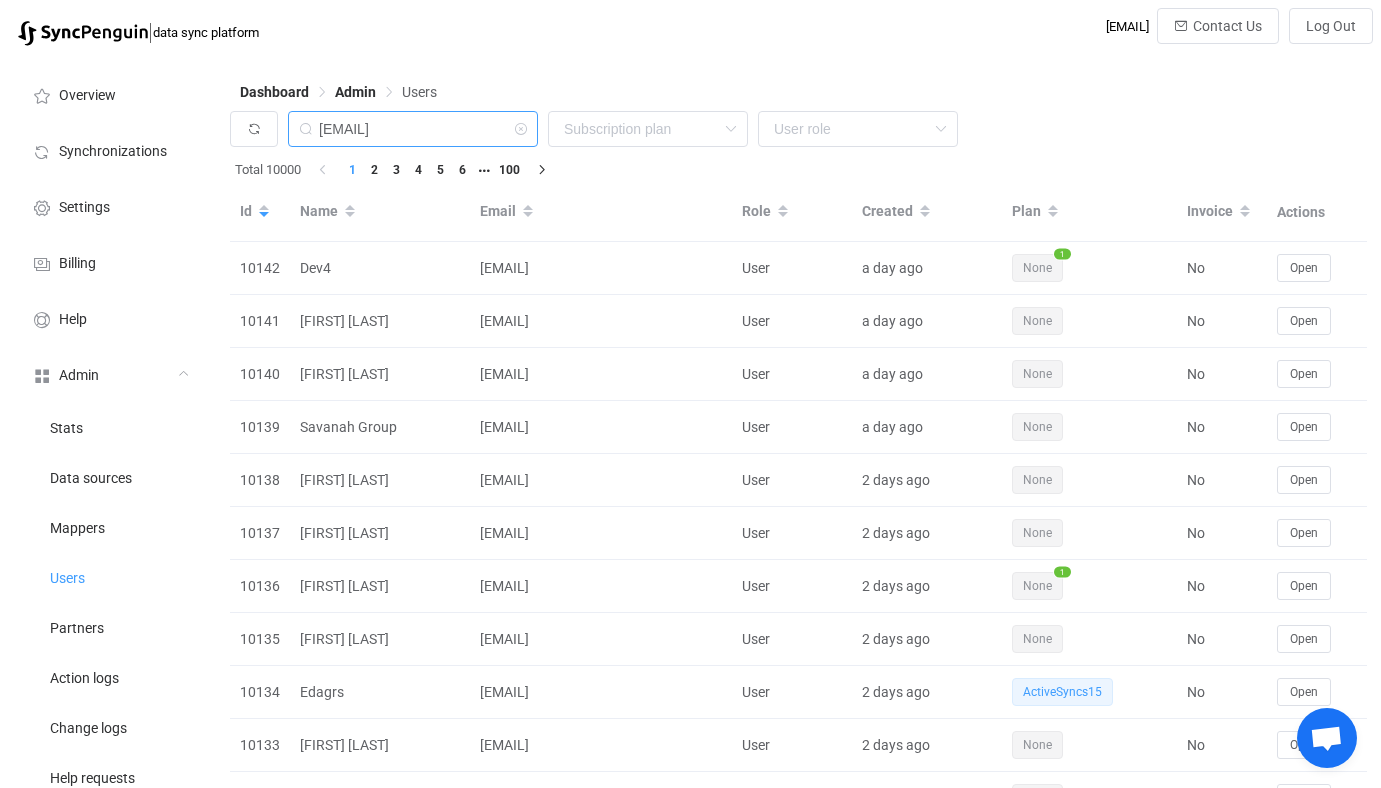 scroll, scrollTop: 0, scrollLeft: 0, axis: both 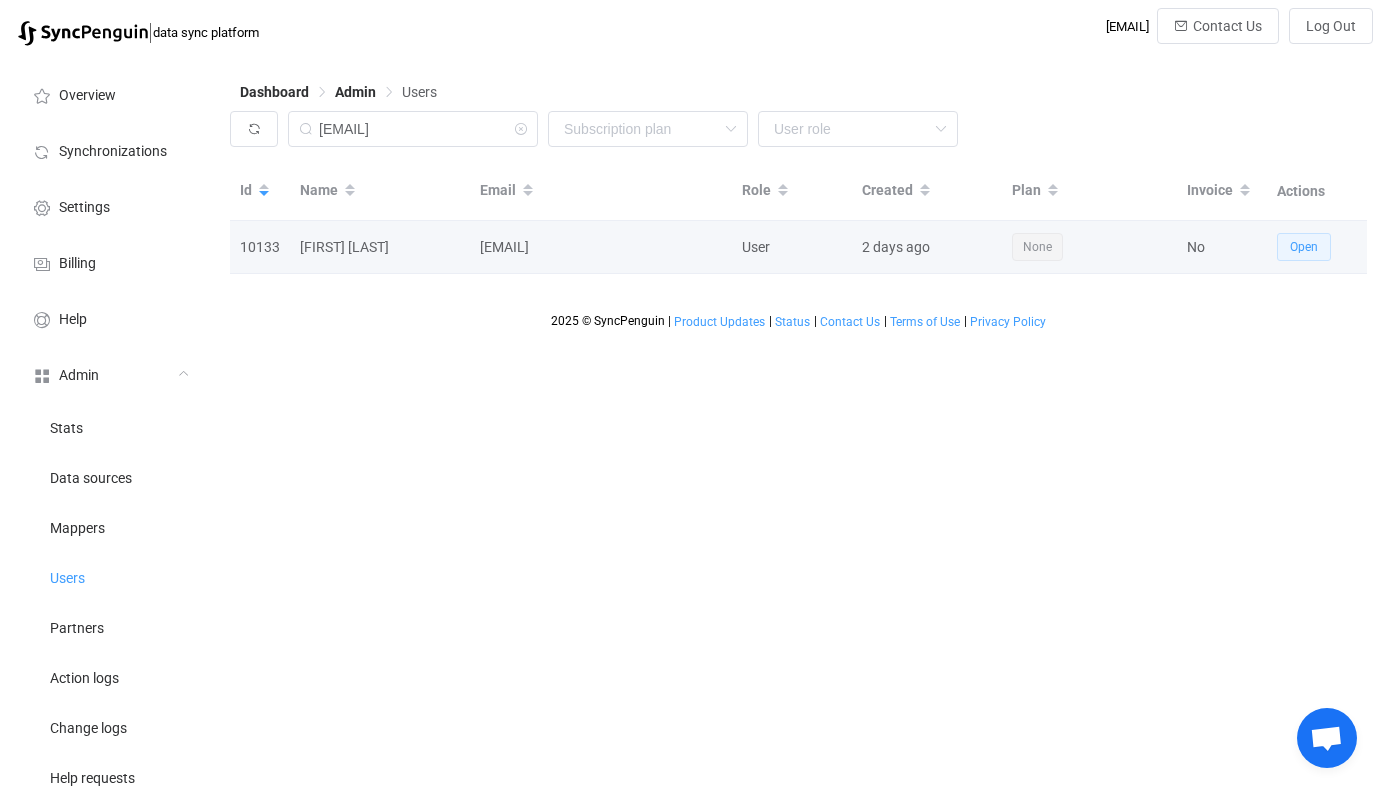 click on "Open" at bounding box center [1304, 247] 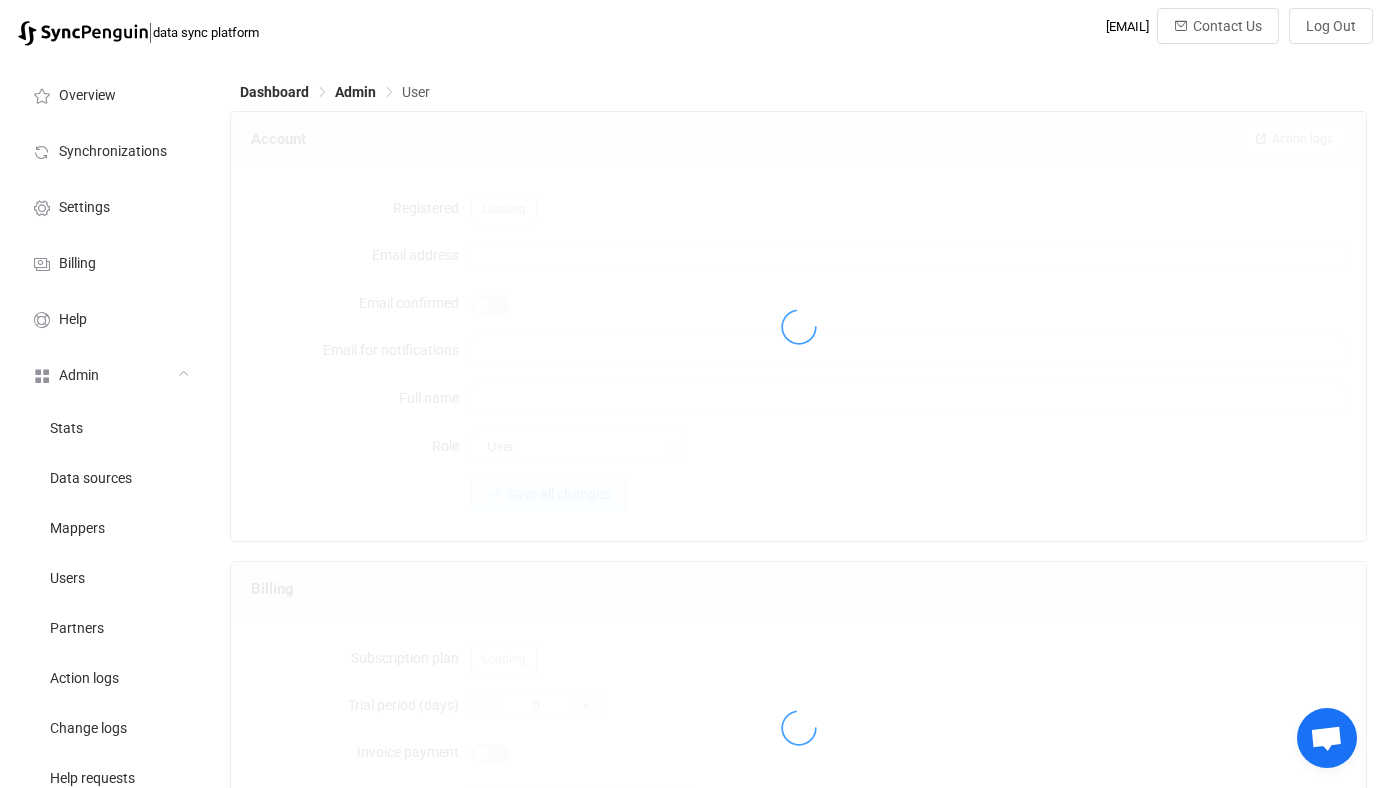 type on "[EMAIL]" 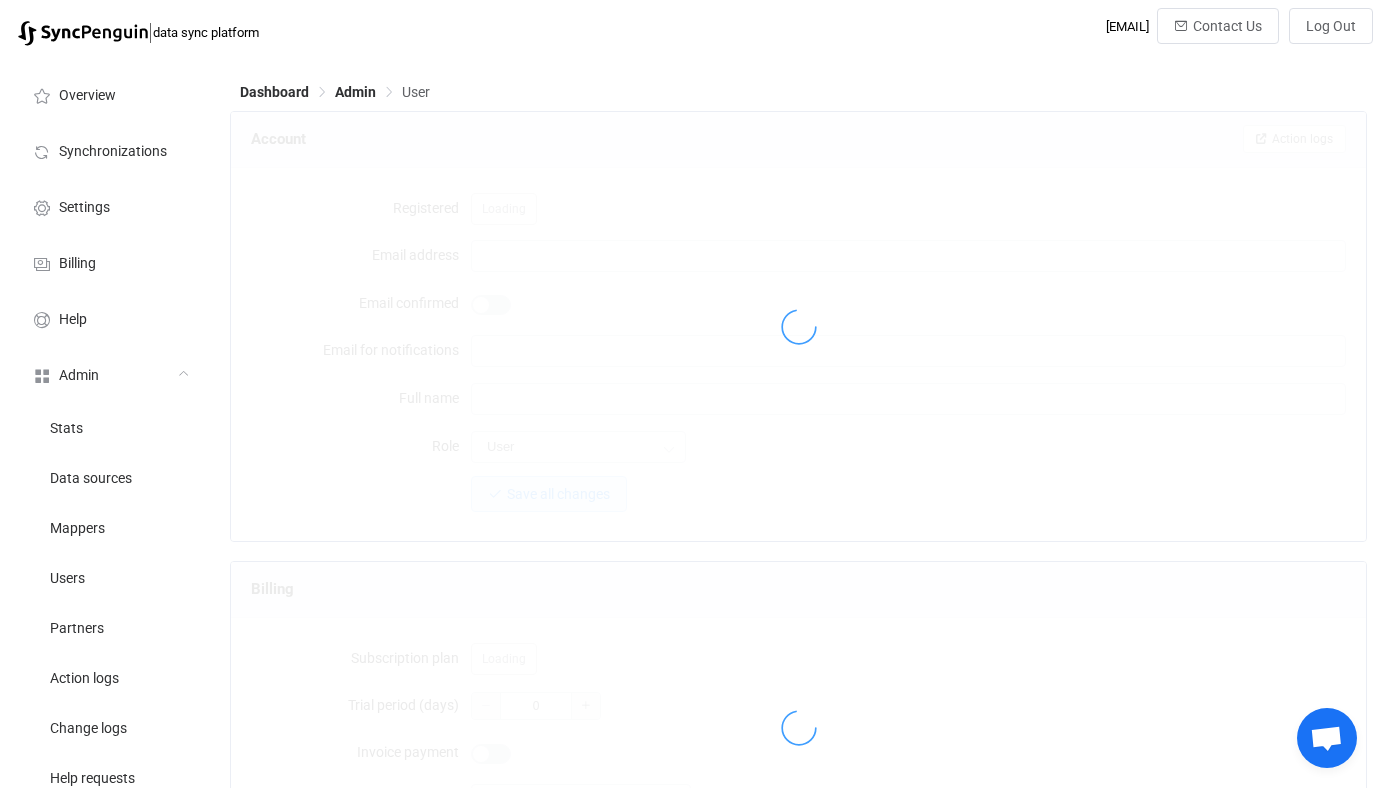type on "[FIRST] [LAST]" 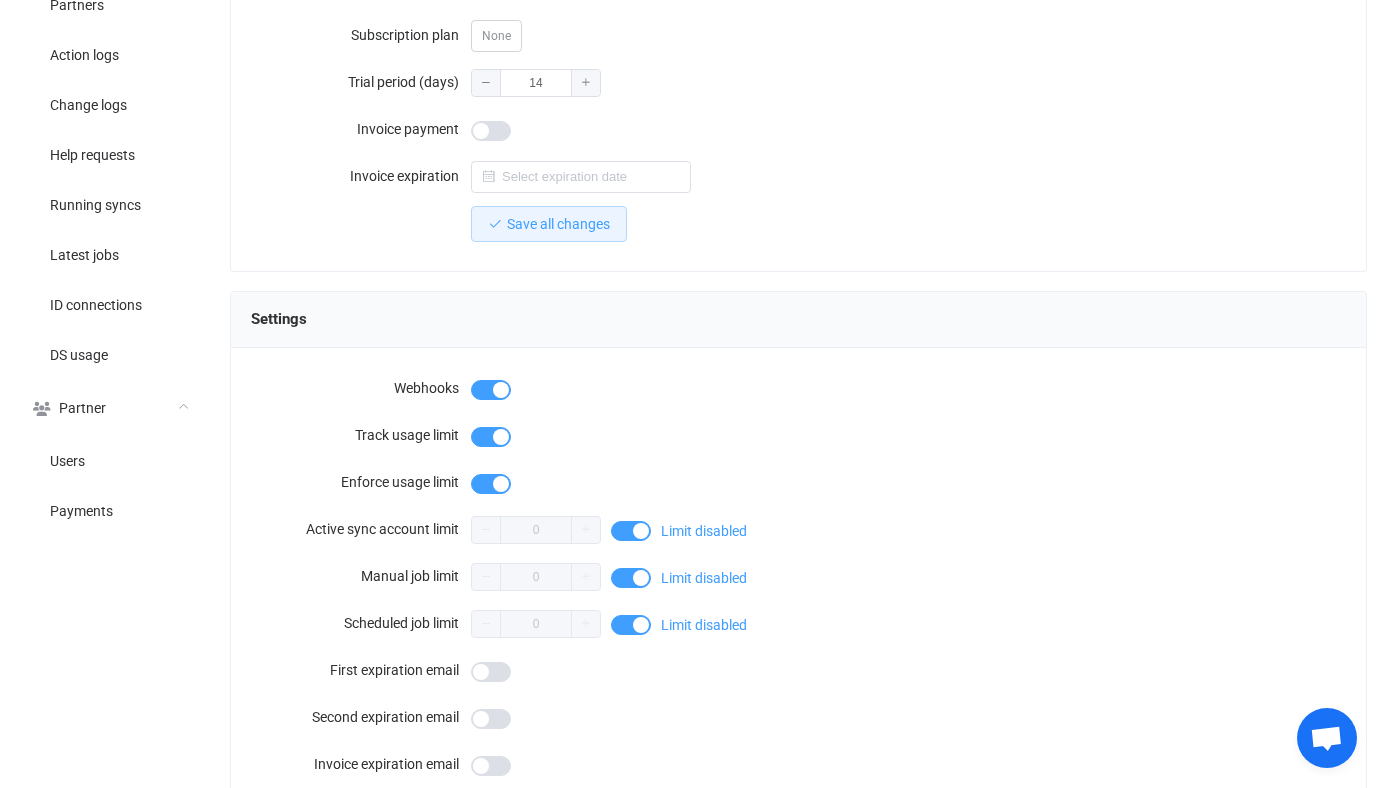 scroll, scrollTop: 1749, scrollLeft: 0, axis: vertical 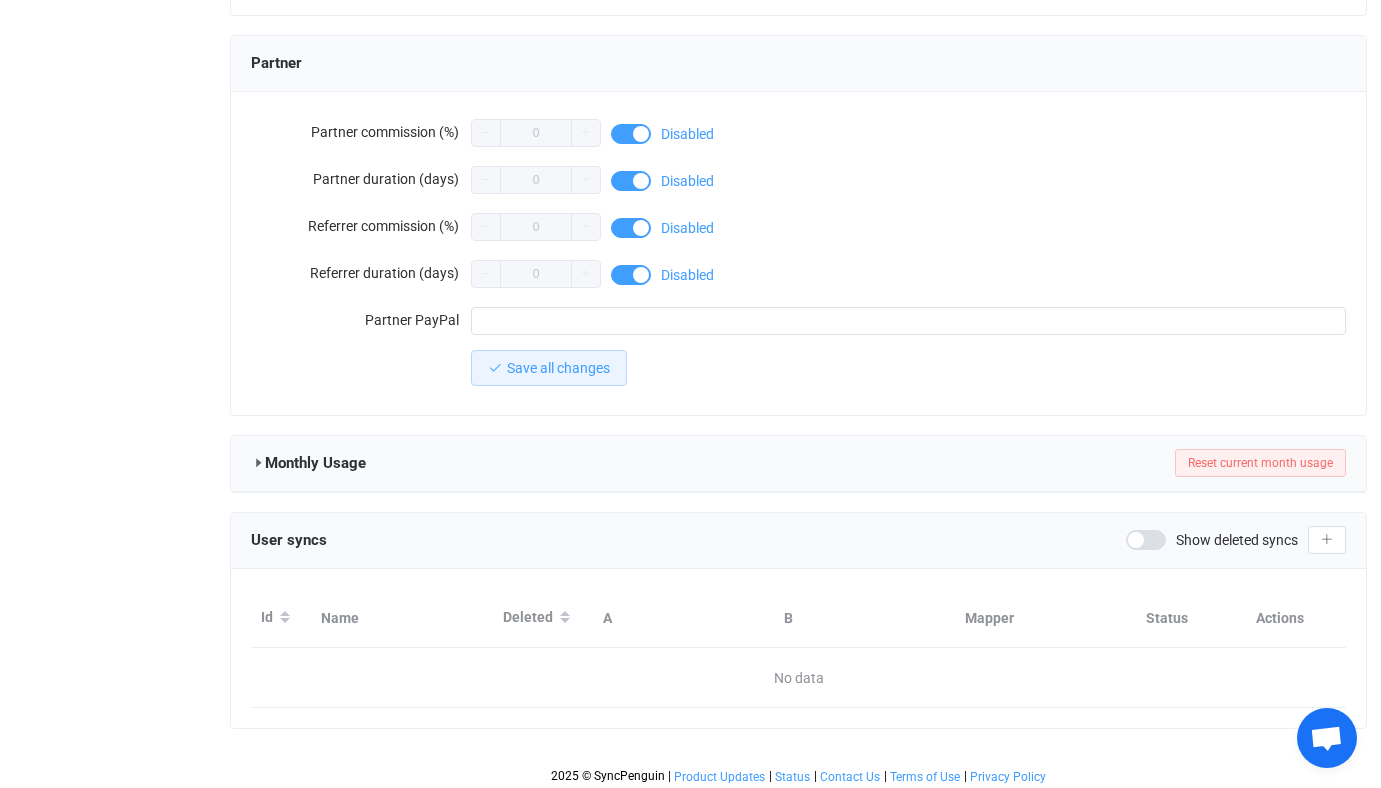 click on "User syncs Show deleted syncs" at bounding box center (798, 541) 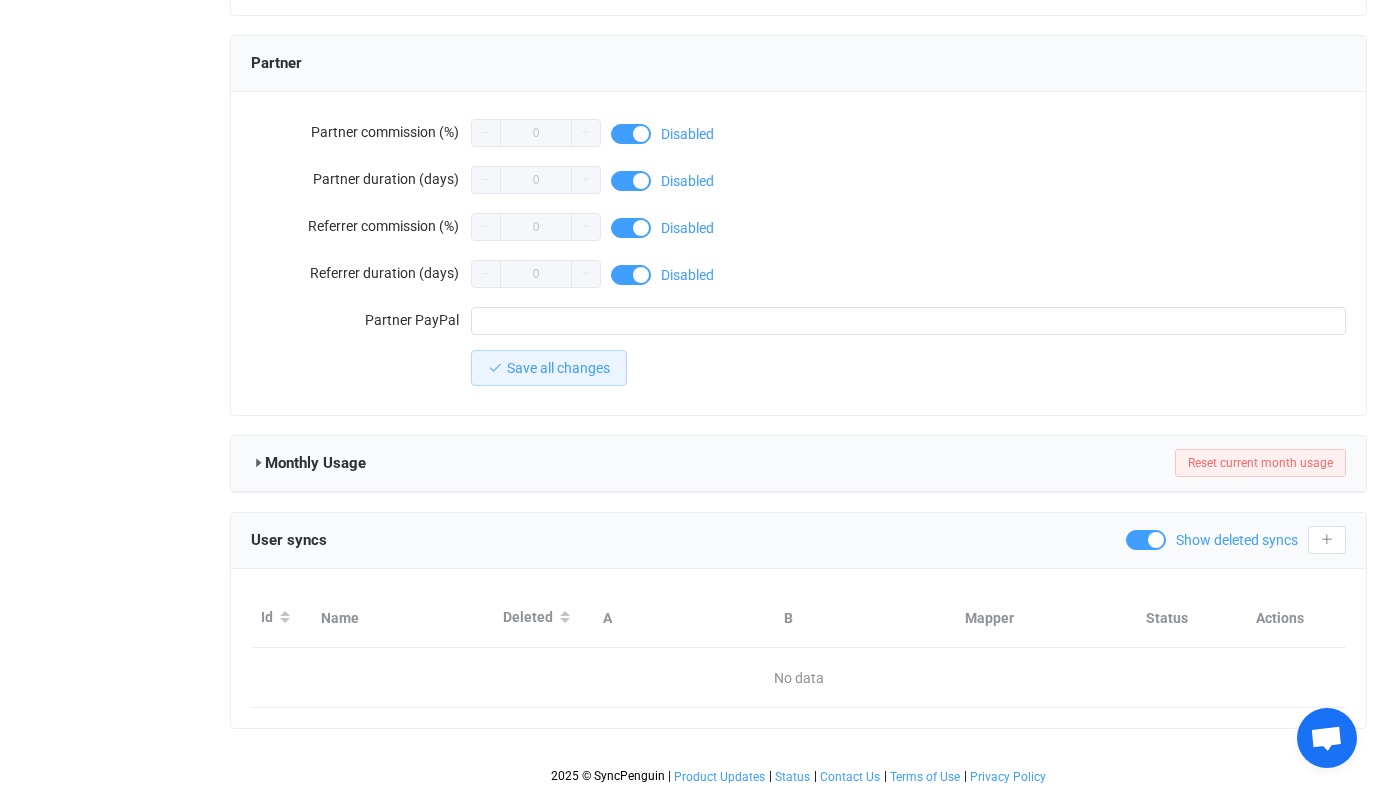 click on "Show deleted syncs" at bounding box center (1237, 540) 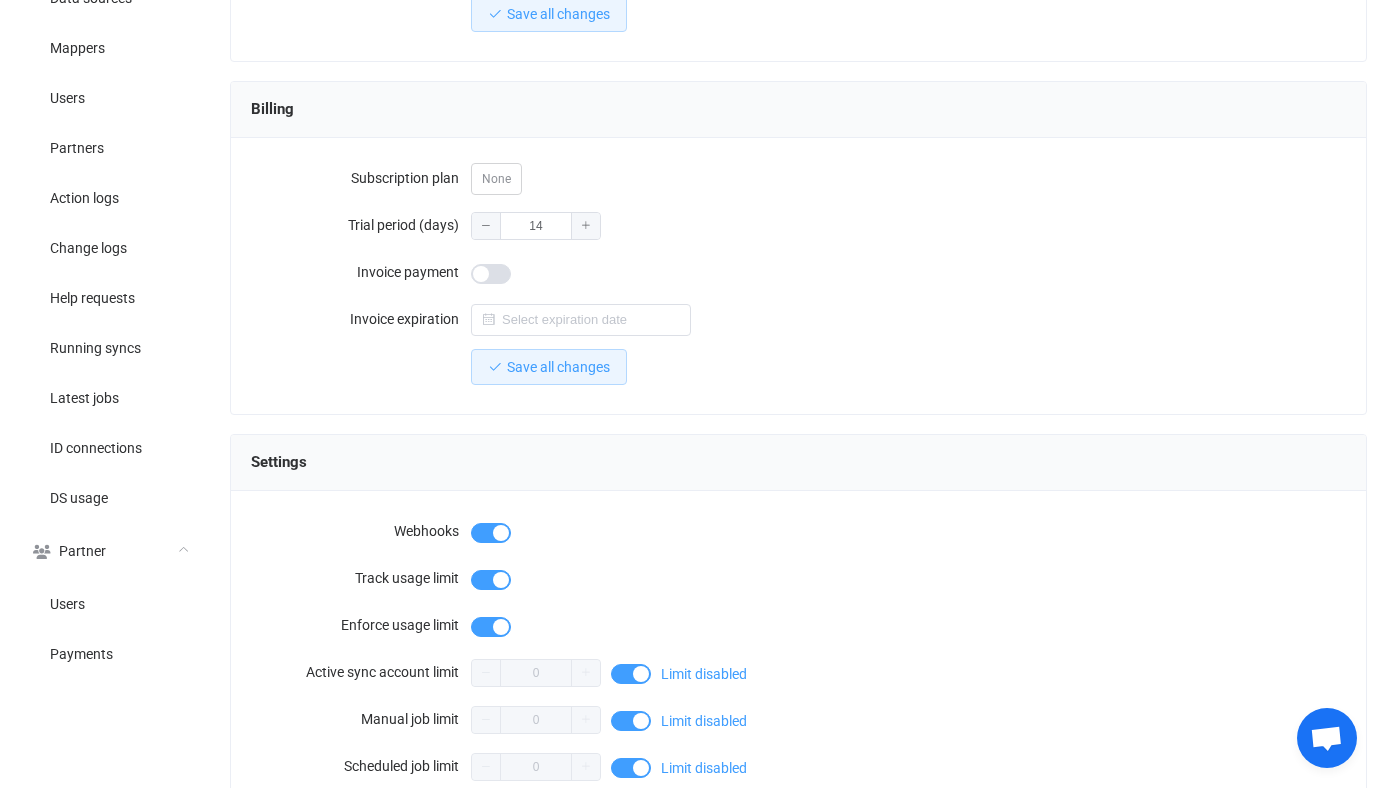 scroll, scrollTop: 0, scrollLeft: 0, axis: both 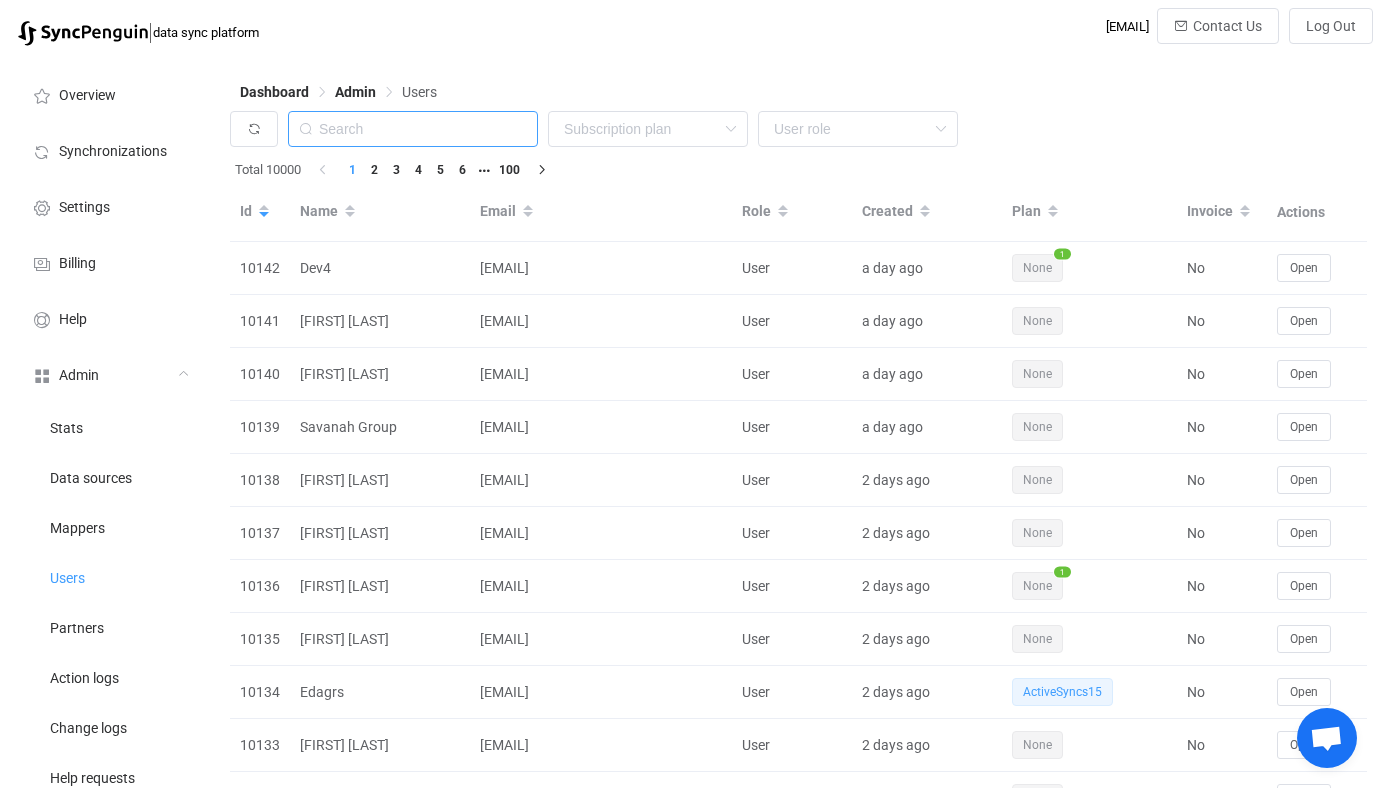 click at bounding box center (413, 129) 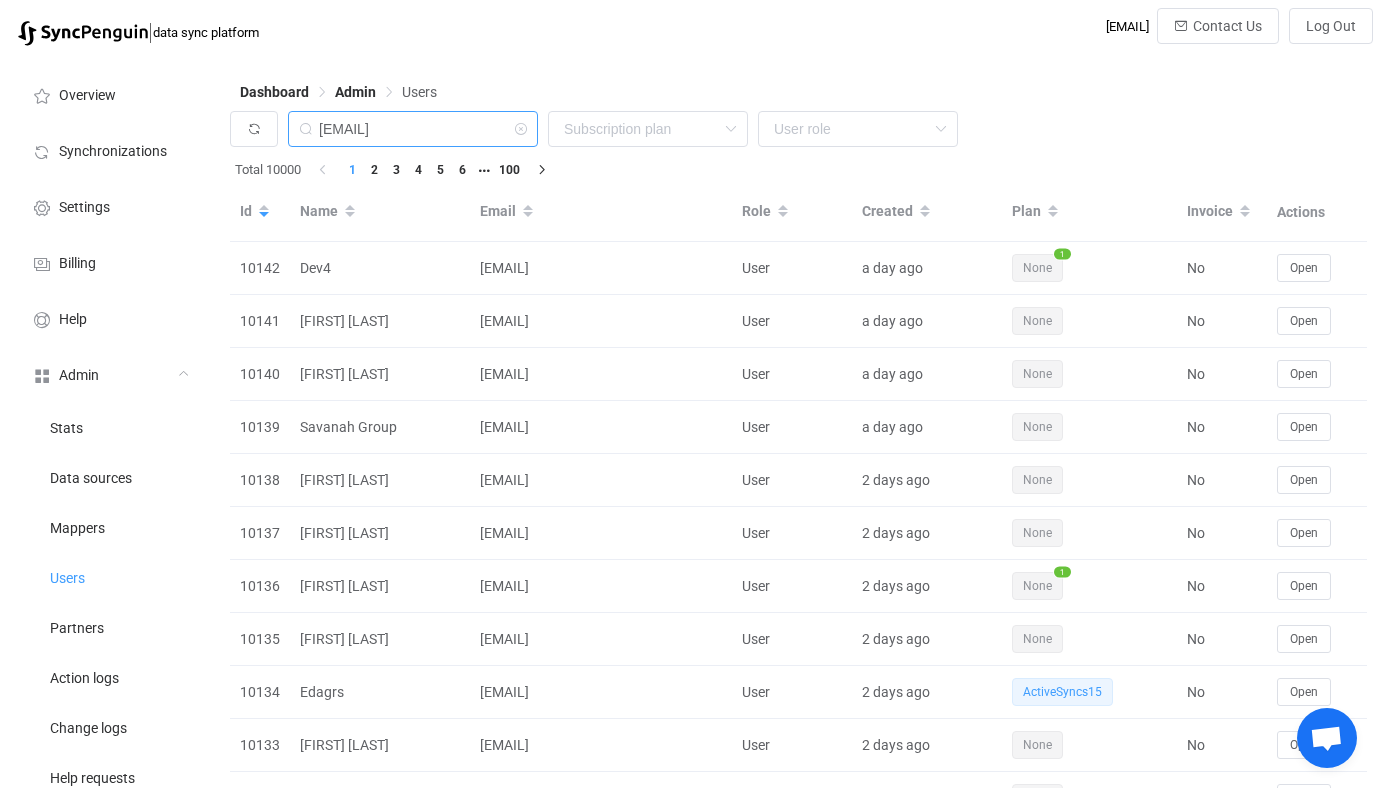 scroll, scrollTop: 0, scrollLeft: 0, axis: both 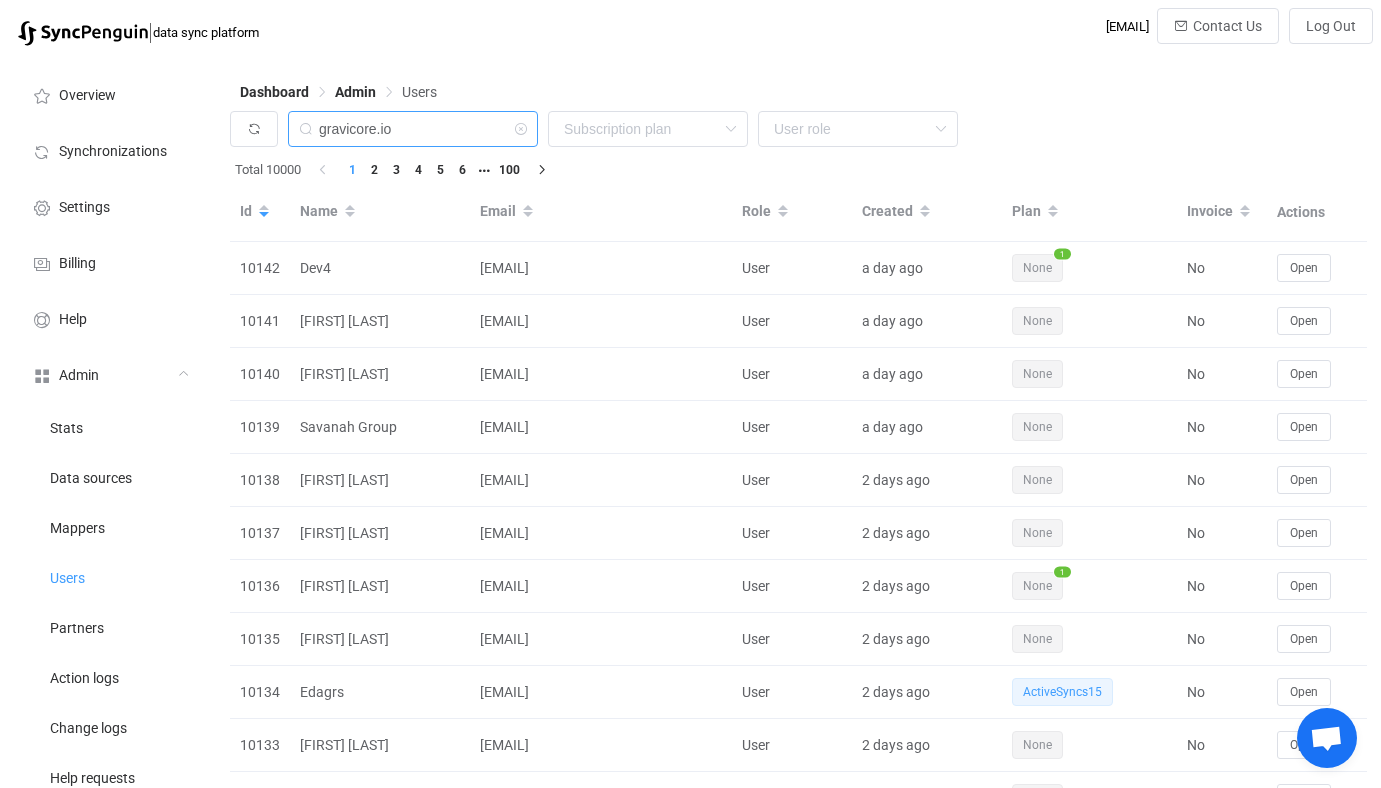 type on "gravicore.io" 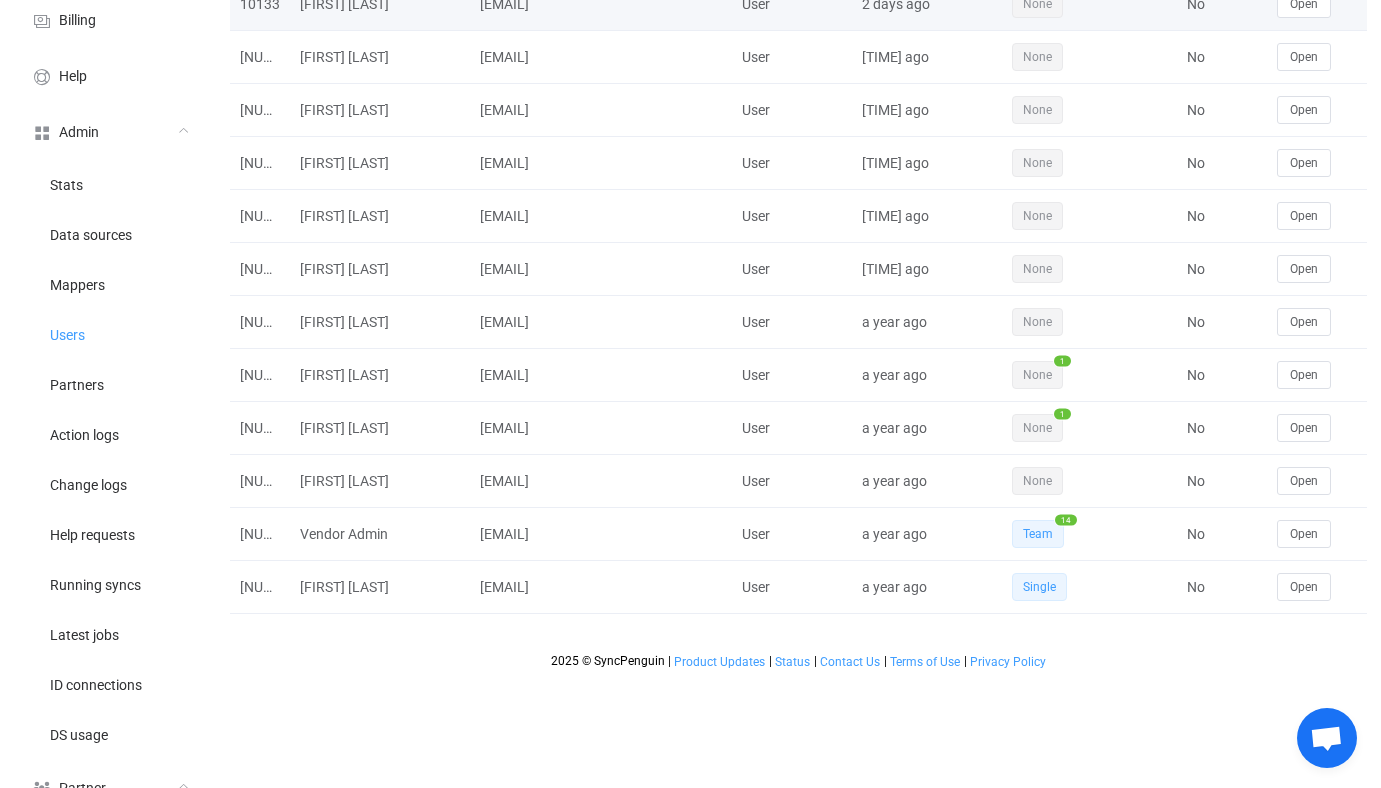 scroll, scrollTop: 242, scrollLeft: 0, axis: vertical 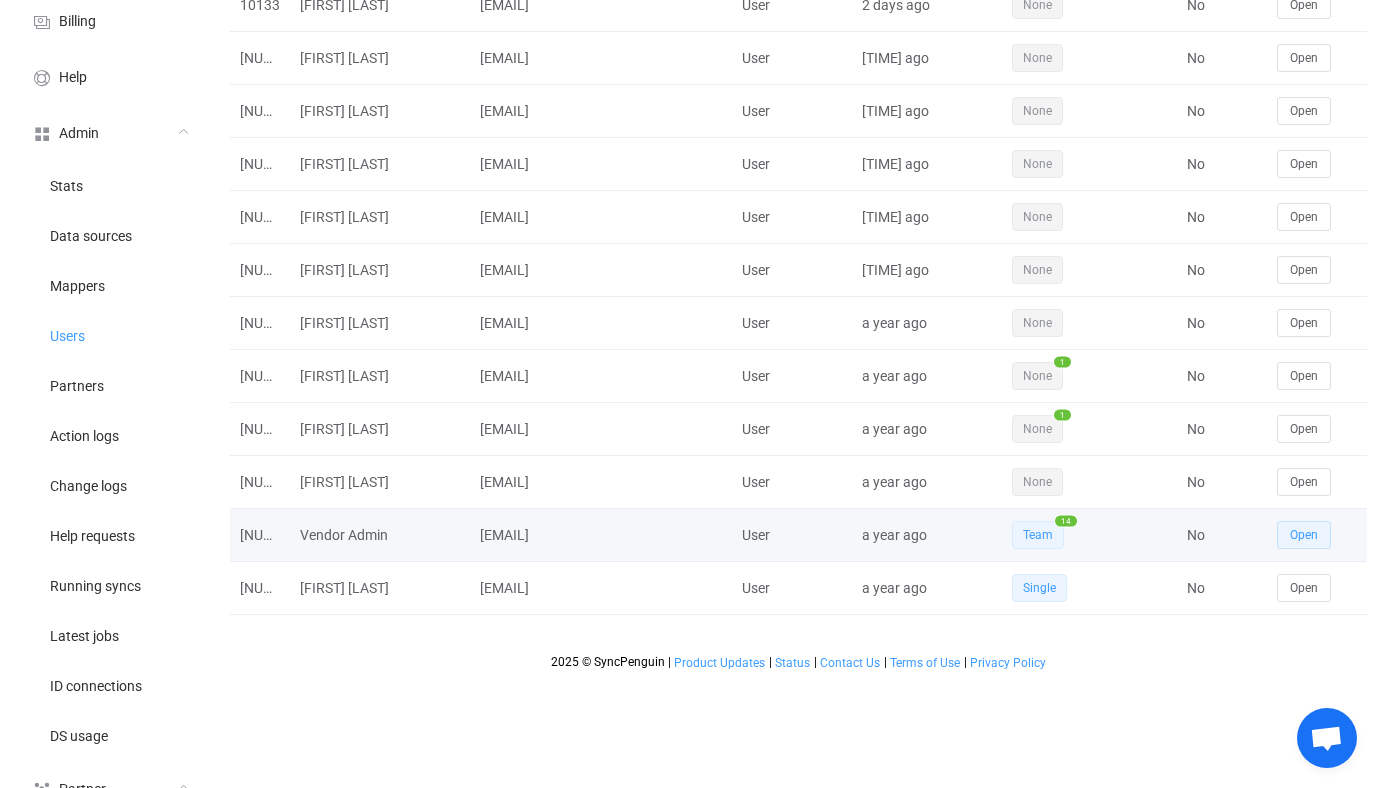 click on "Open" at bounding box center (1304, 535) 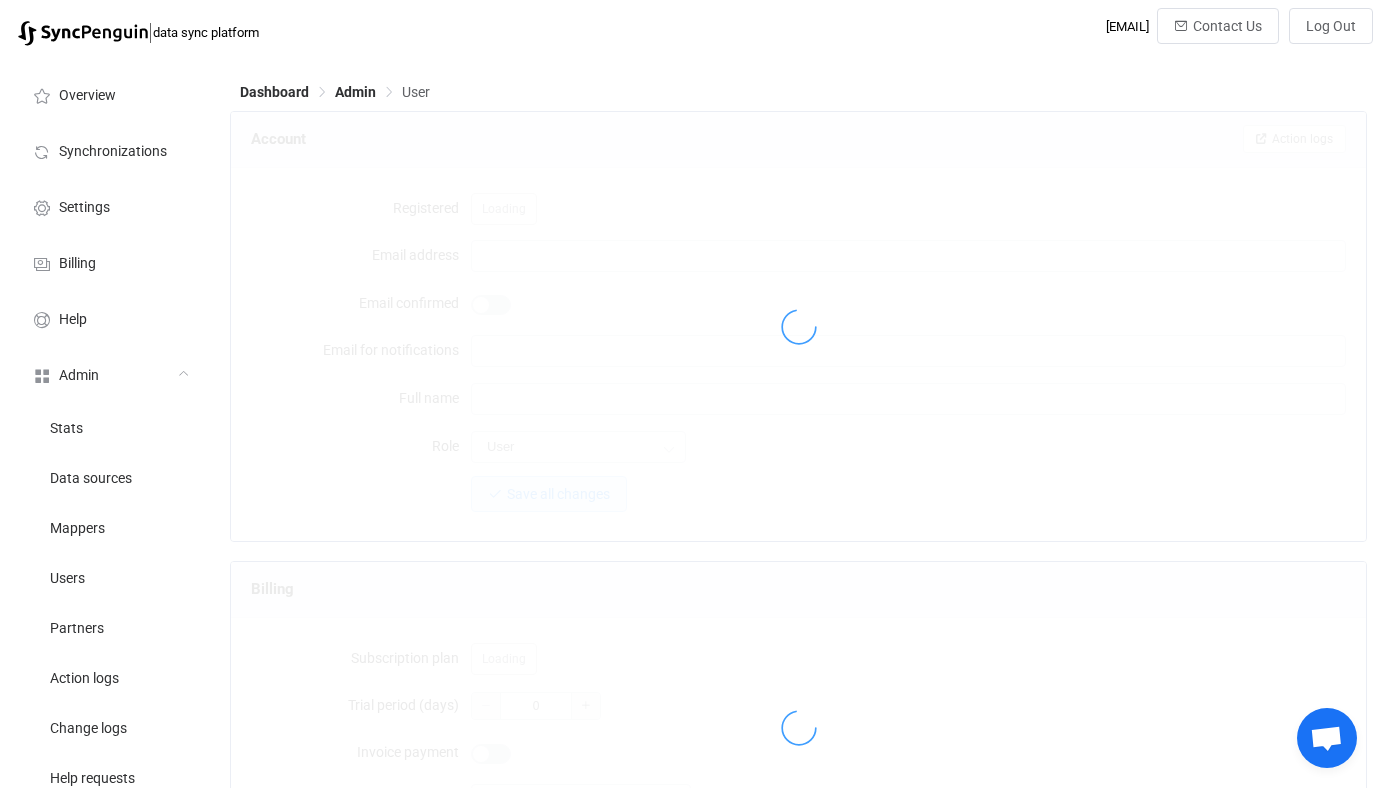 type on "[EMAIL]" 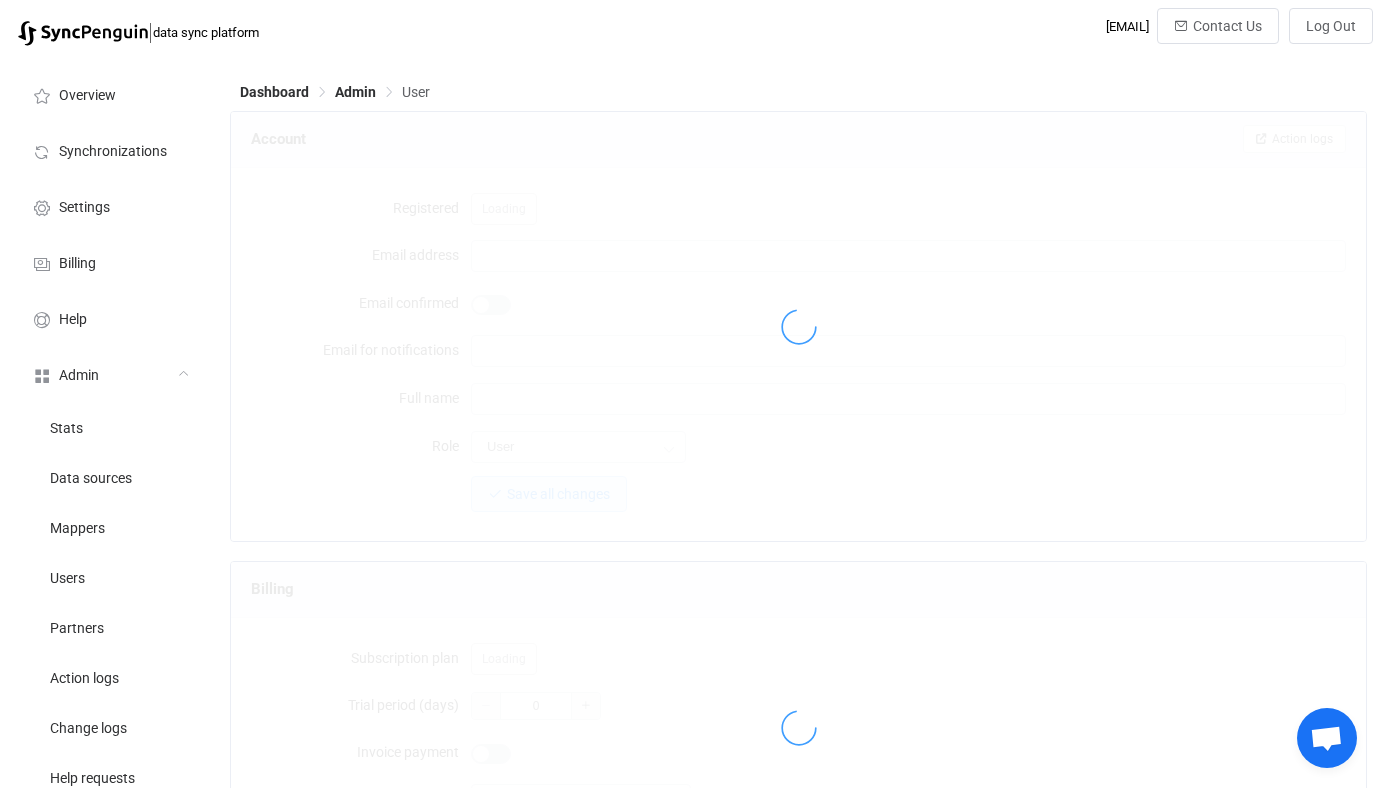 type on "Vendor Admin" 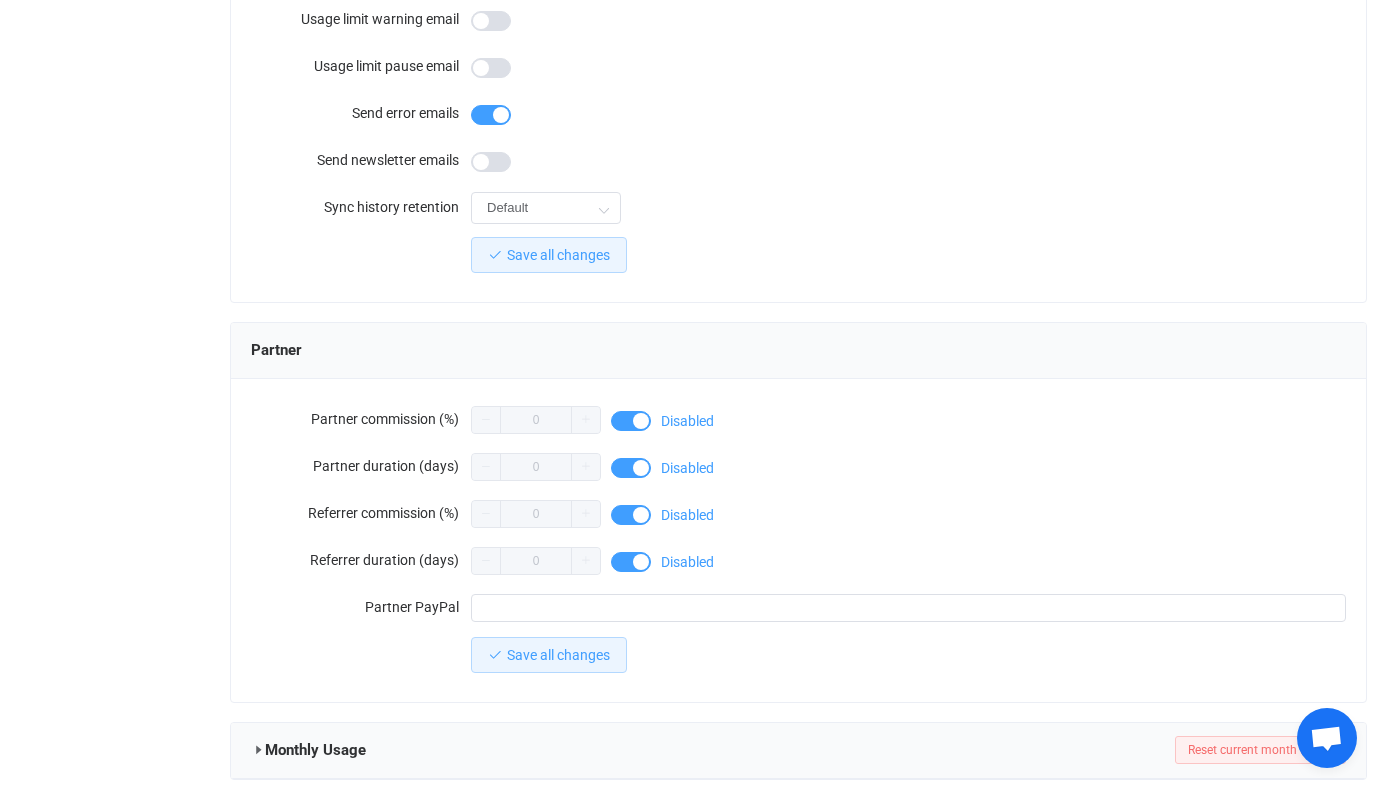 scroll, scrollTop: 1901, scrollLeft: 0, axis: vertical 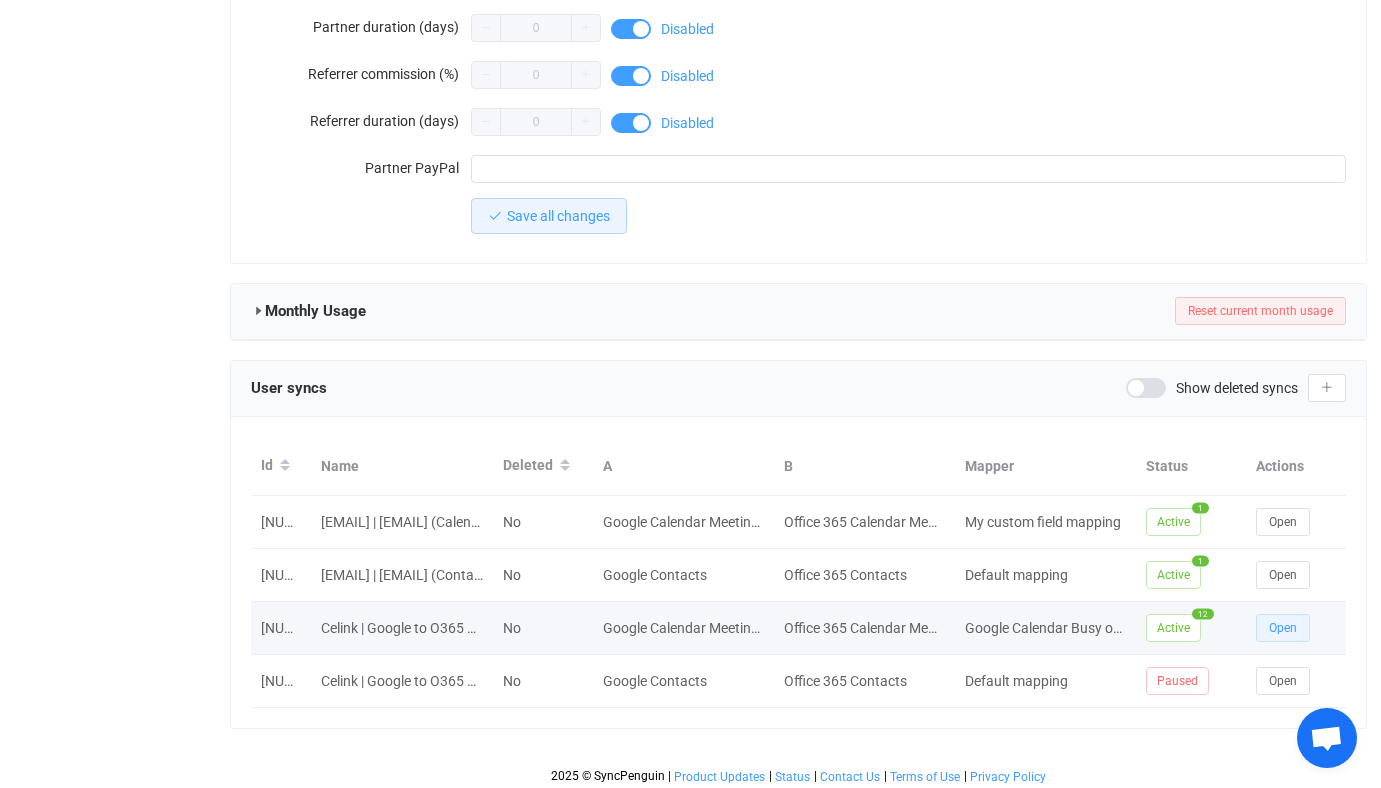 click on "Open" at bounding box center [1283, 628] 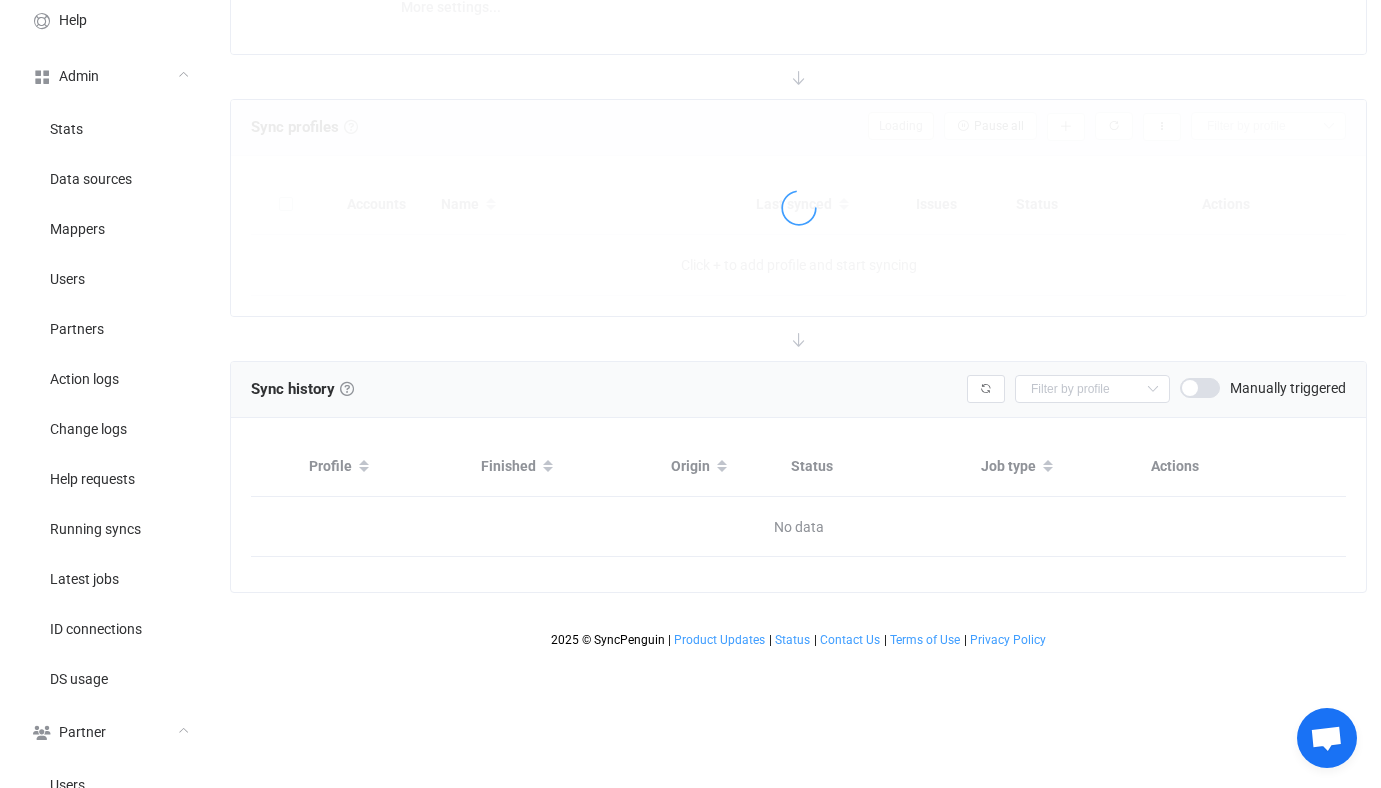 scroll, scrollTop: 0, scrollLeft: 0, axis: both 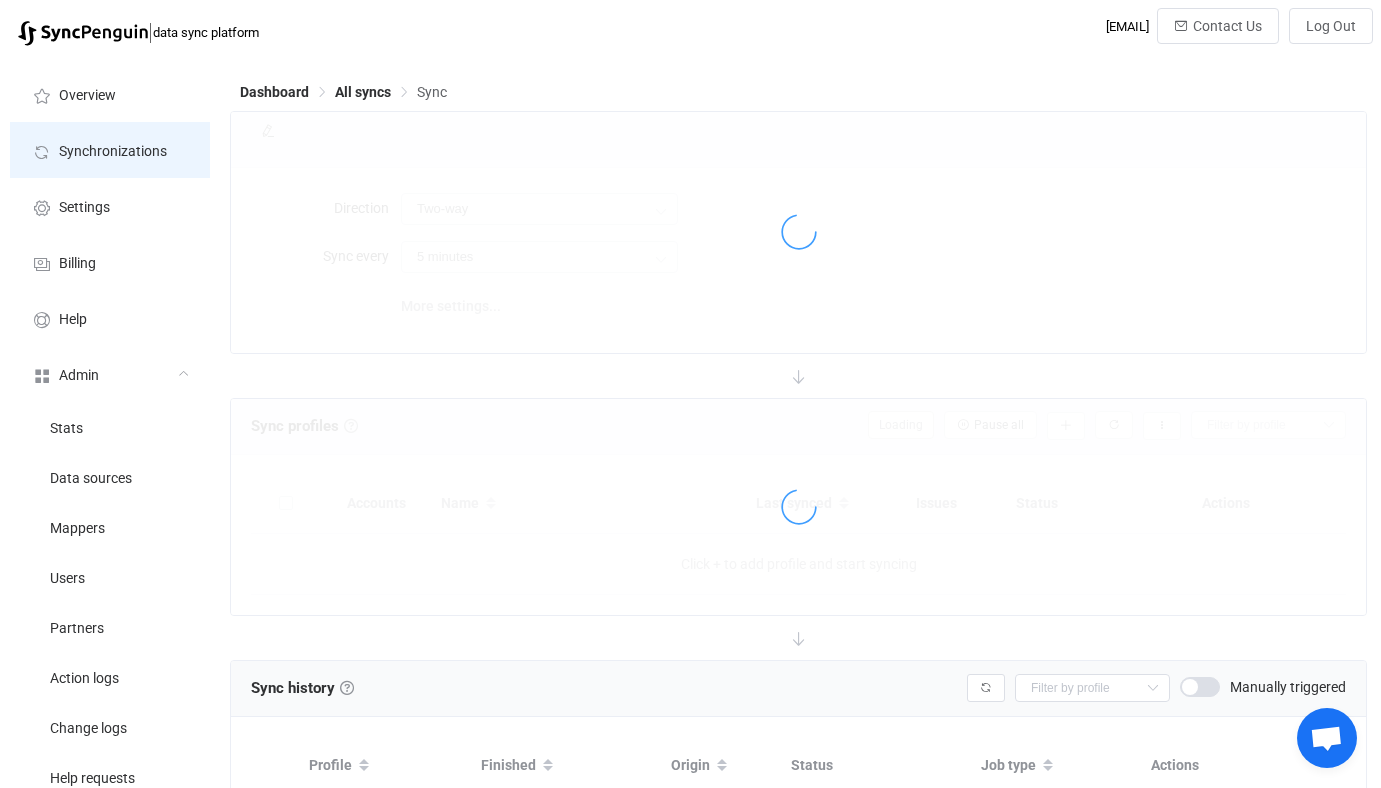 click on "Synchronizations" at bounding box center (110, 150) 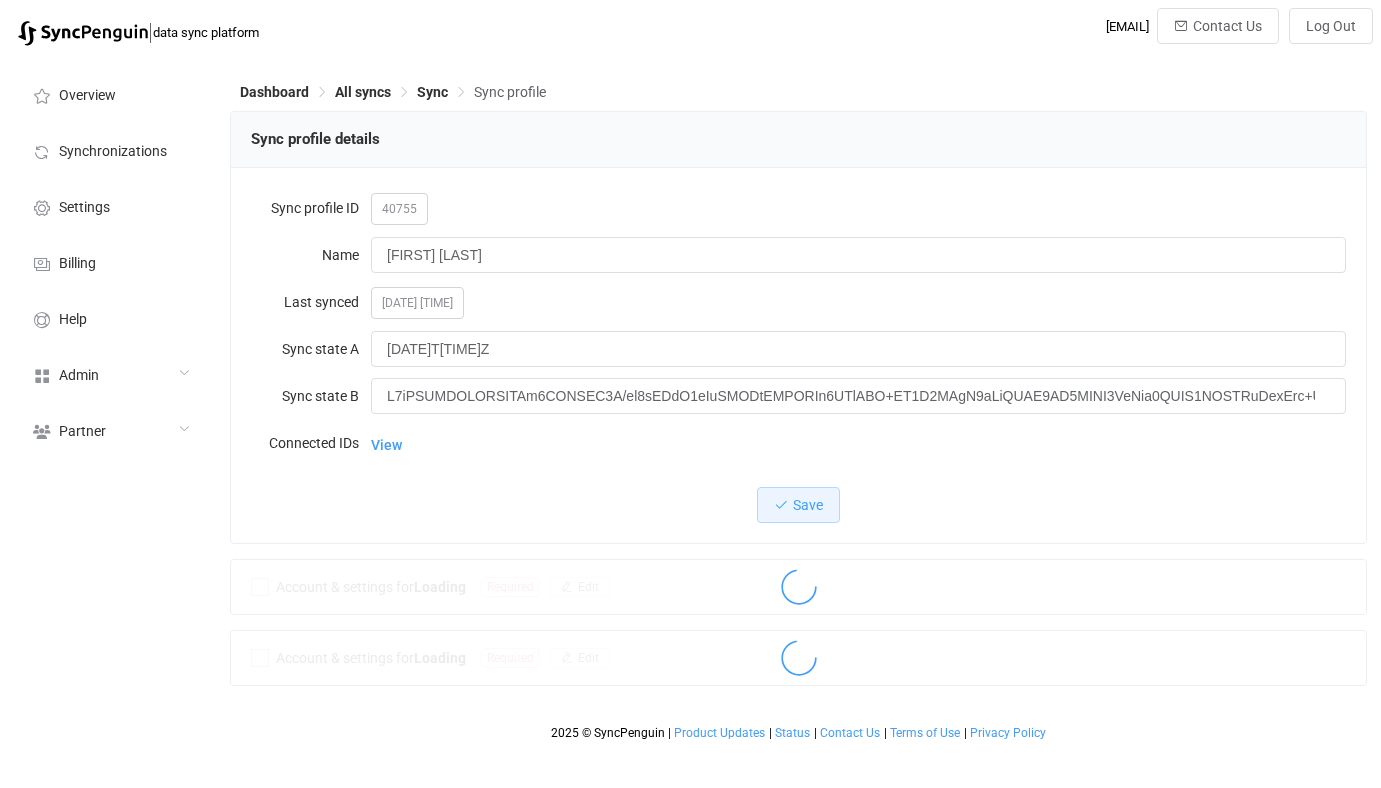 scroll, scrollTop: 0, scrollLeft: 0, axis: both 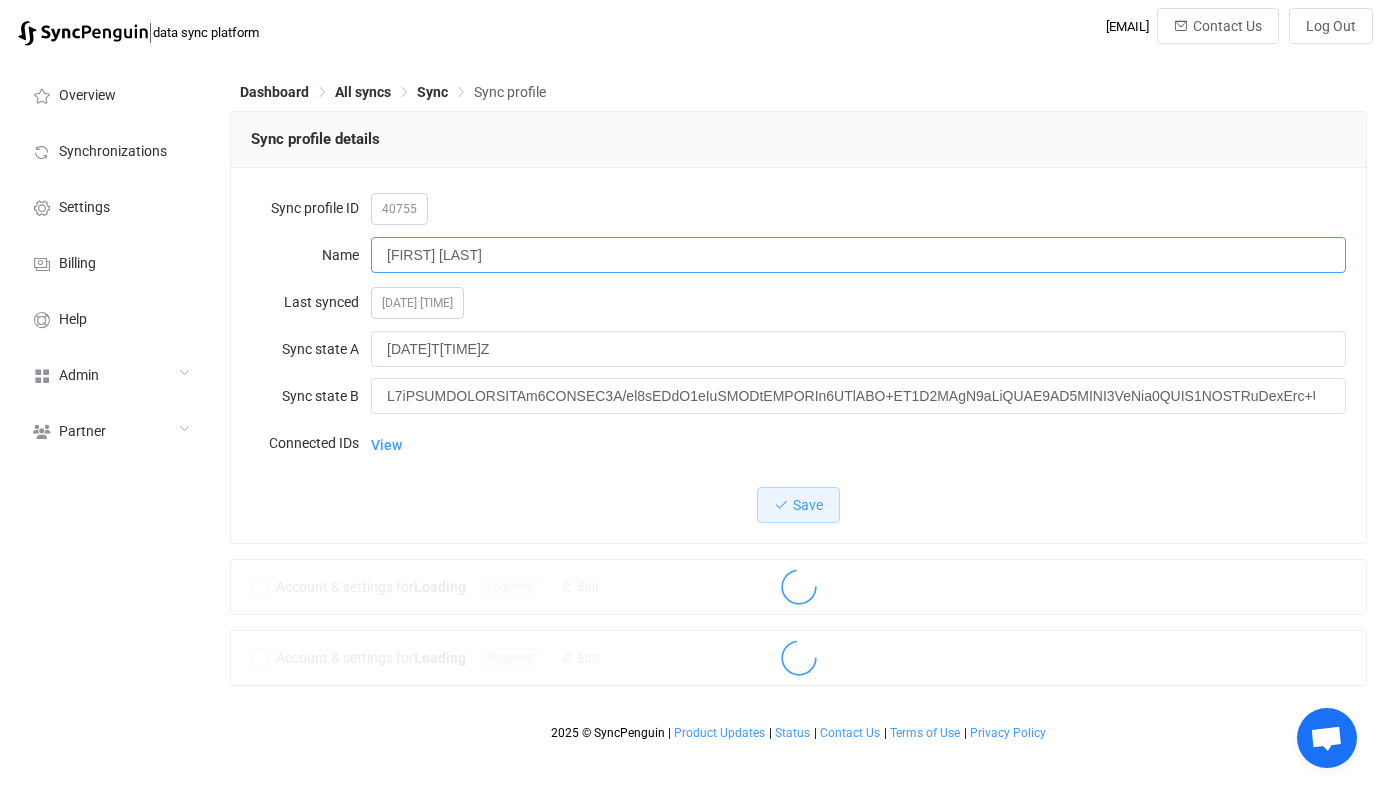 click on "[FIRST] [LAST]" at bounding box center (858, 255) 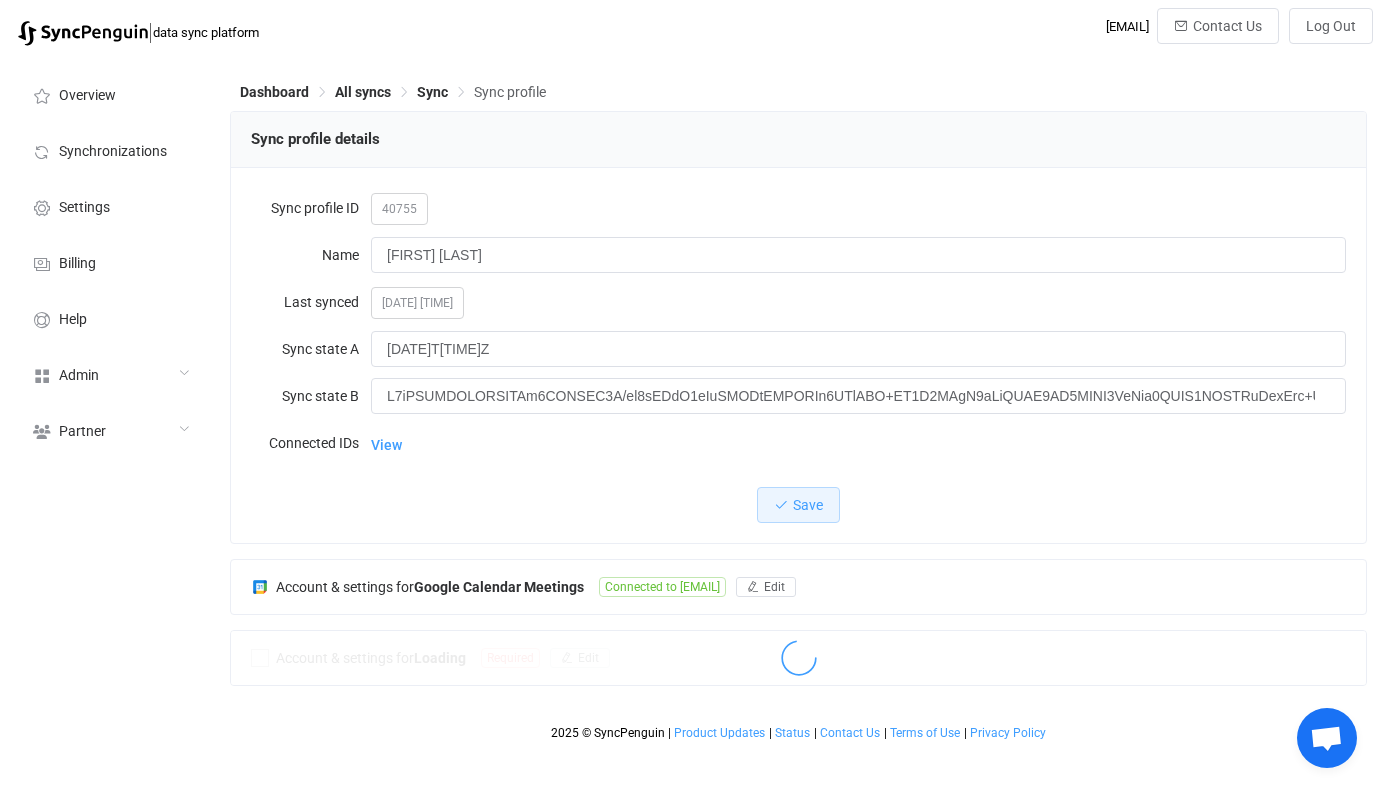 click on "40755" at bounding box center [399, 209] 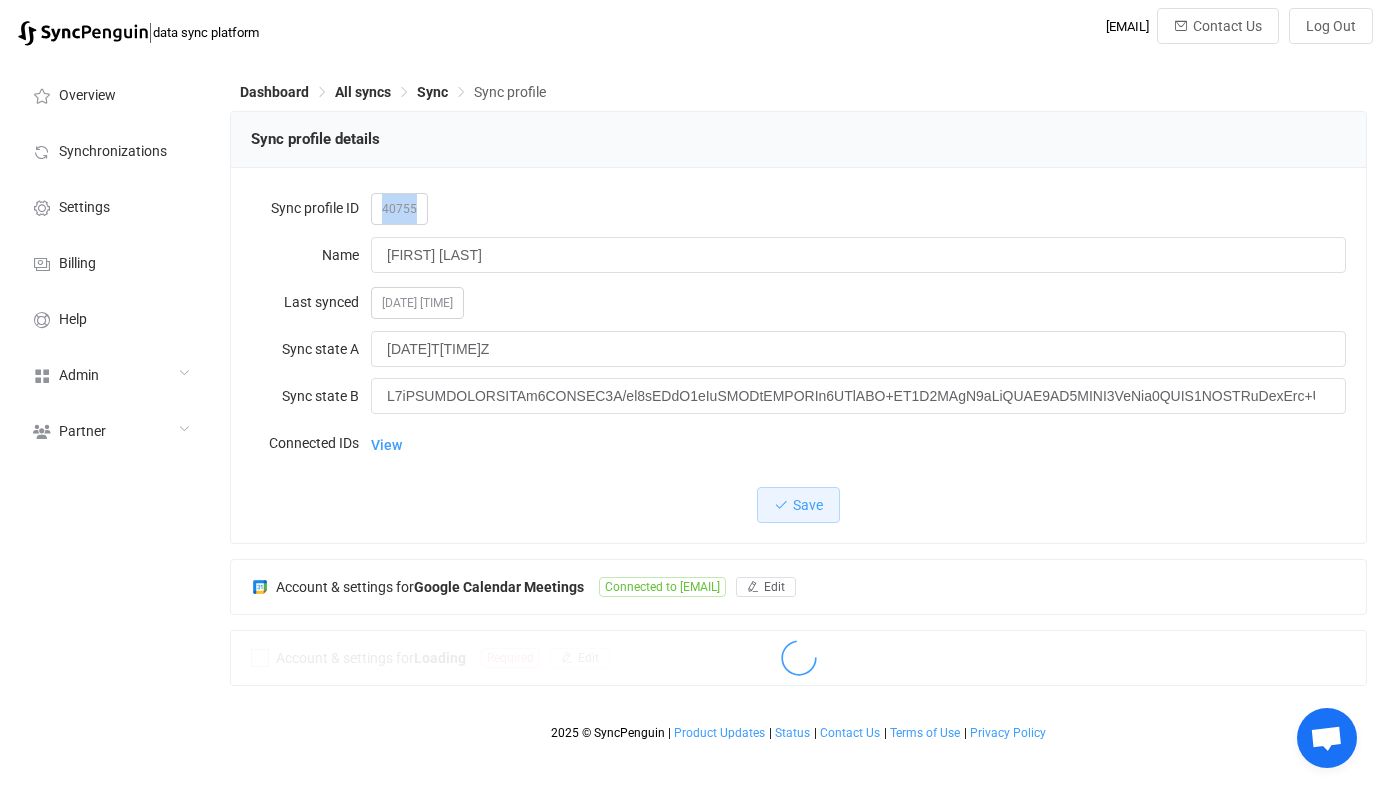 click on "40755" at bounding box center (399, 209) 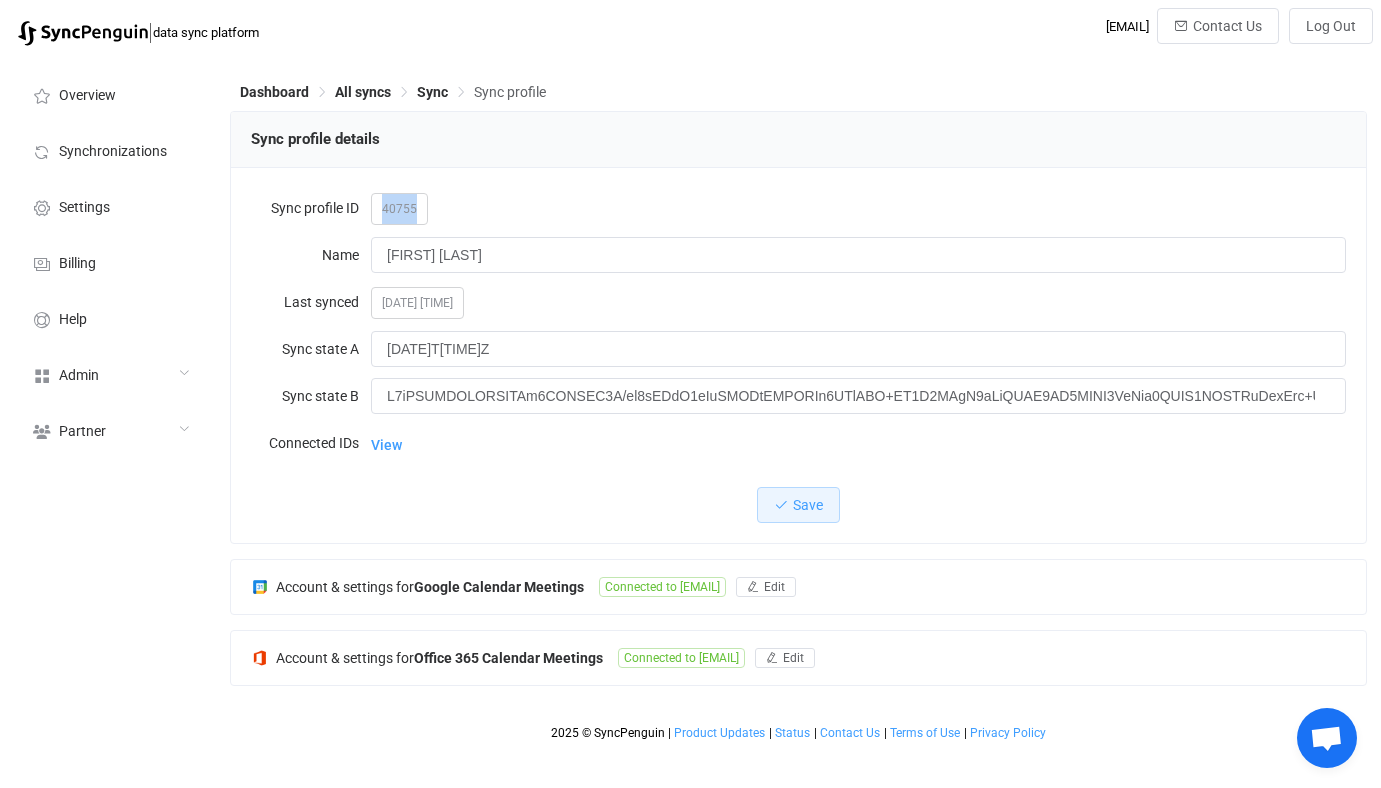 copy on "40755" 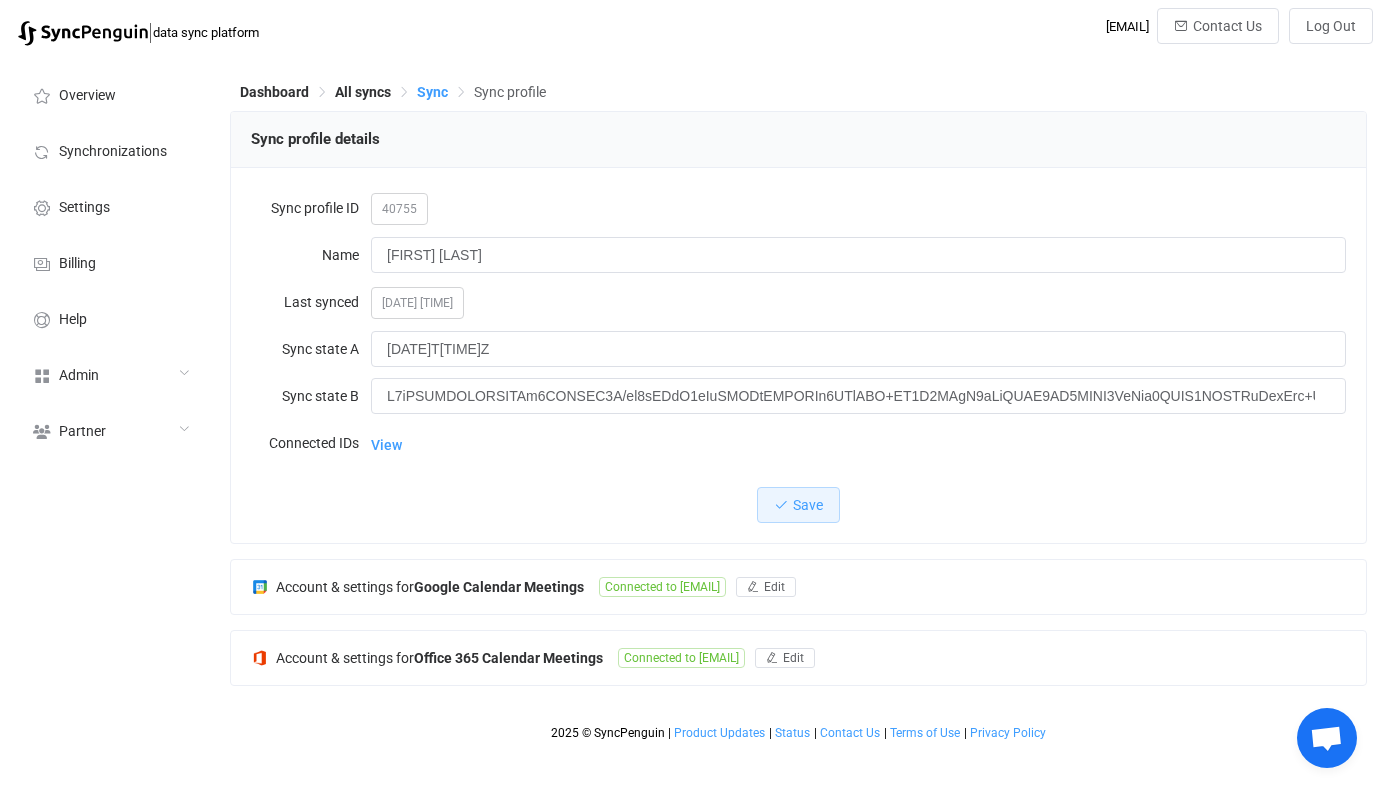 click on "Sync" at bounding box center [432, 92] 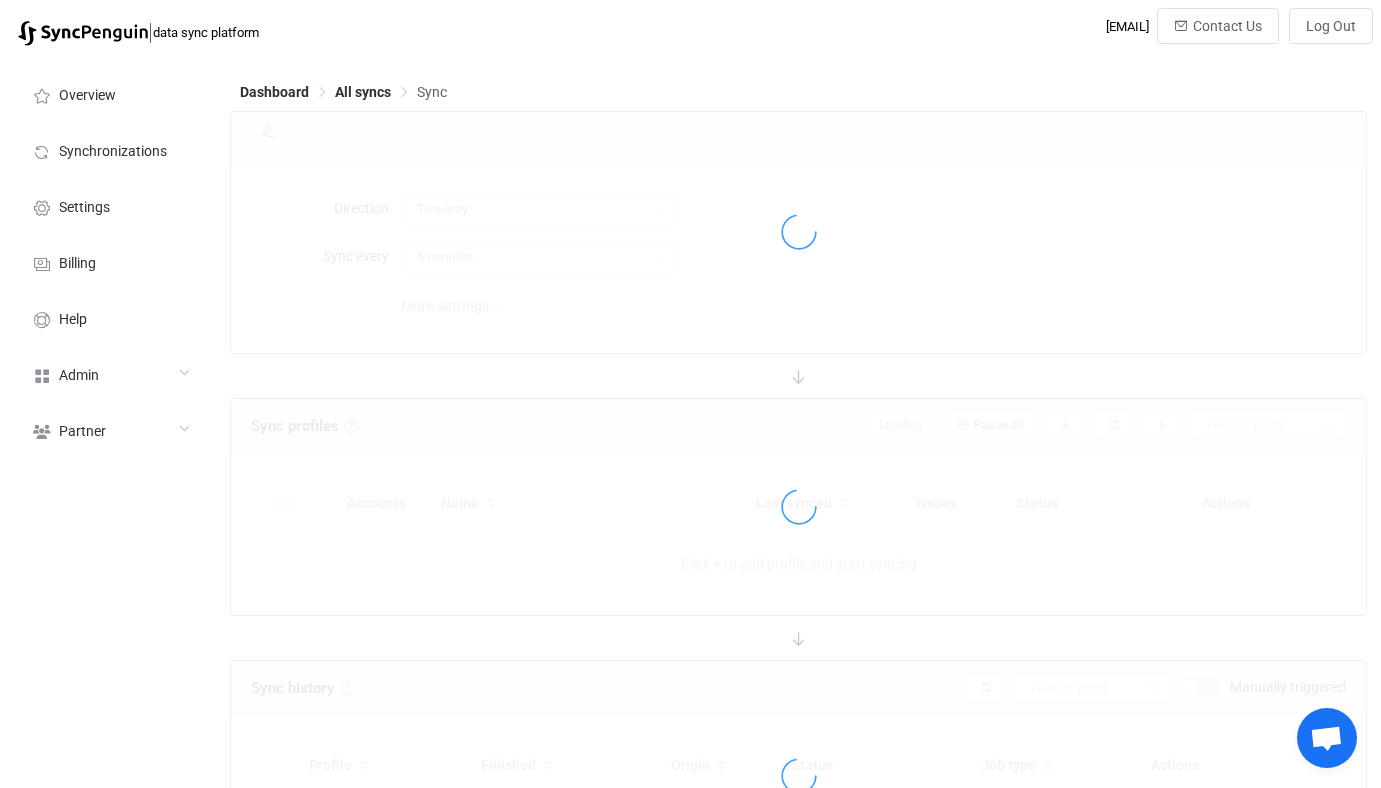 type on "10 minutes" 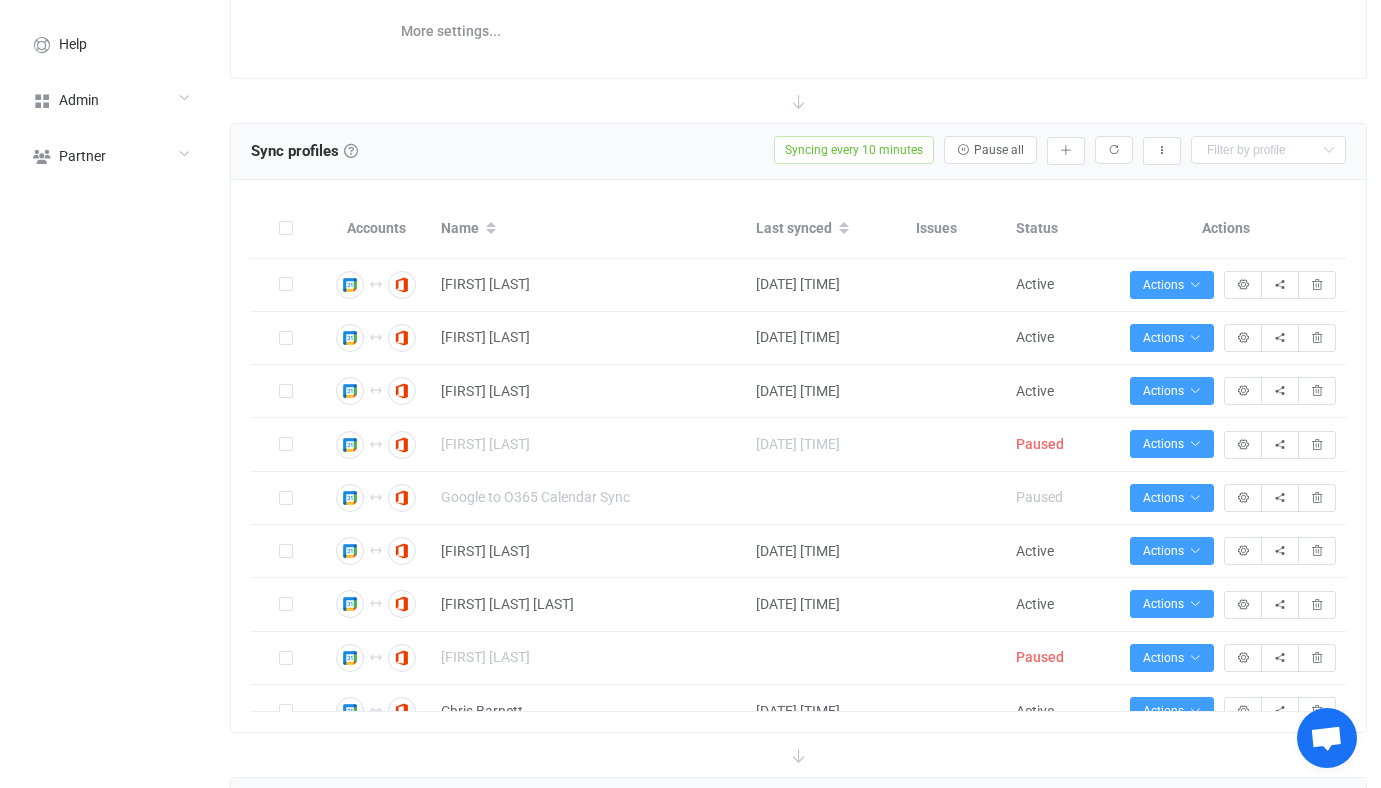 scroll, scrollTop: 811, scrollLeft: 0, axis: vertical 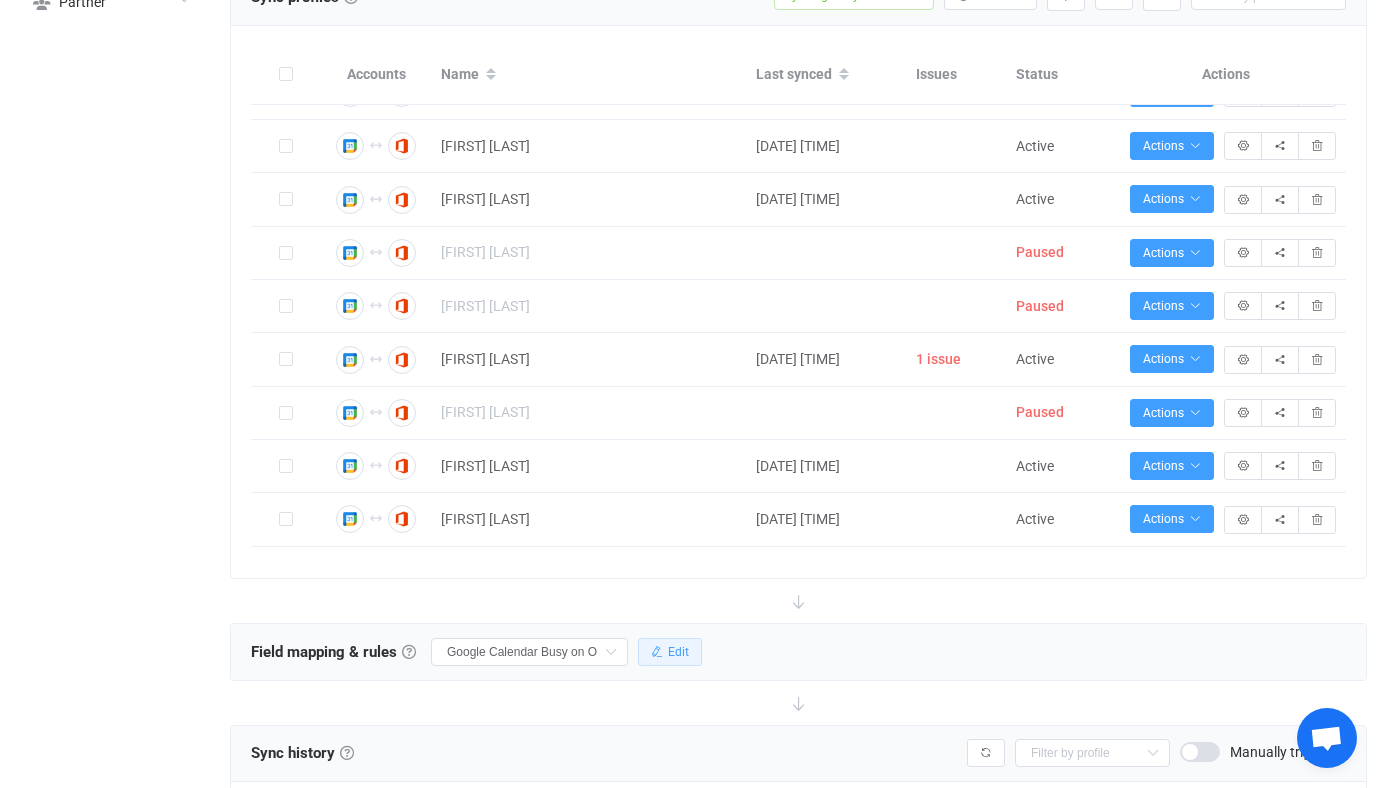 click at bounding box center [657, 652] 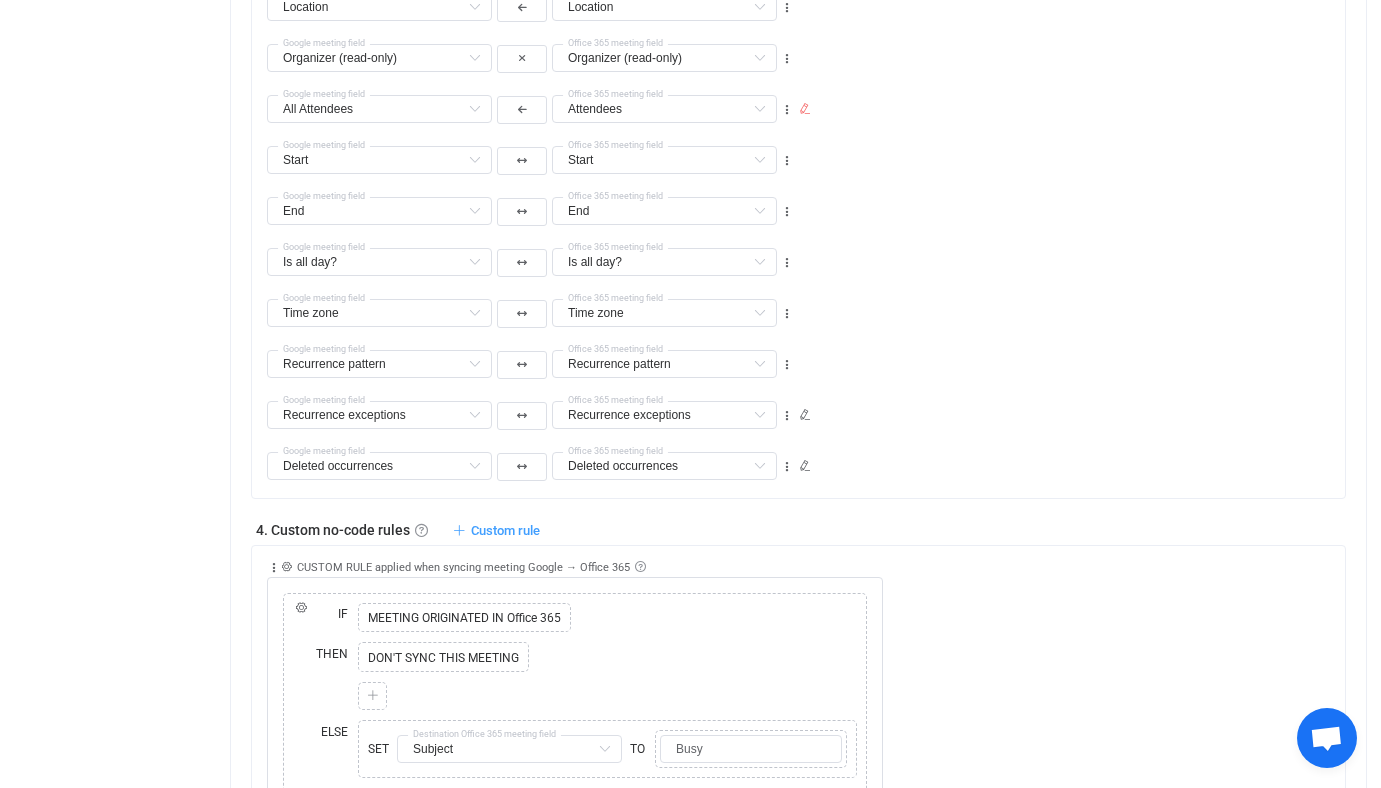 scroll, scrollTop: 1907, scrollLeft: 0, axis: vertical 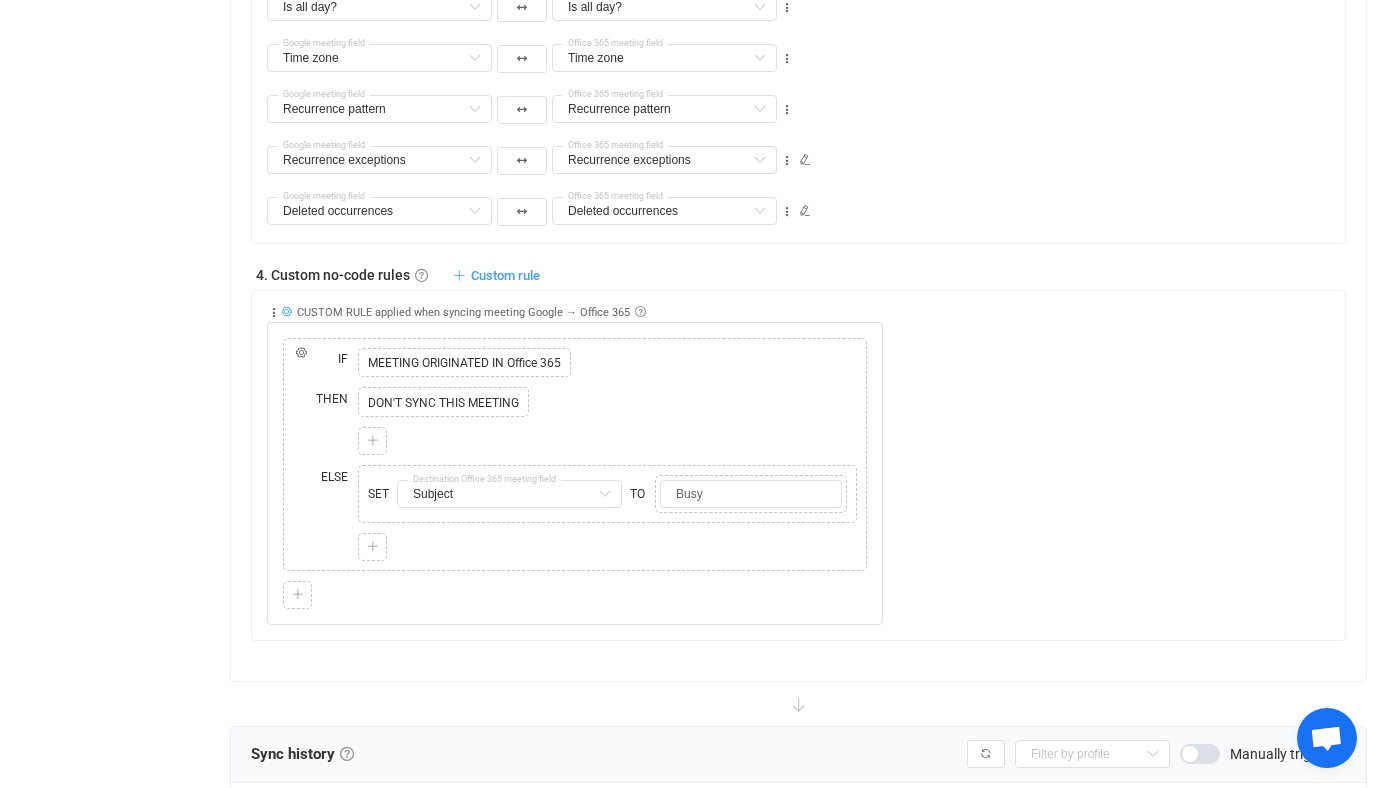 click at bounding box center (286, 311) 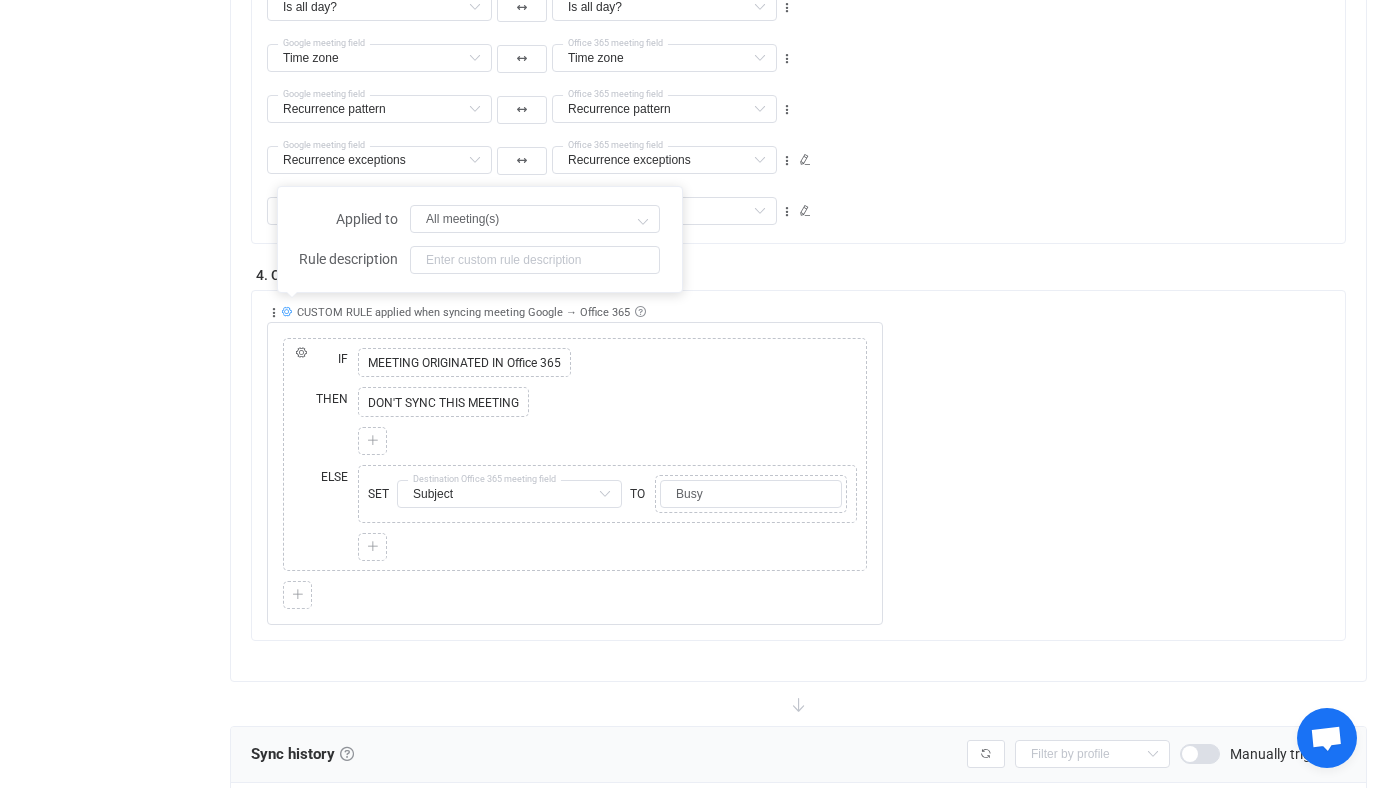 click at bounding box center (286, 311) 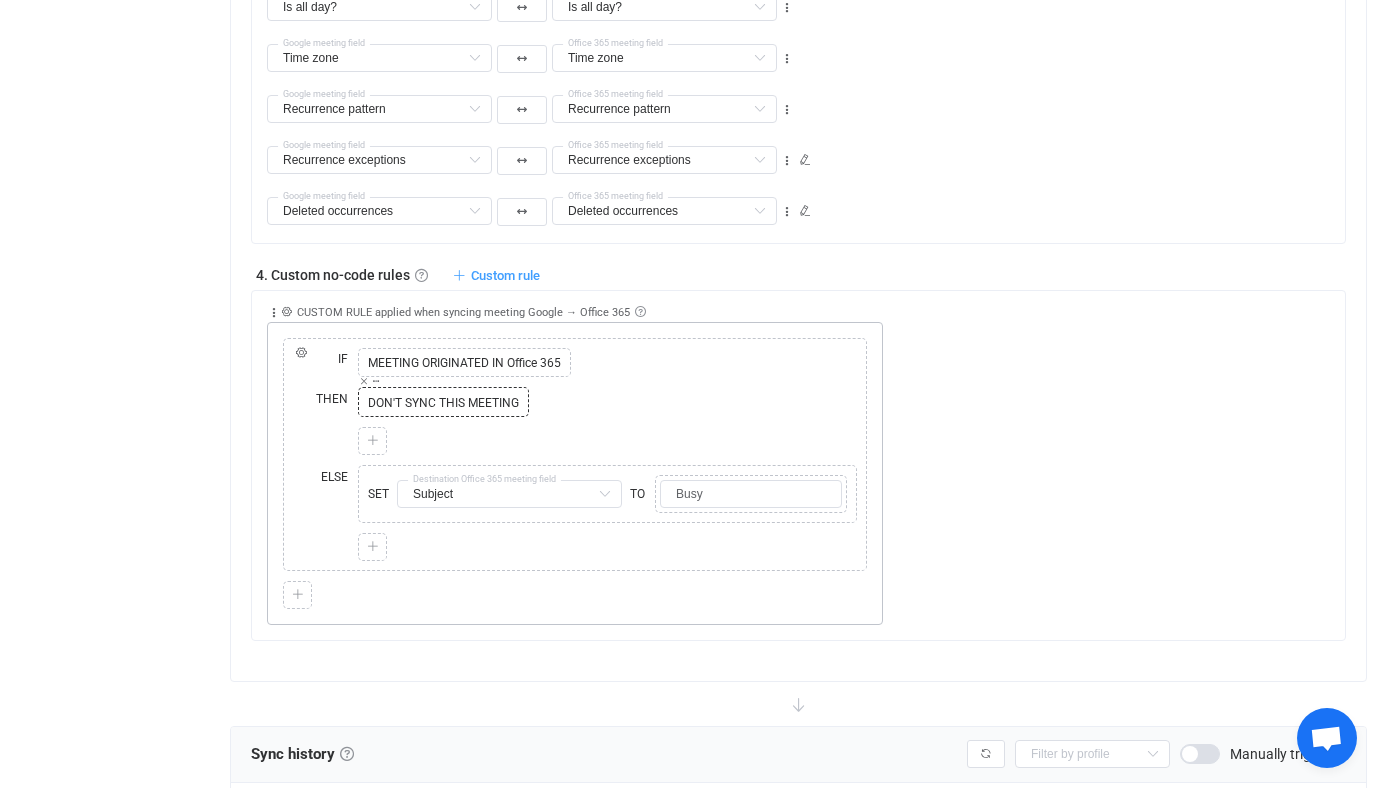 click on "Copy Cut Replace TYPE MISMATCH MEETING ORIGINATED IN Office 365 Select value" at bounding box center [464, 363] 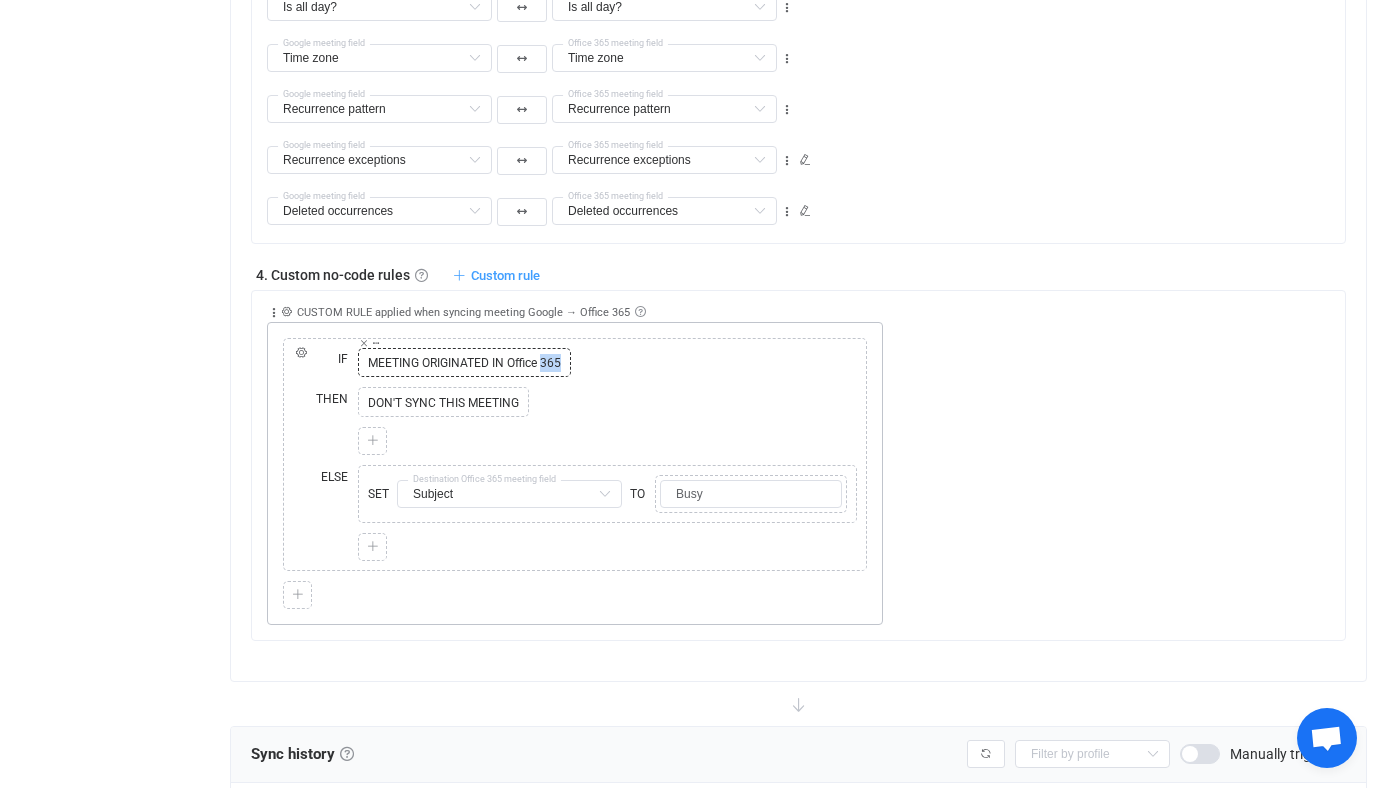drag, startPoint x: 419, startPoint y: 374, endPoint x: 522, endPoint y: 373, distance: 103.00485 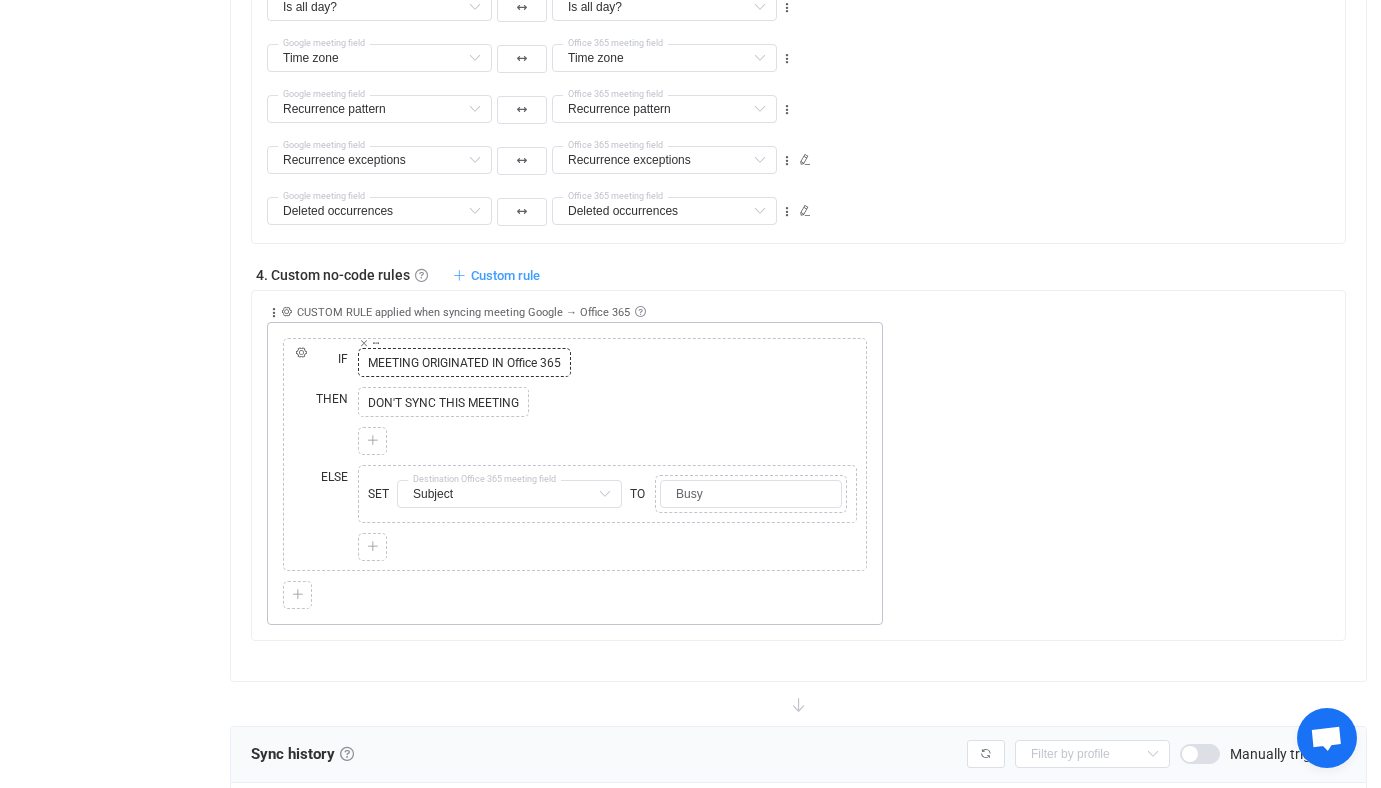 click on "Copy Cut Replace TYPE MISMATCH MEETING ORIGINATED IN Office 365 Select value" at bounding box center (464, 363) 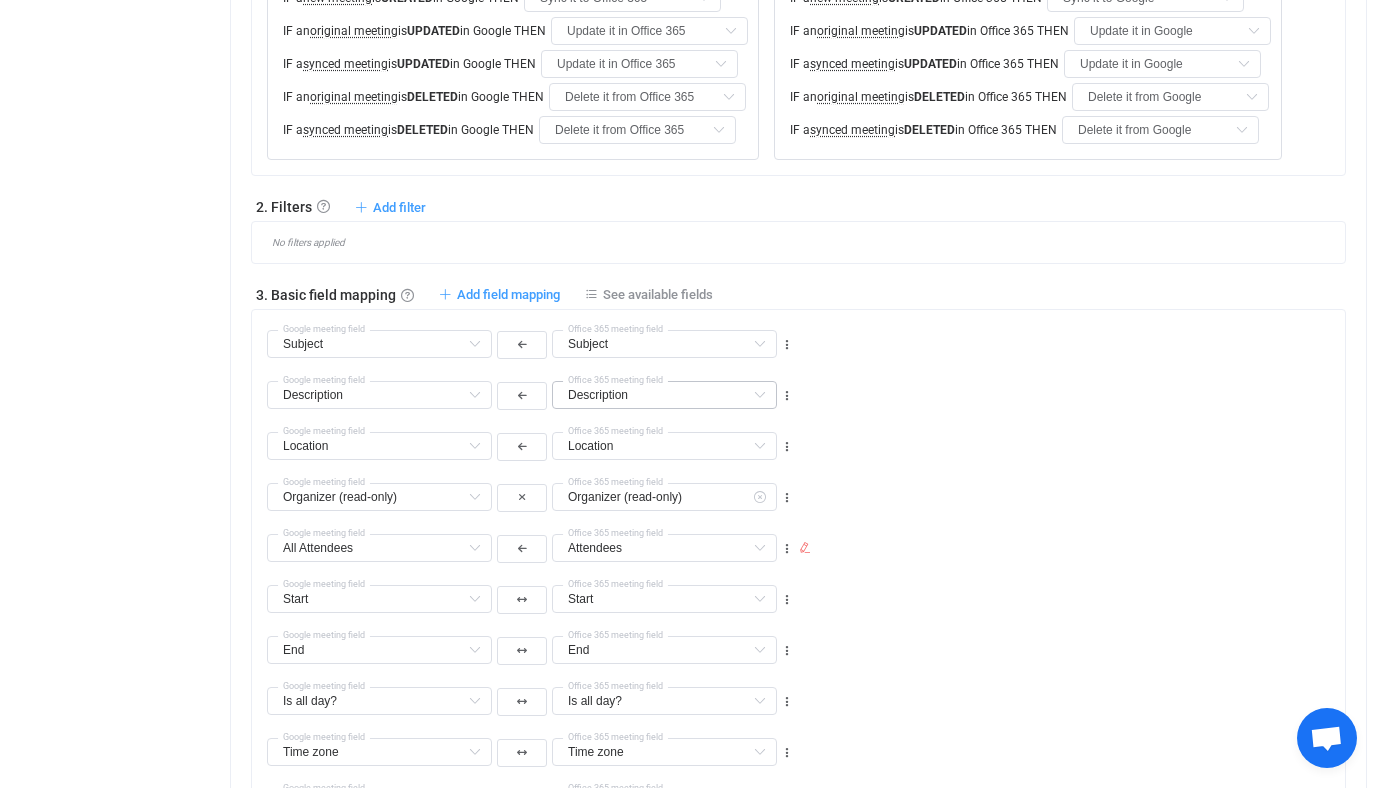 scroll, scrollTop: 1204, scrollLeft: 0, axis: vertical 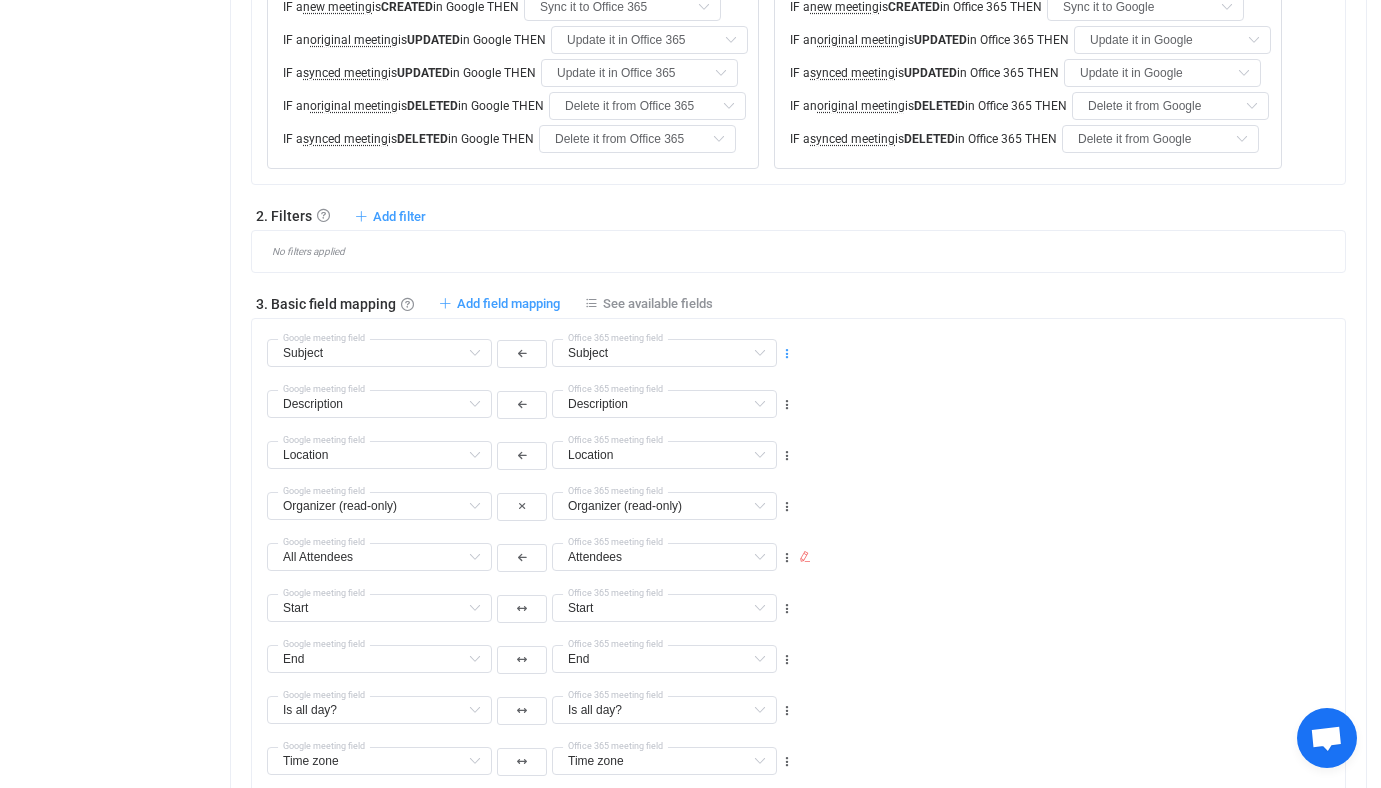 click at bounding box center [787, 354] 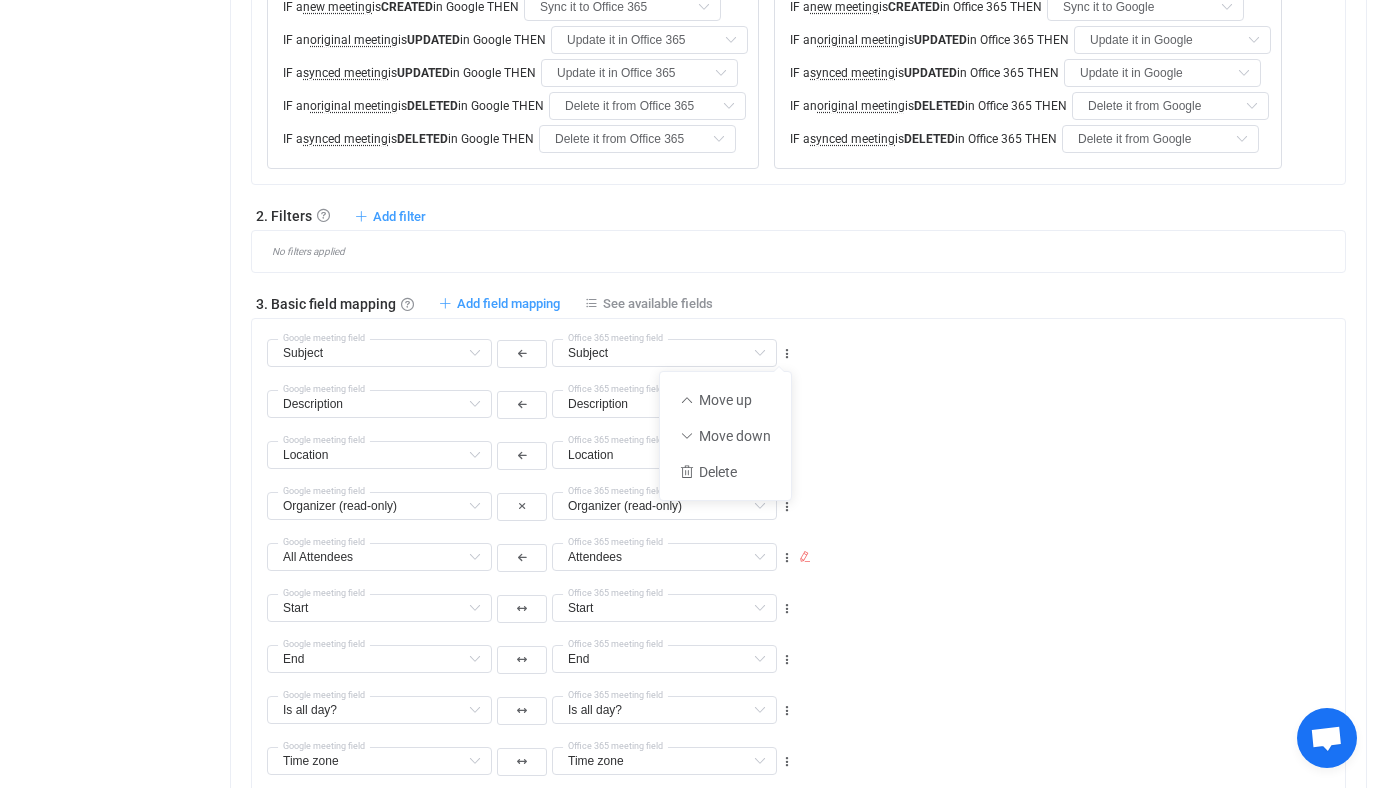 click on "Description Description Default field Visibility Default field Free/busy status Default field Is default reminder set? Default field Conference data → Solution (read-only) Default field Conference data → Signature (read-only) Default field Conference data → Notes (read-only) Default field Color Default field iCalendar ID Default field Subject Already mapped Start Already mapped End Already mapped Is all day? Already mapped Time zone Already mapped Location Already mapped Organizer (read-only) Already mapped All Attendees Already mapped All Attendees → Email Already mapped All Attendees → Optional Already mapped All Attendees → Response Already mapped All Attendees → Is me? (read-only) Already mapped All Attendees → Is organizer? (read-only) Already mapped No response Attendees Already mapped Declined Attendees Already mapped Tentative Attendees Already mapped Accepted Attendees Already mapped No response Attendees → Email Already mapped No response Attendees → Optional Already mapped Start" at bounding box center [806, 395] 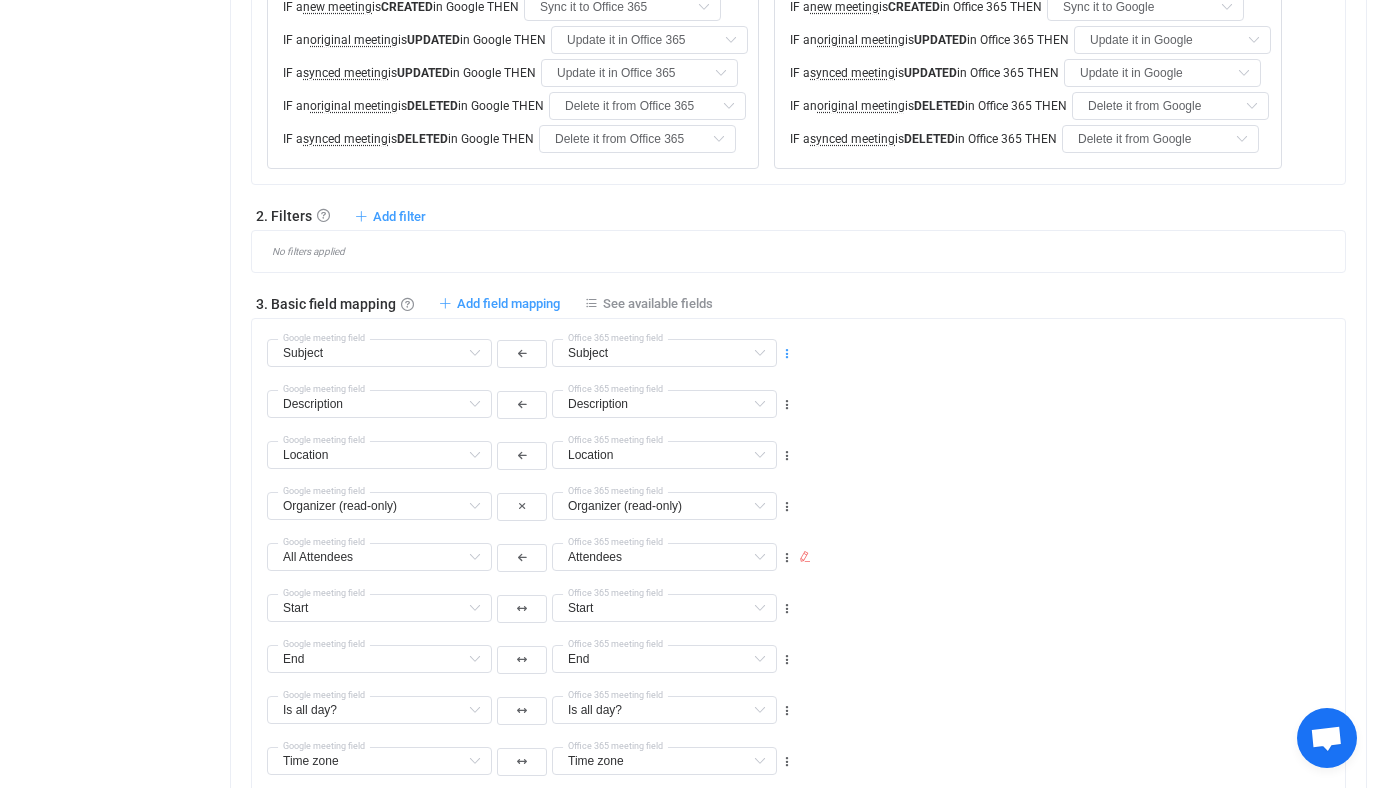 click at bounding box center [787, 354] 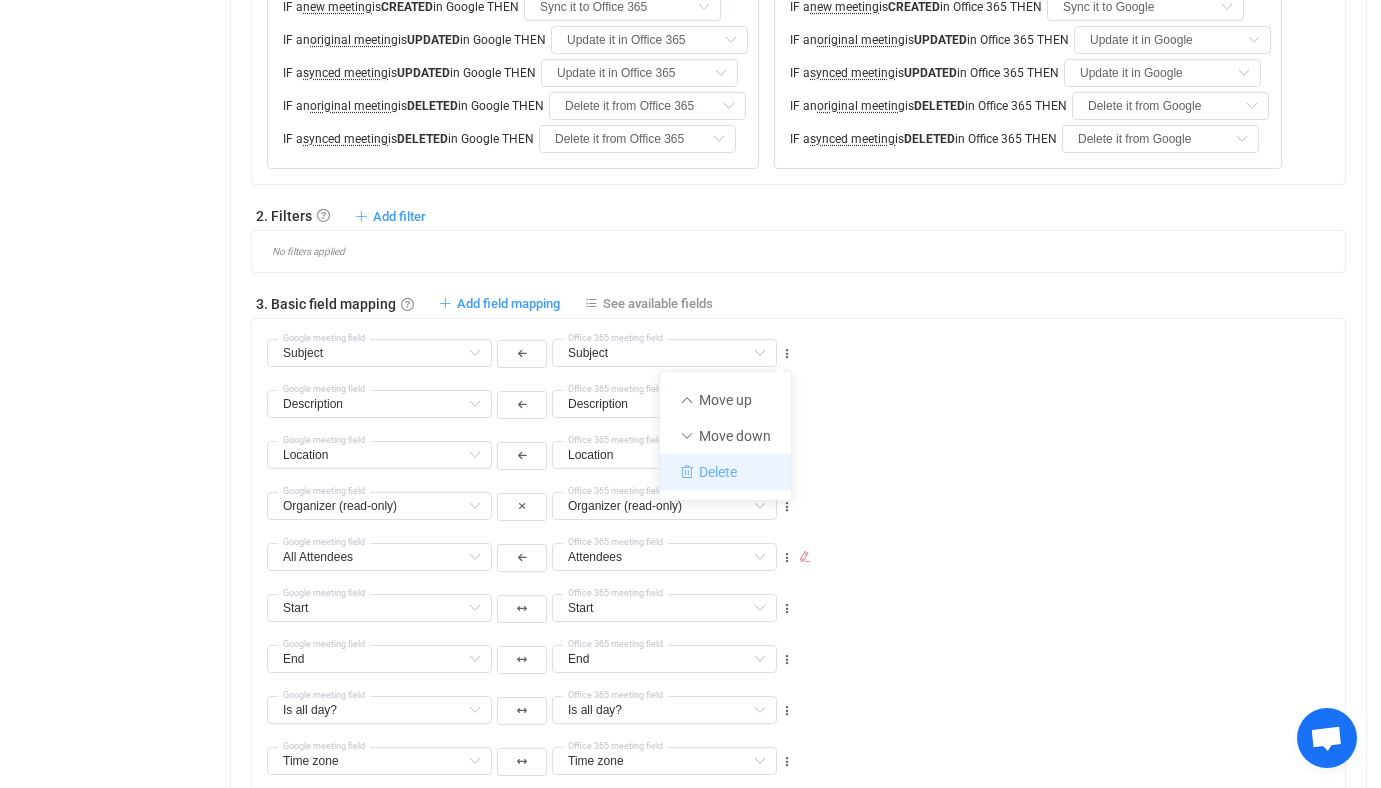 click on "Delete" at bounding box center (725, 472) 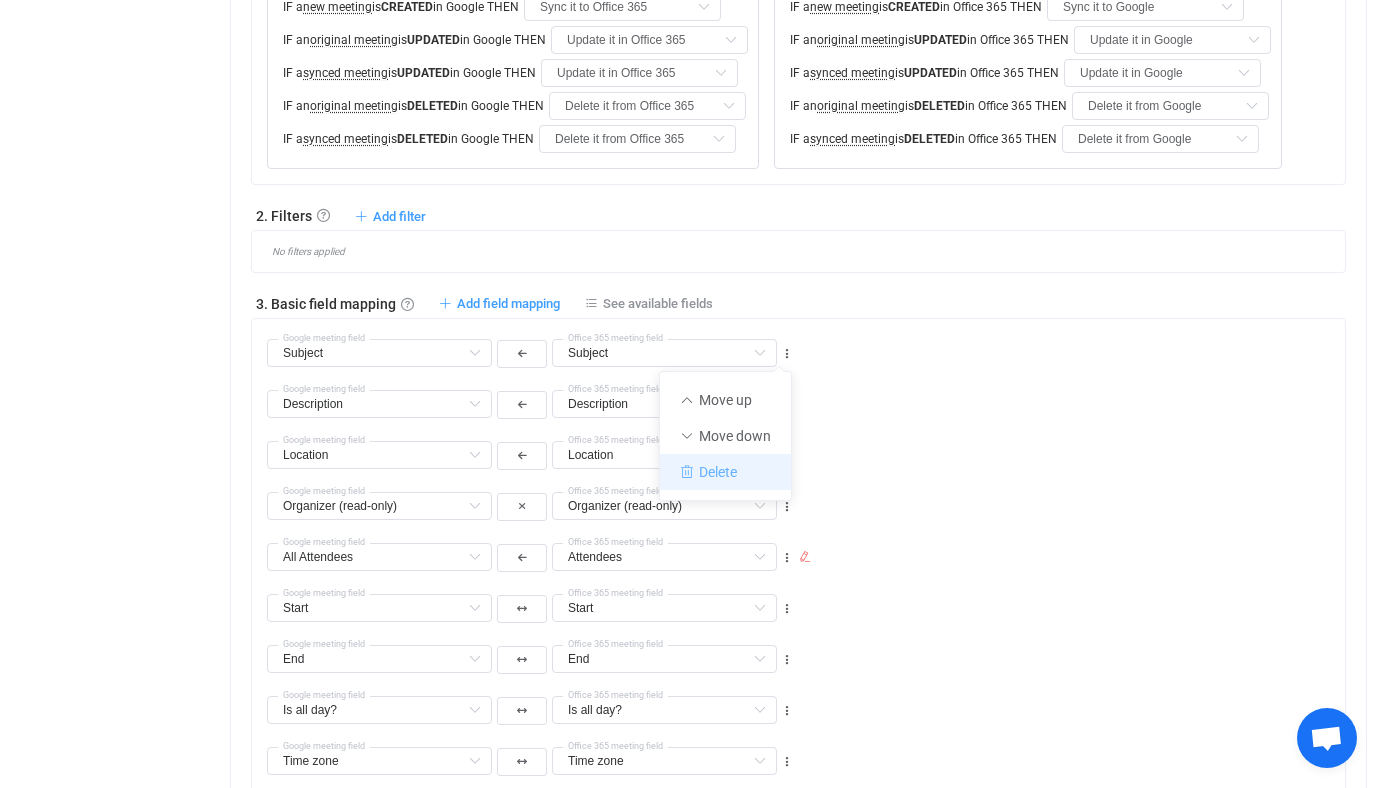 type on "Description" 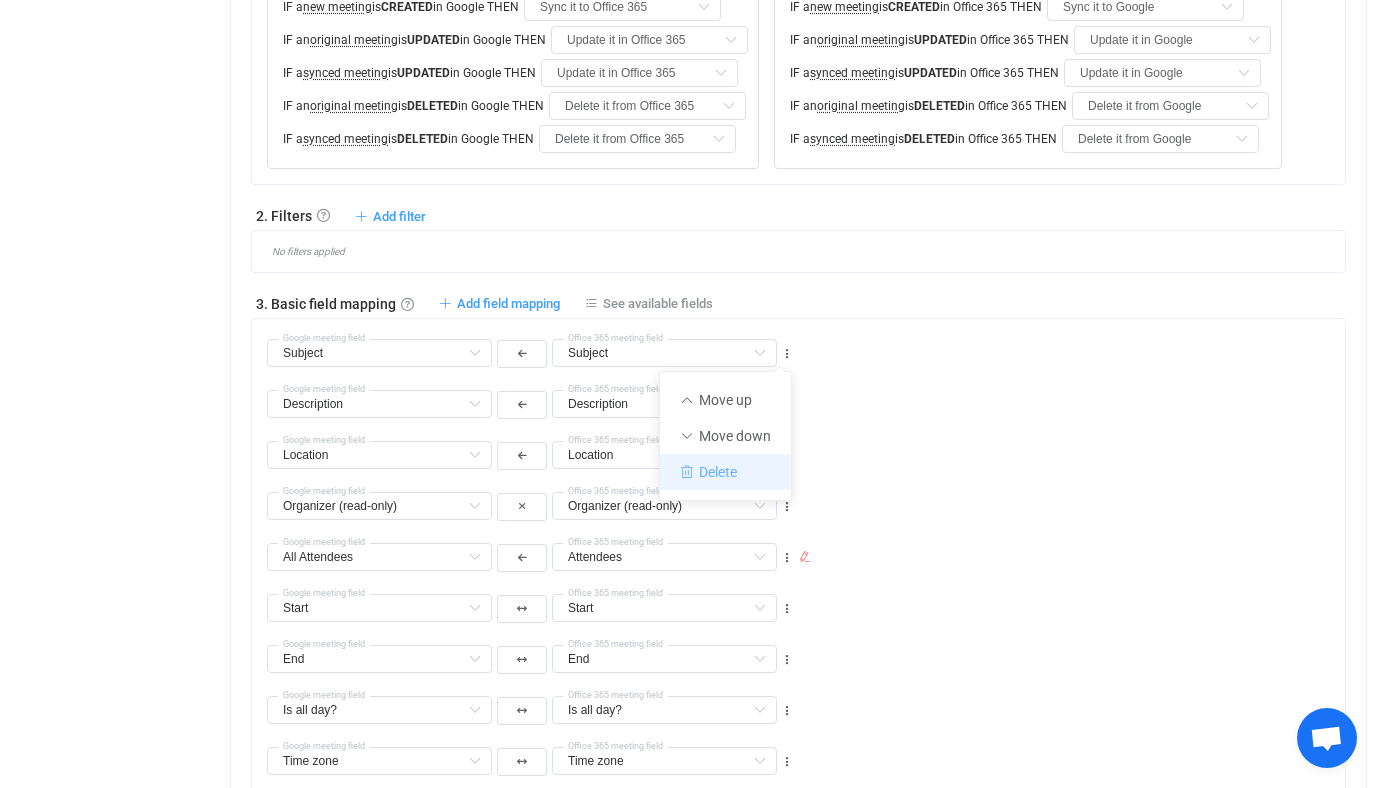 type on "Start" 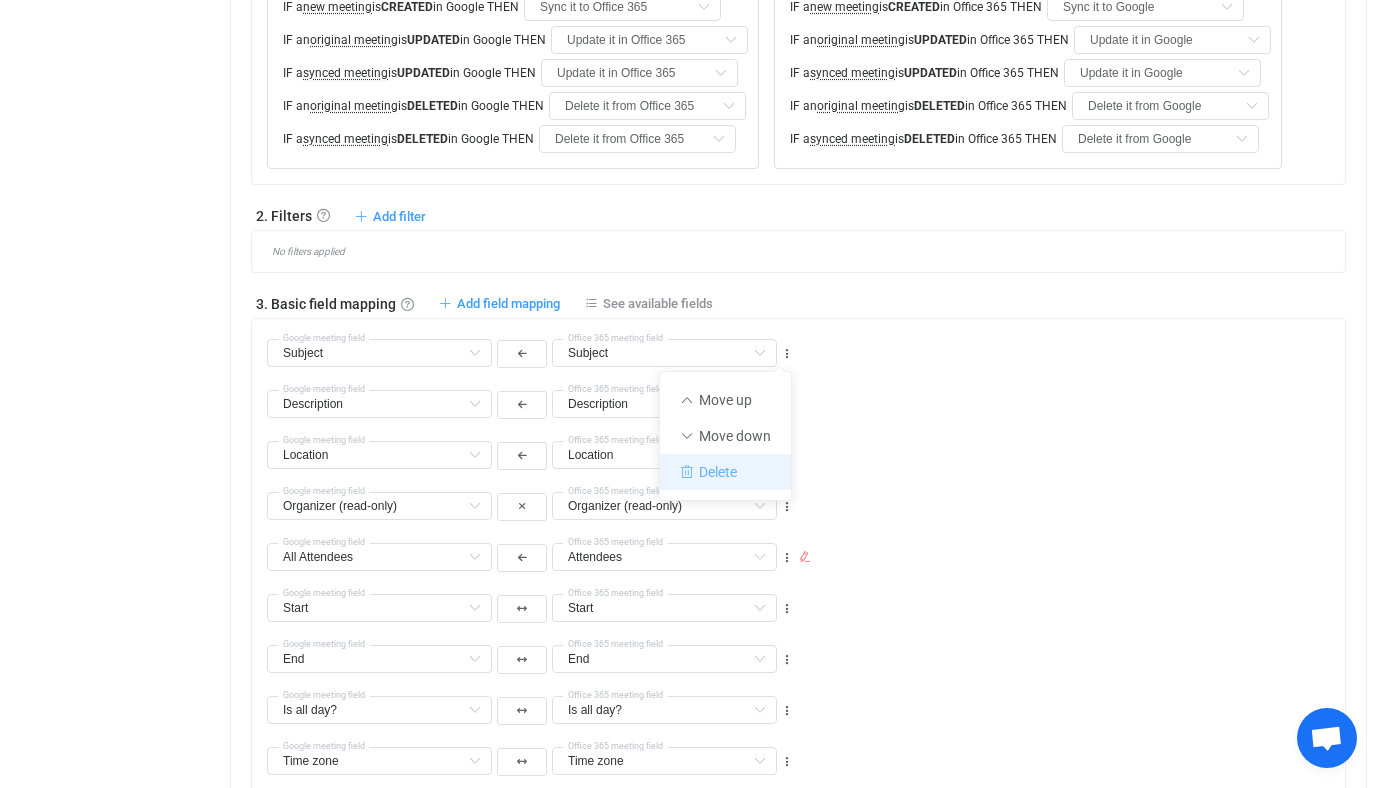 type on "End" 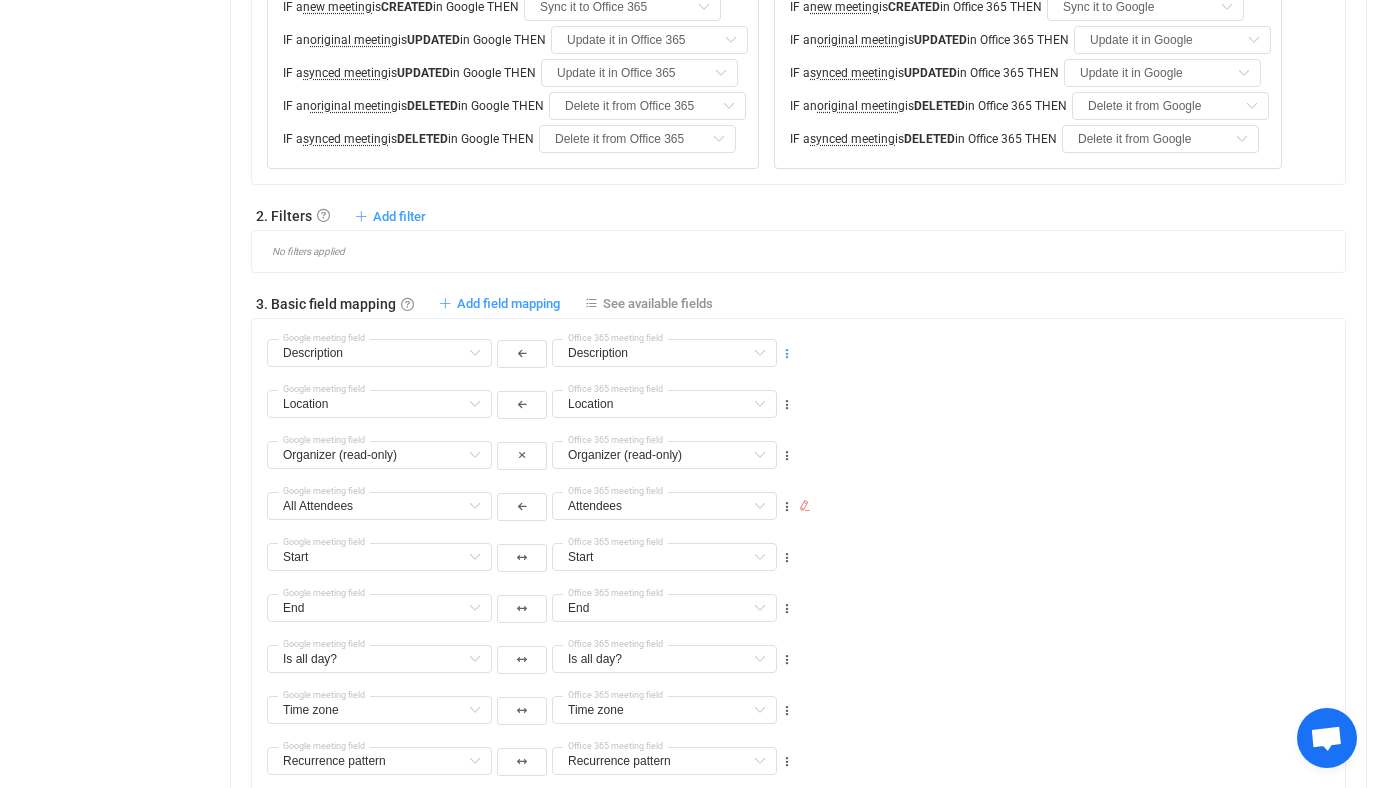 click at bounding box center (787, 354) 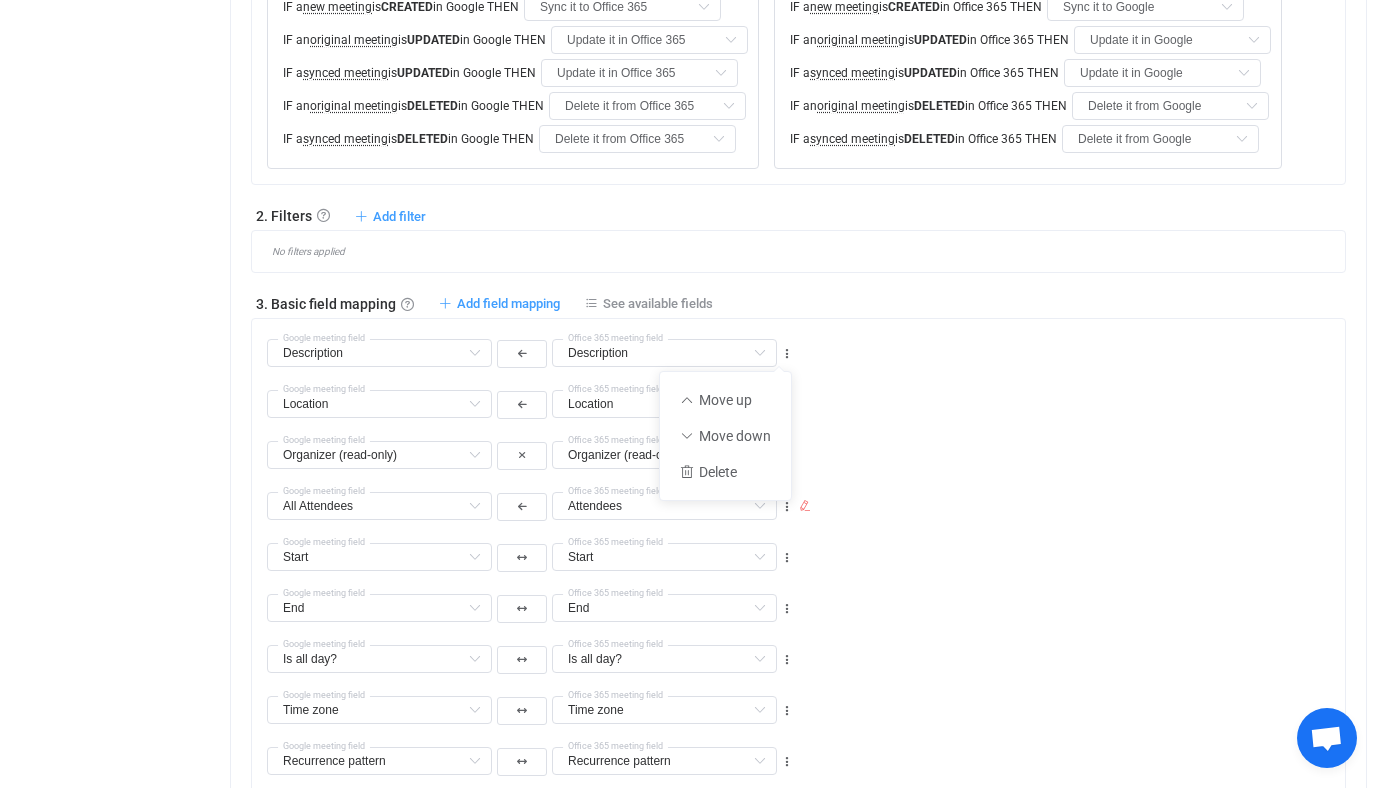 click on "Move up  Move down  Delete" at bounding box center (725, 436) 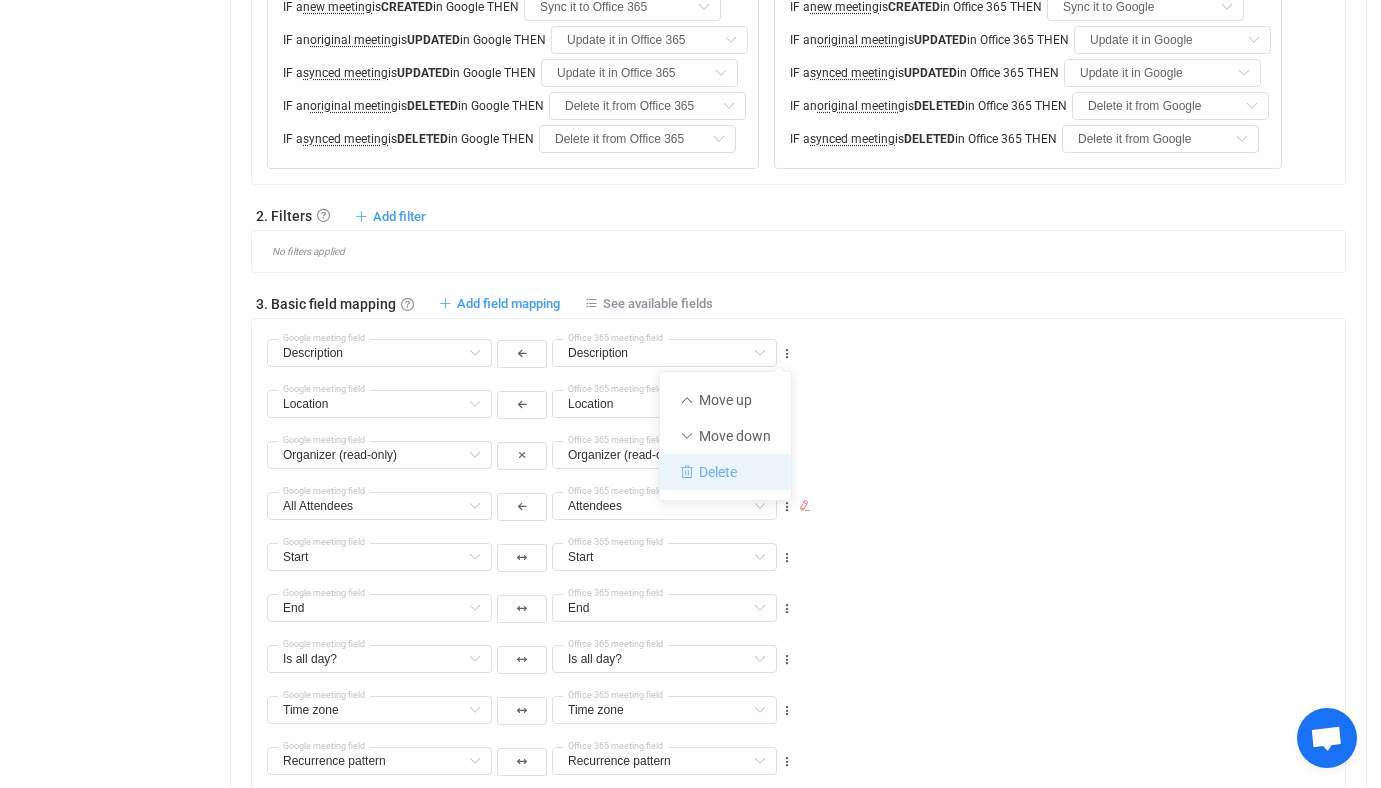 click on "Delete" at bounding box center [725, 472] 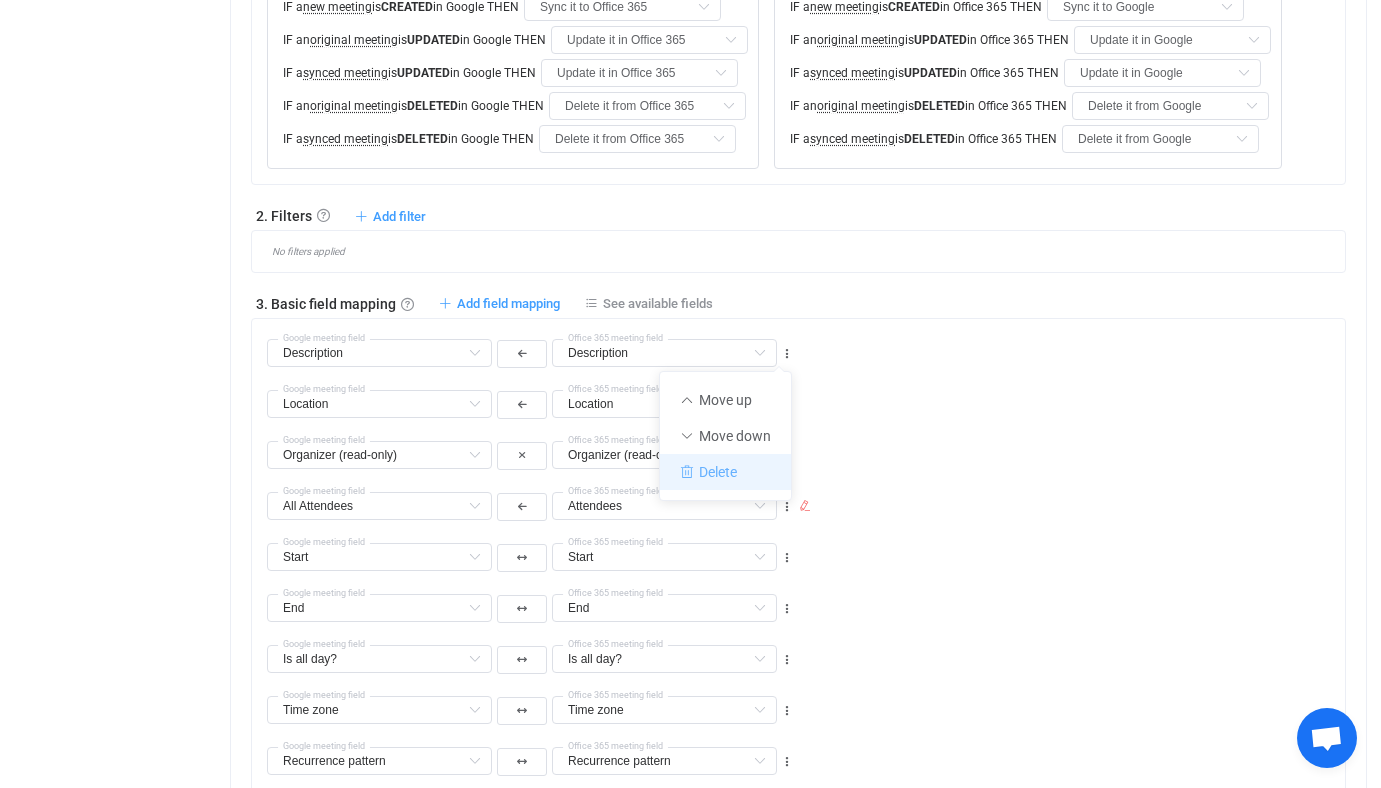 type on "Location" 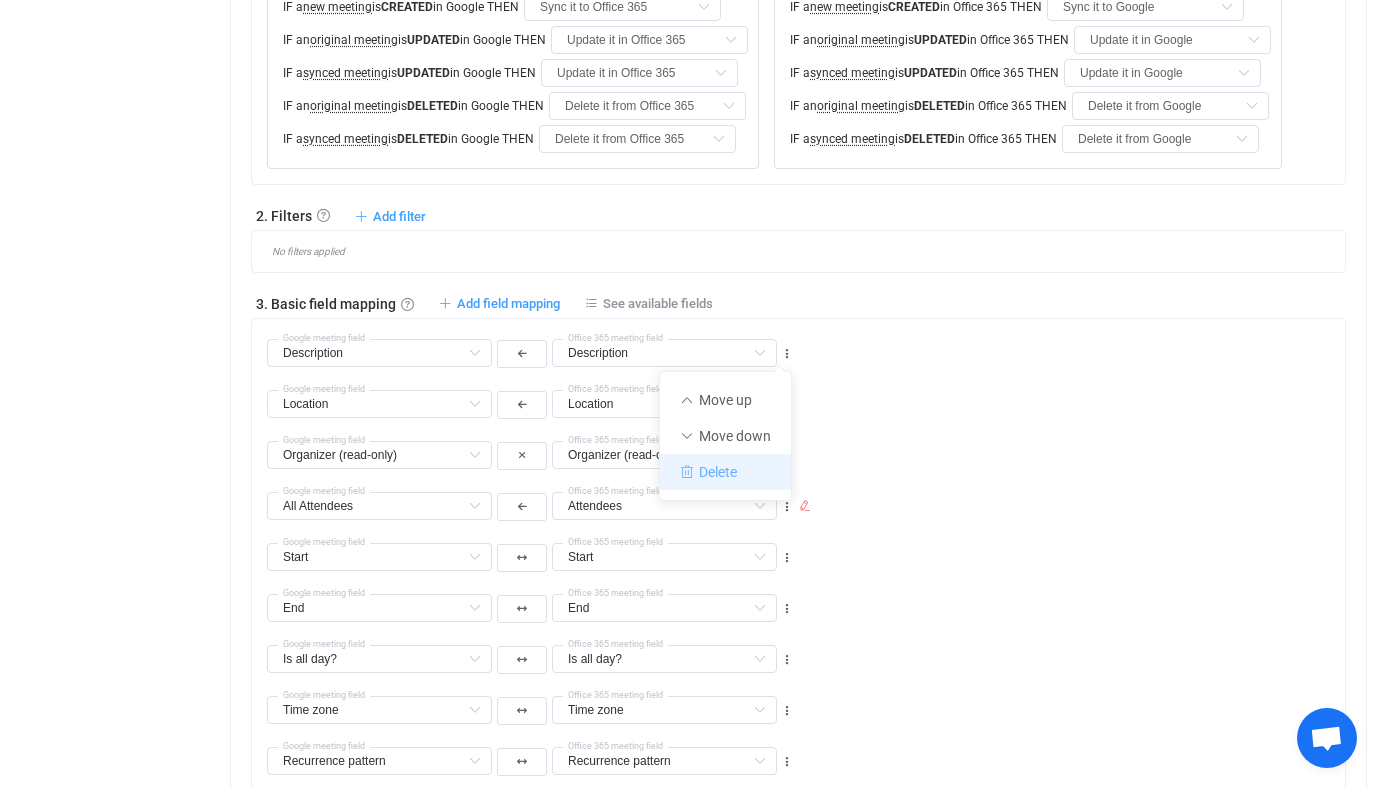 type on "Organizer (read-only)" 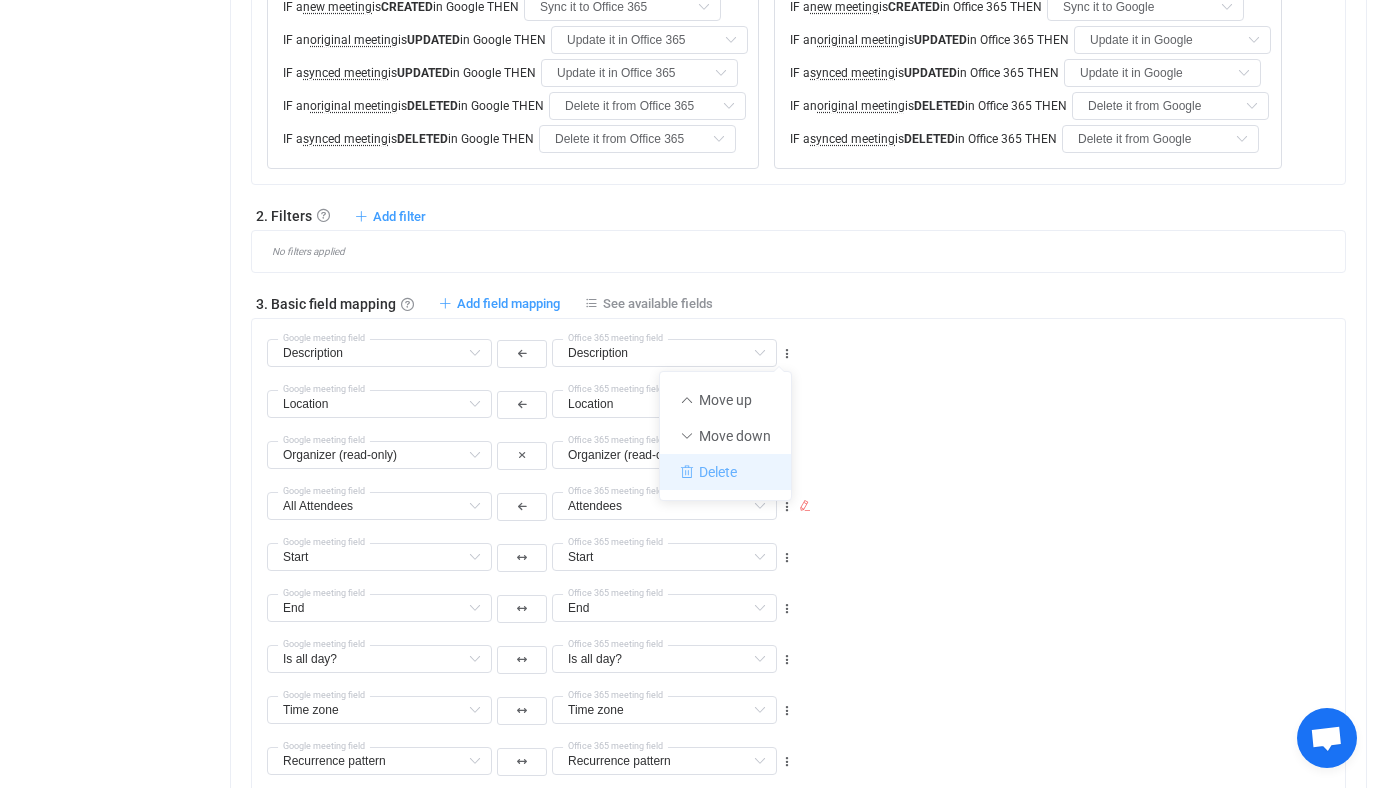 type on "Organizer (read-only)" 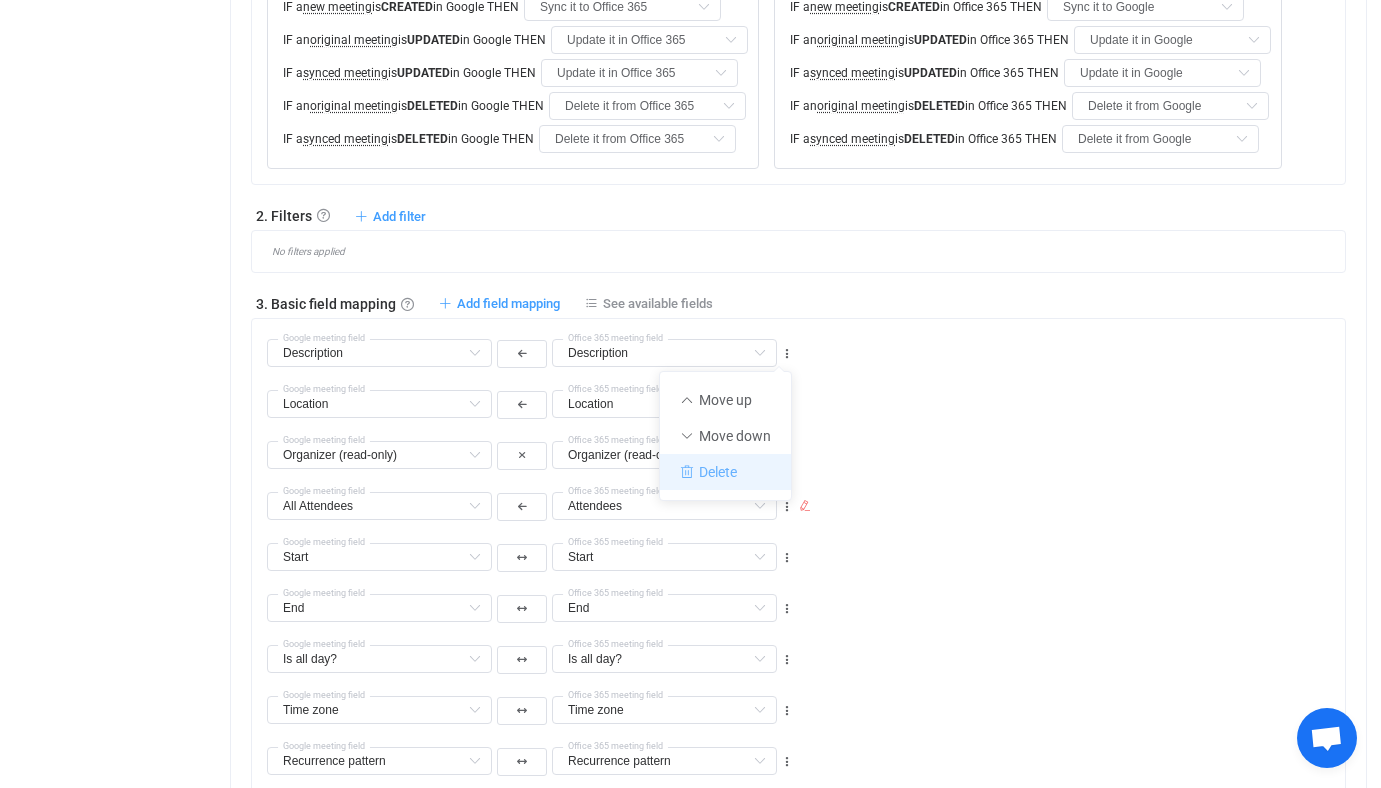 type on "End" 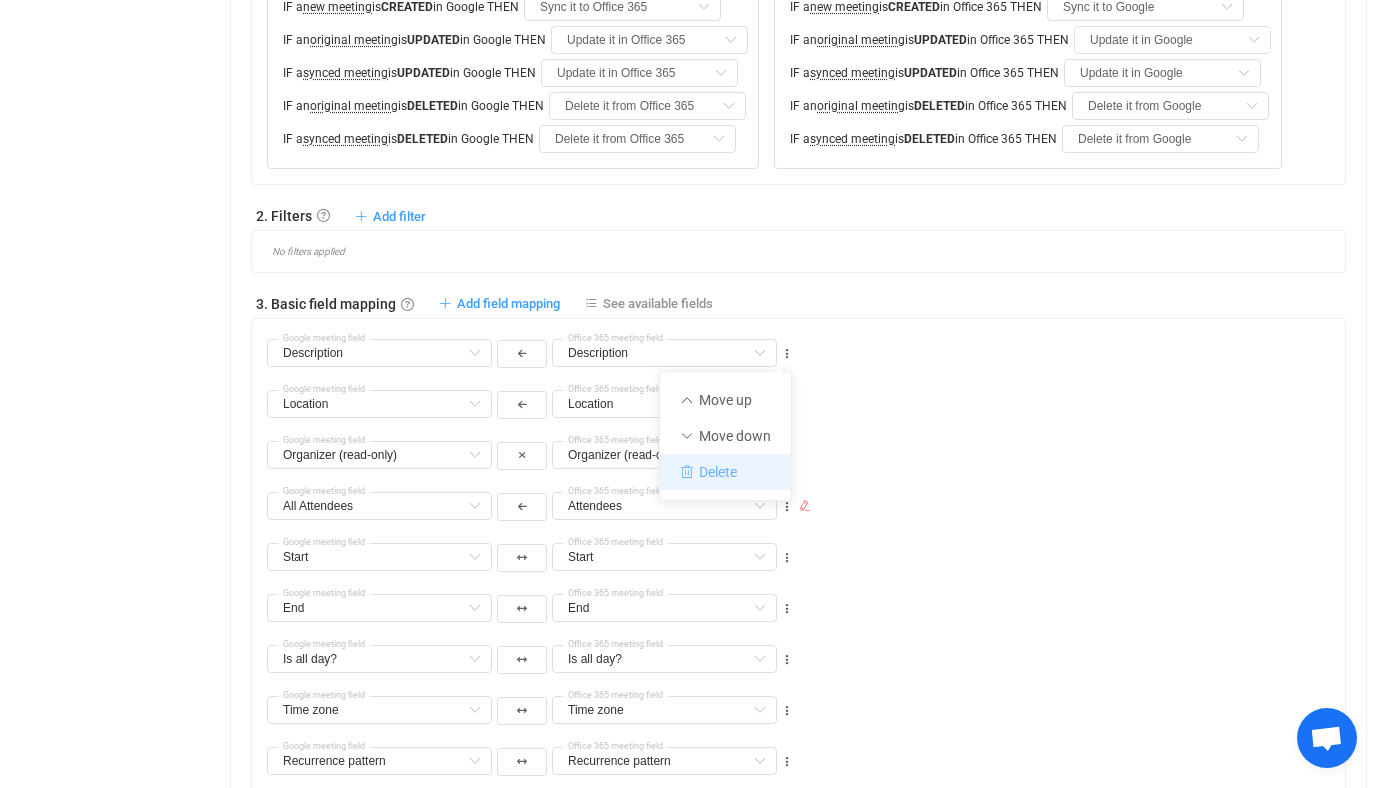 type on "Time zone" 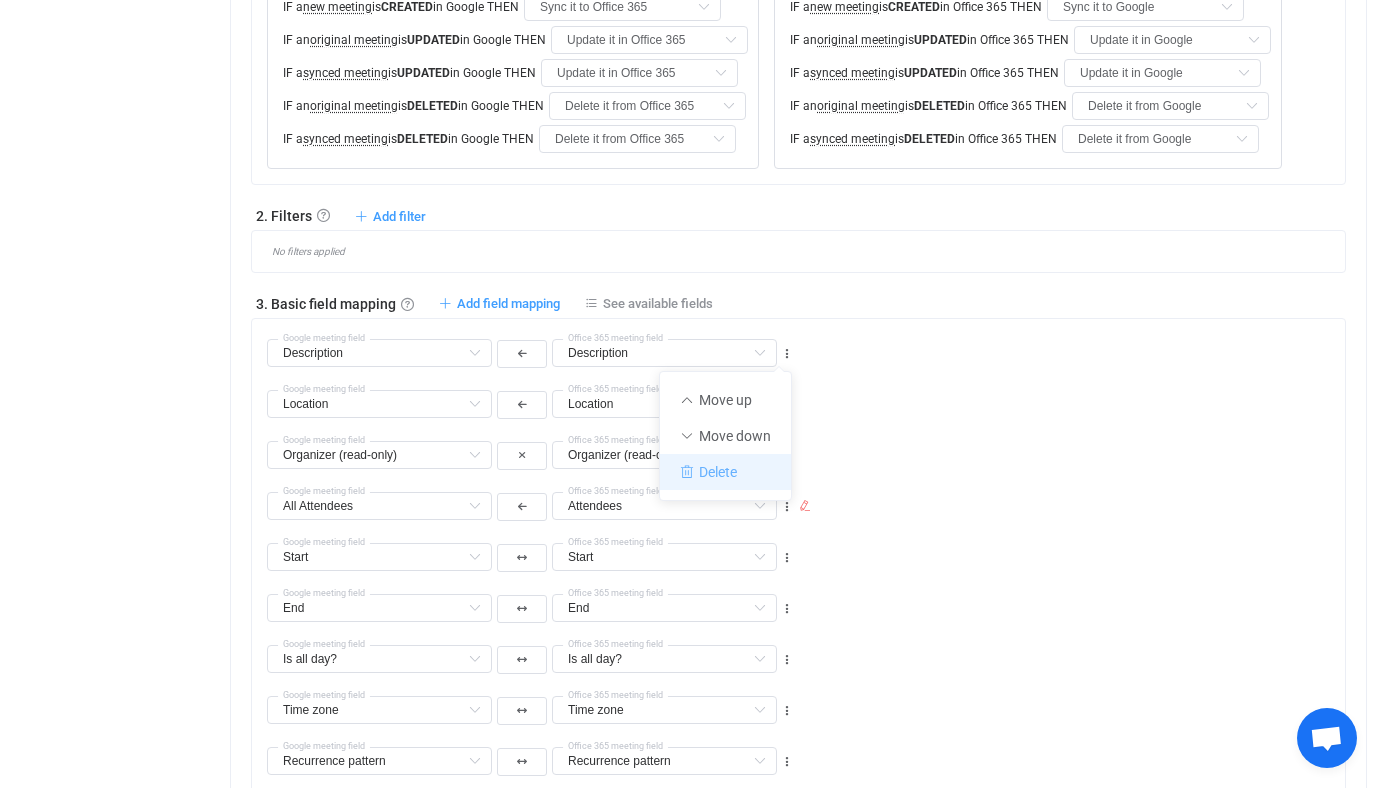 type on "Recurrence pattern" 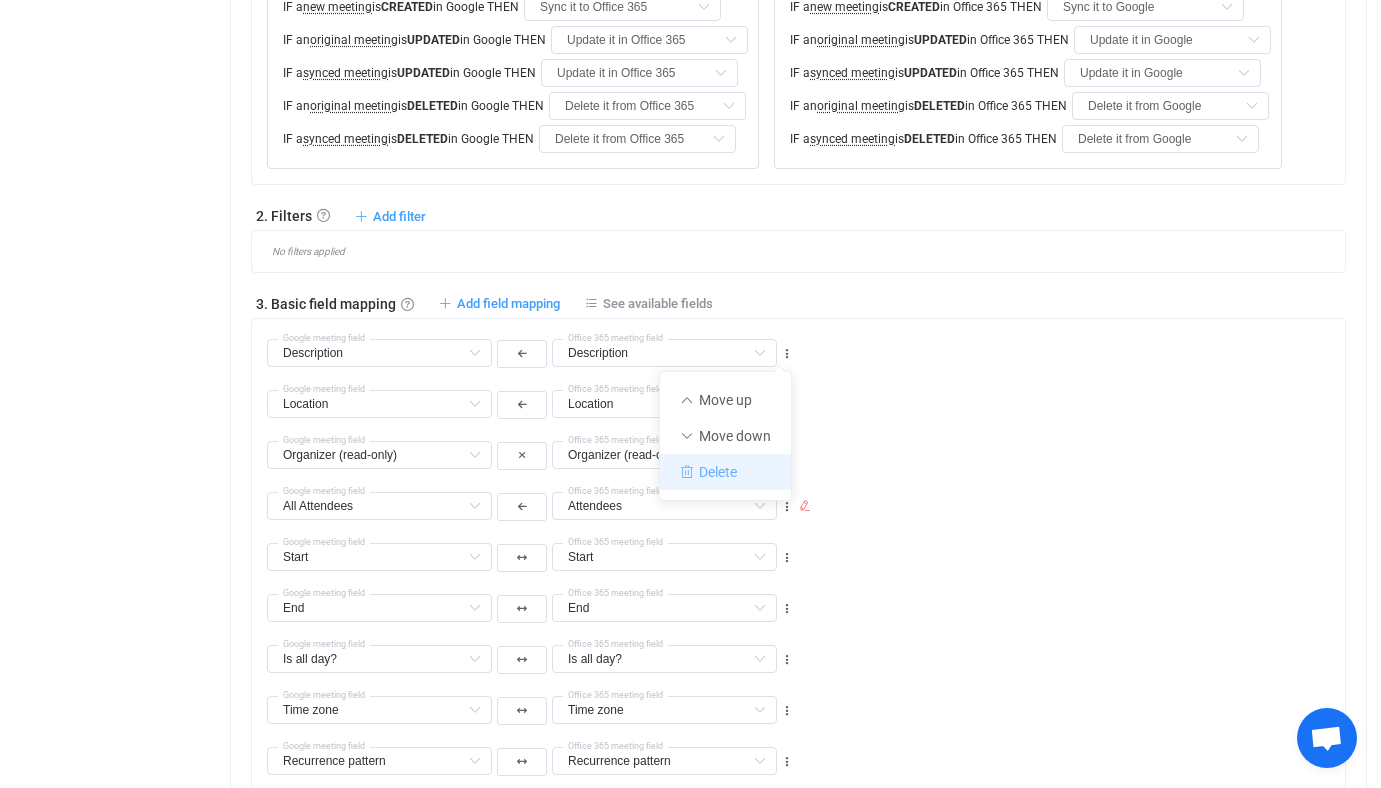 type on "Deleted occurrences" 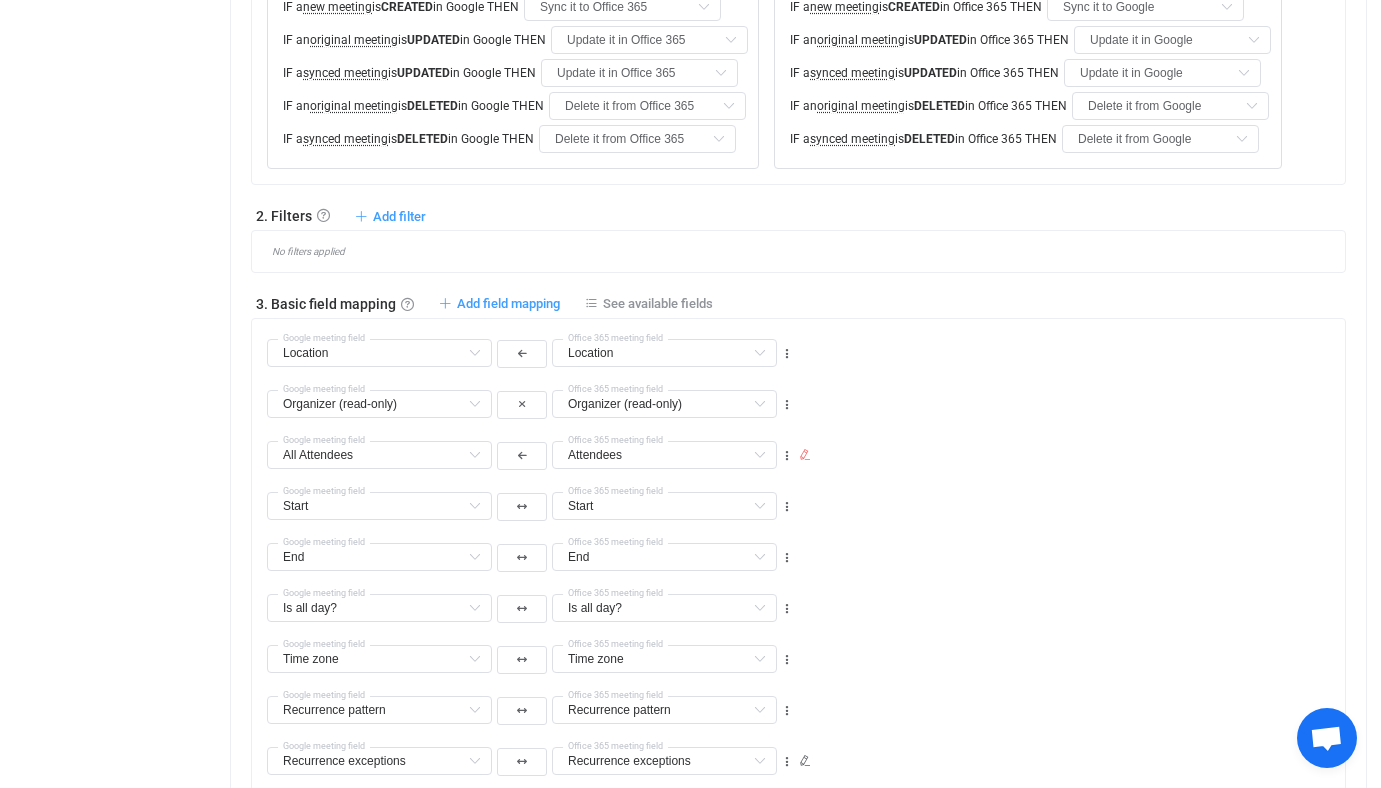 click on "All Attendees All Attendees Default field No response Attendees Default field (filtered) Declined Attendees Default field (filtered) Tentative Attendees Default field (filtered) Accepted Attendees Default field (filtered) Conference data → Entry points (read-only) Default field Conference data → Solution (read-only) Default field Subject Incompatible Start Already mapped End Already mapped Is all day? Already mapped Time zone Already mapped Location Already mapped Description Incompatible Visibility Incompatible Free/busy status Incompatible Is default reminder set? Incompatible Organizer (read-only) Already mapped All Attendees → Email Incompatible All Attendees → Optional Incompatible All Attendees → Response Incompatible All Attendees → Is me? (read-only) Incompatible All Attendees → Is organizer? (read-only) Incompatible No response Attendees → Email Incompatible No response Attendees → Optional Incompatible No response Attendees → Is me? (read-only) Incompatible Incompatible Read-only" at bounding box center [539, 454] 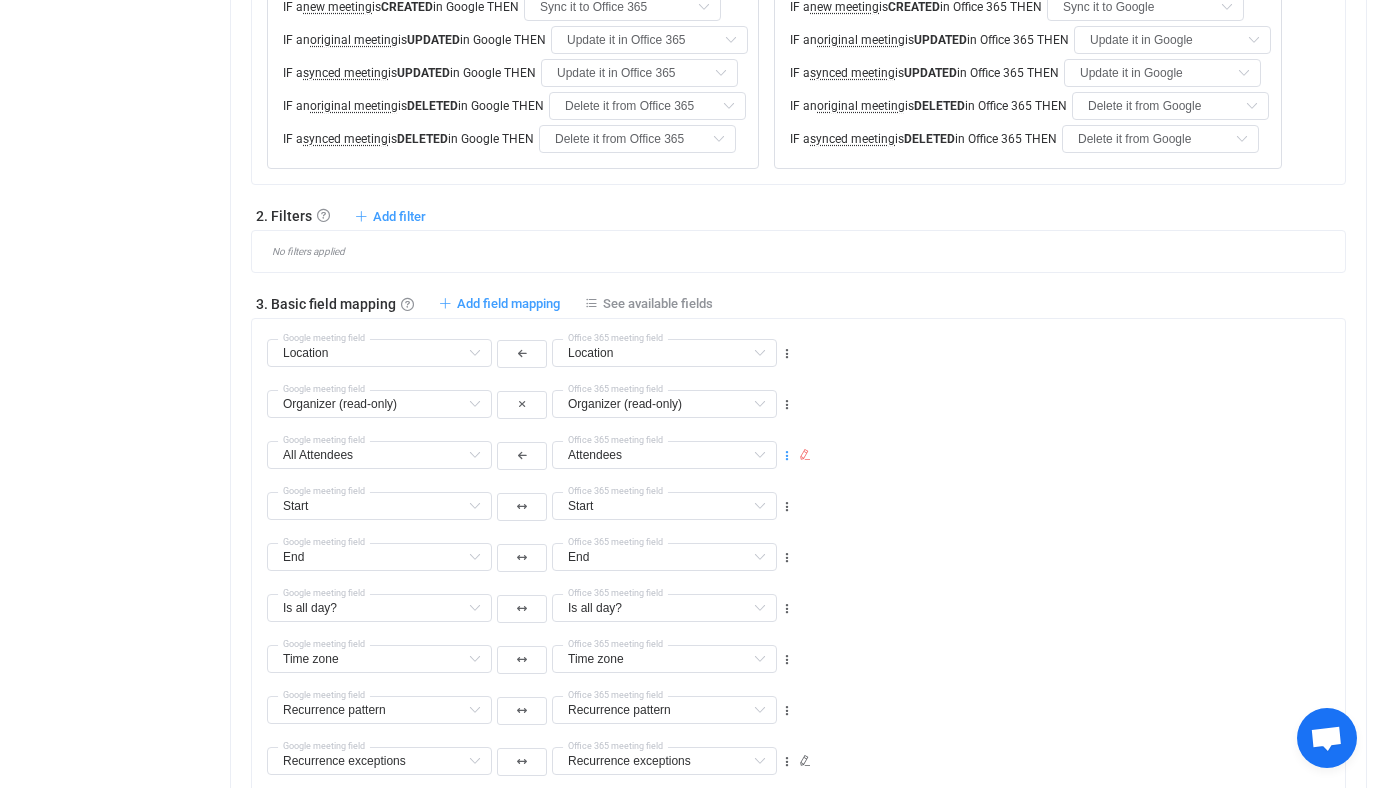 click at bounding box center (787, 456) 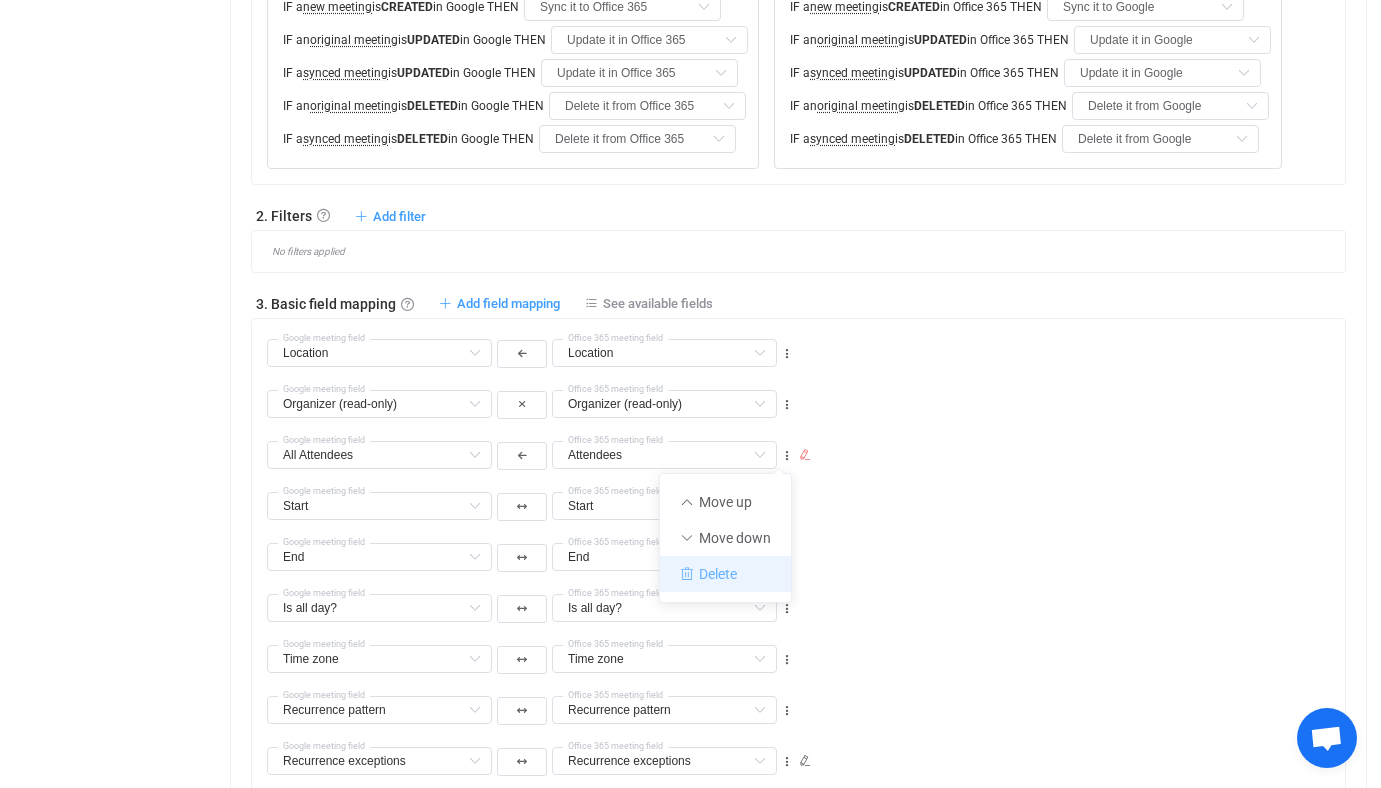 click on "Delete" at bounding box center (725, 574) 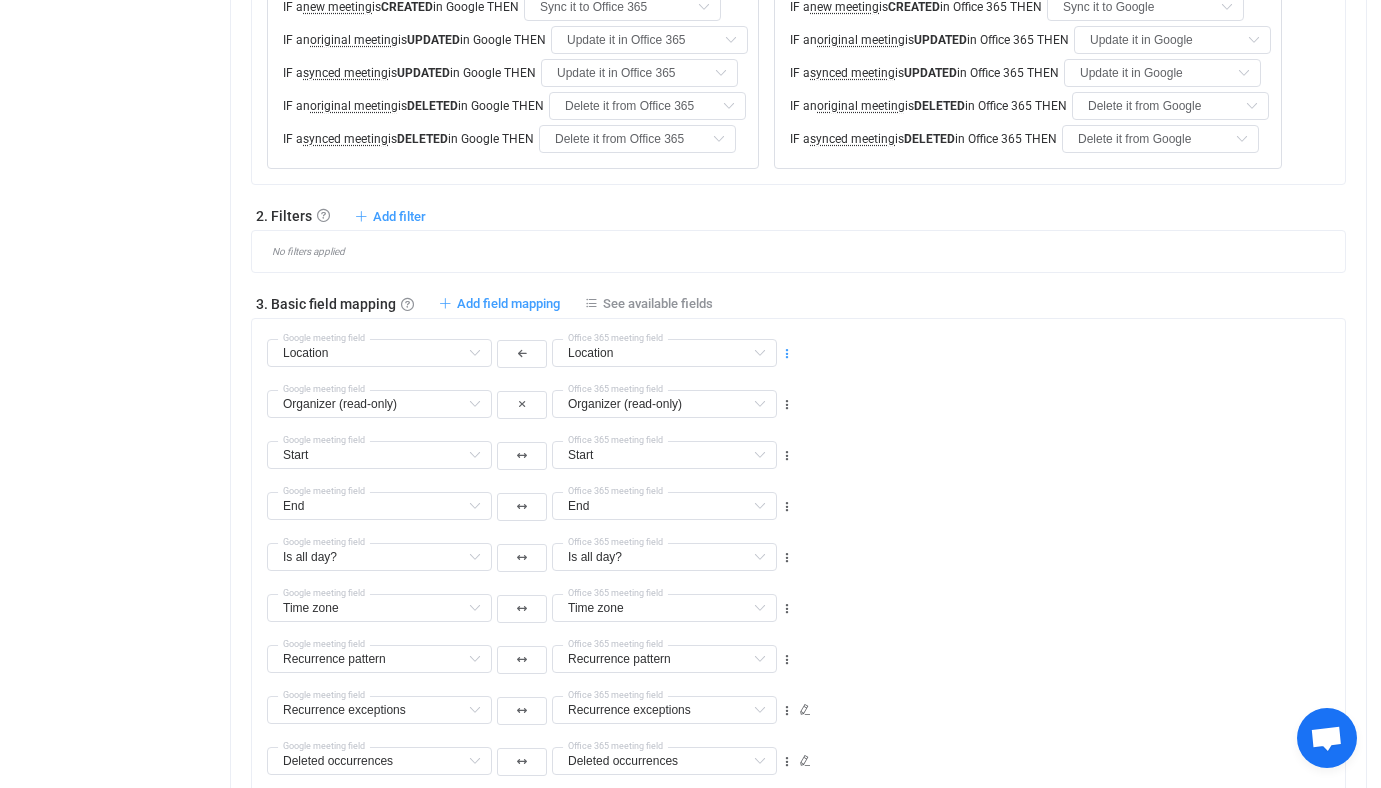click at bounding box center (787, 354) 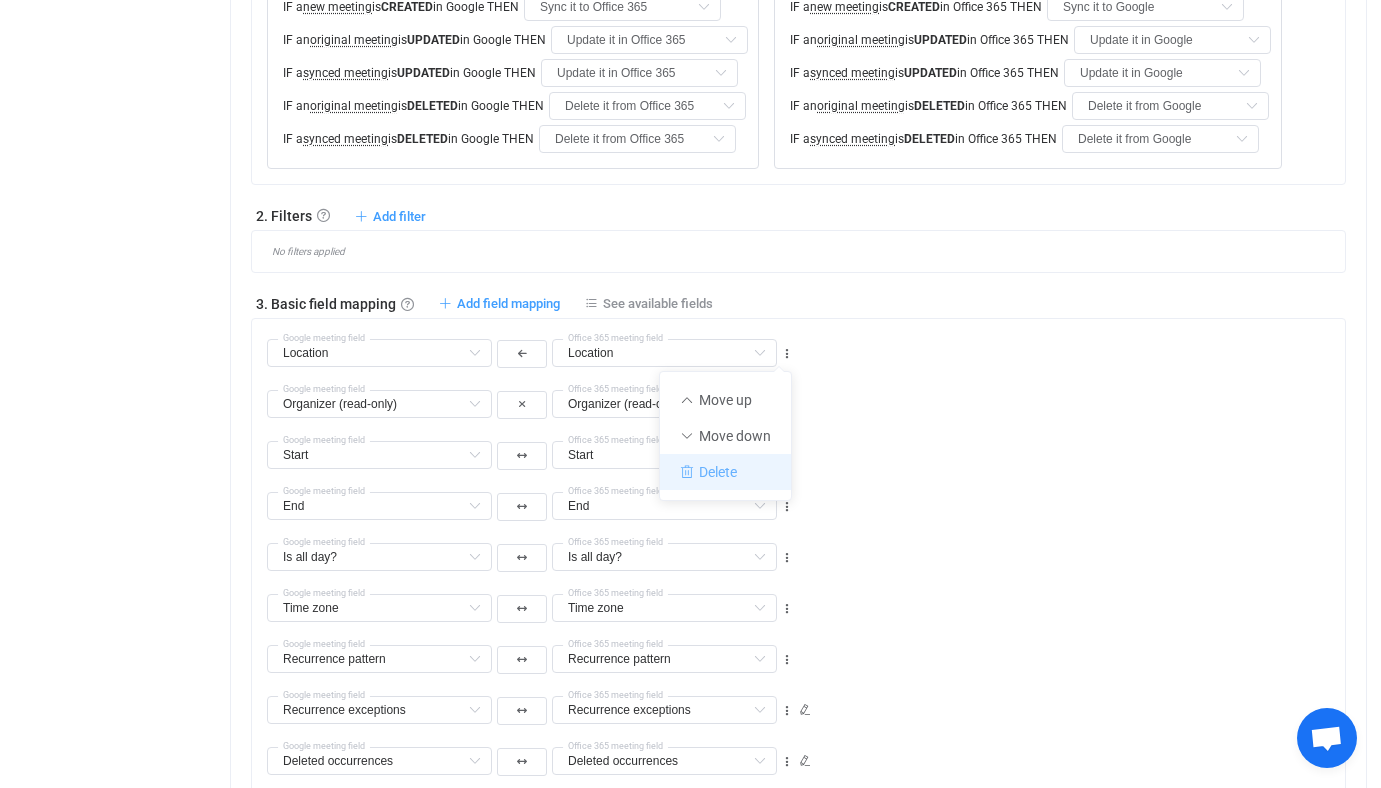 click on "Delete" at bounding box center [725, 472] 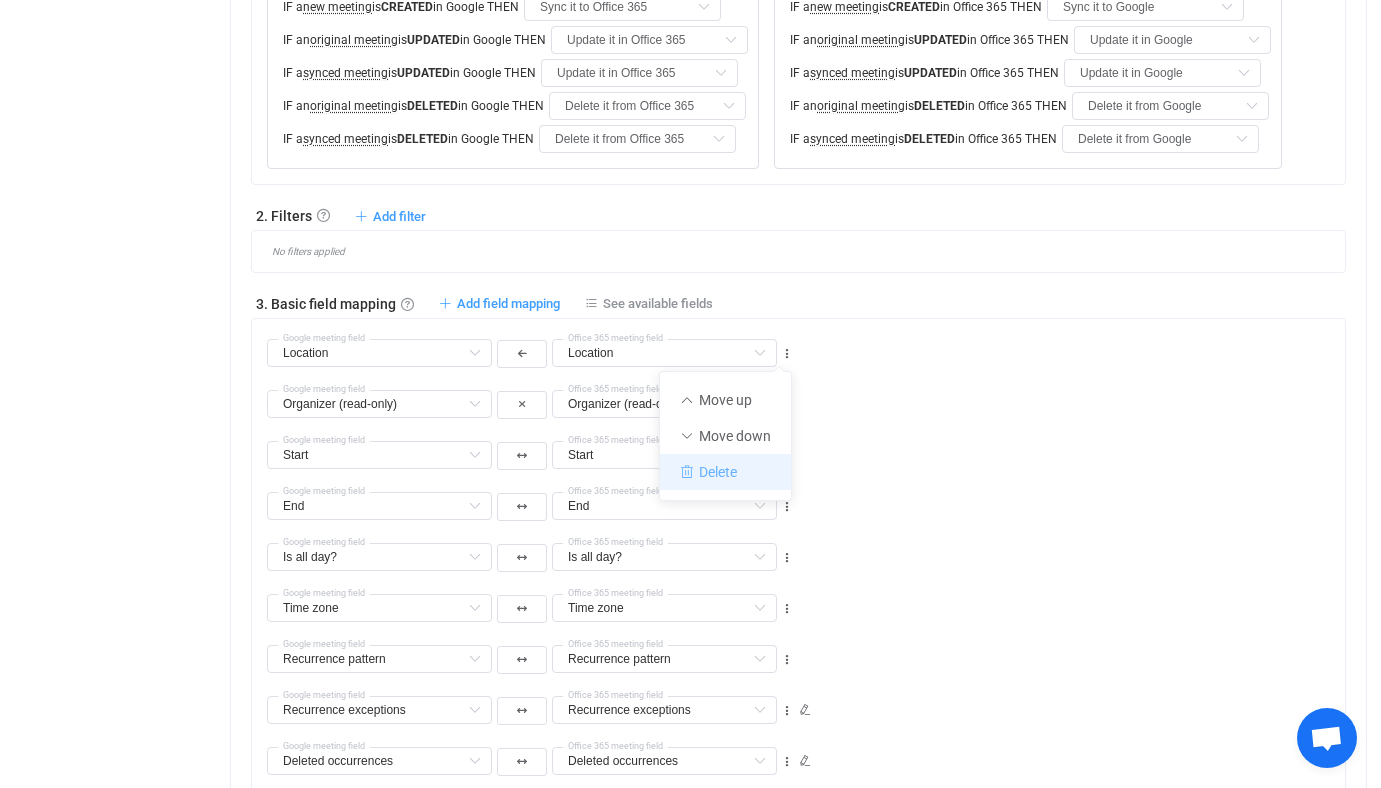 type on "Start" 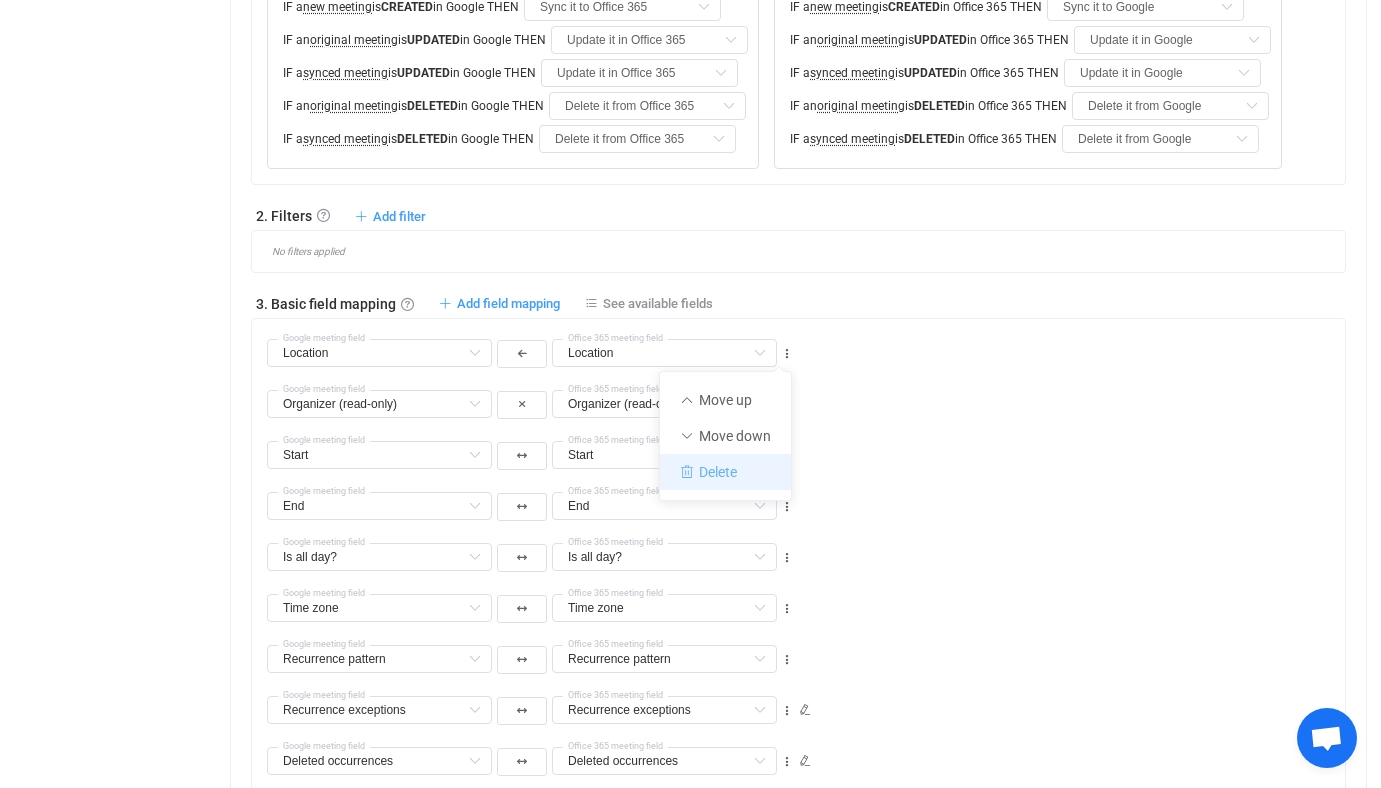 type on "End" 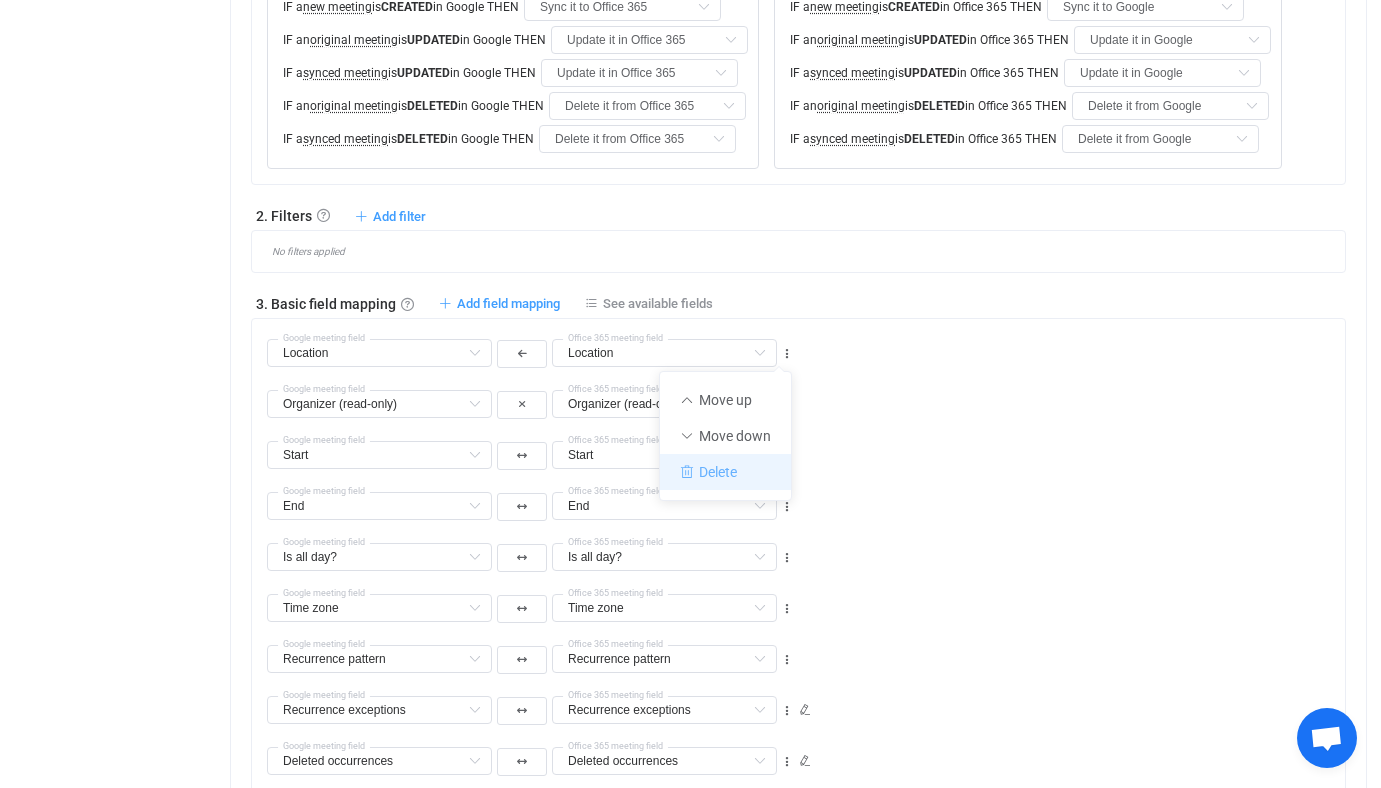 type on "End" 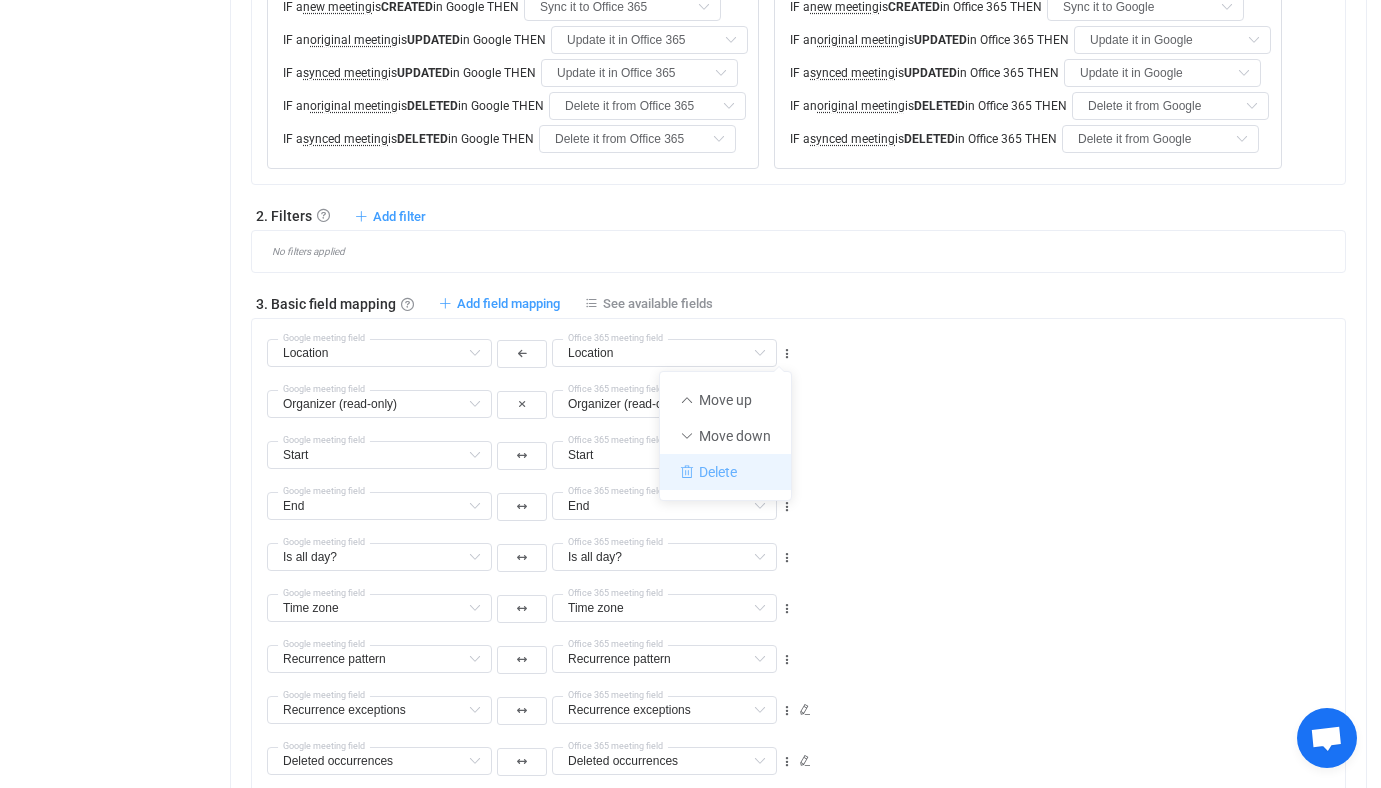 type on "Is all day?" 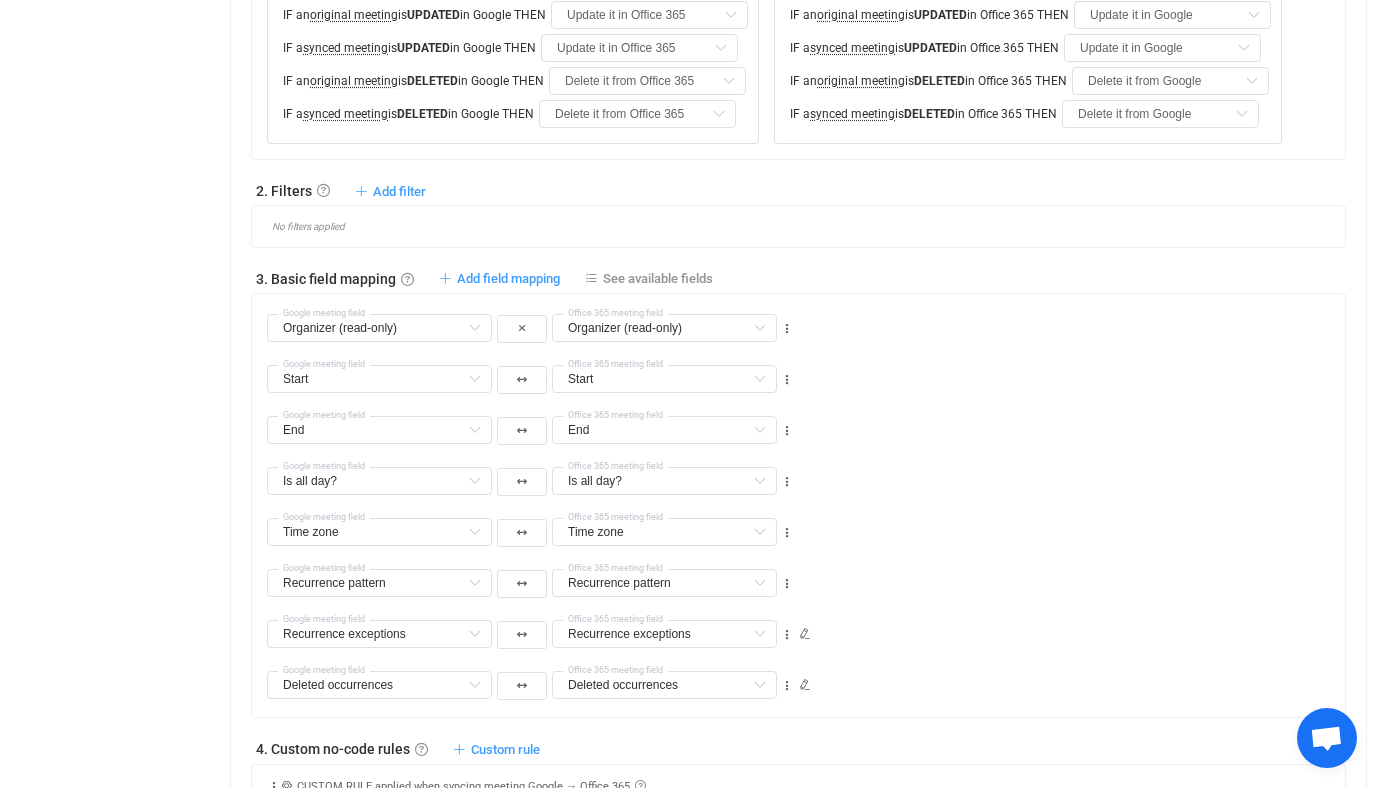 scroll, scrollTop: 1230, scrollLeft: 0, axis: vertical 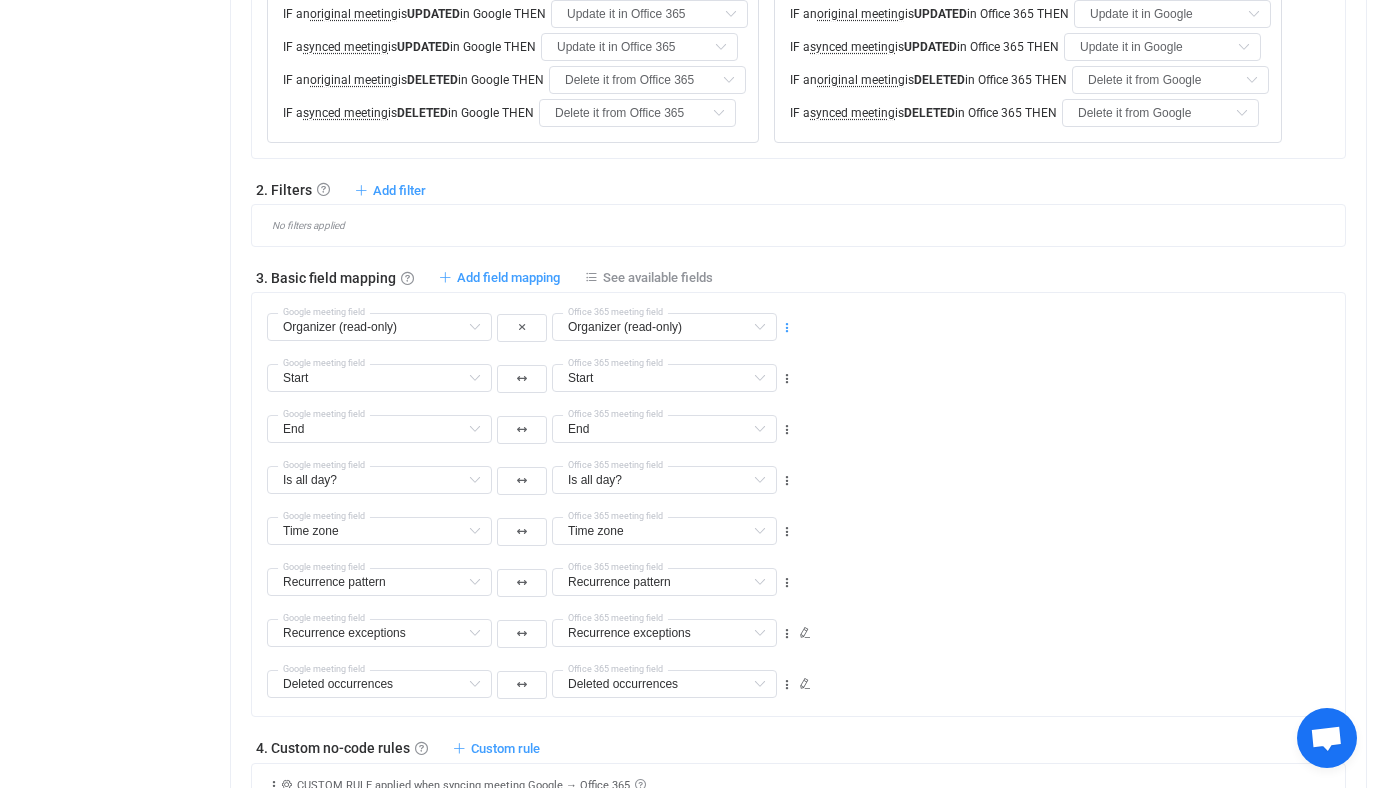 click at bounding box center [787, 328] 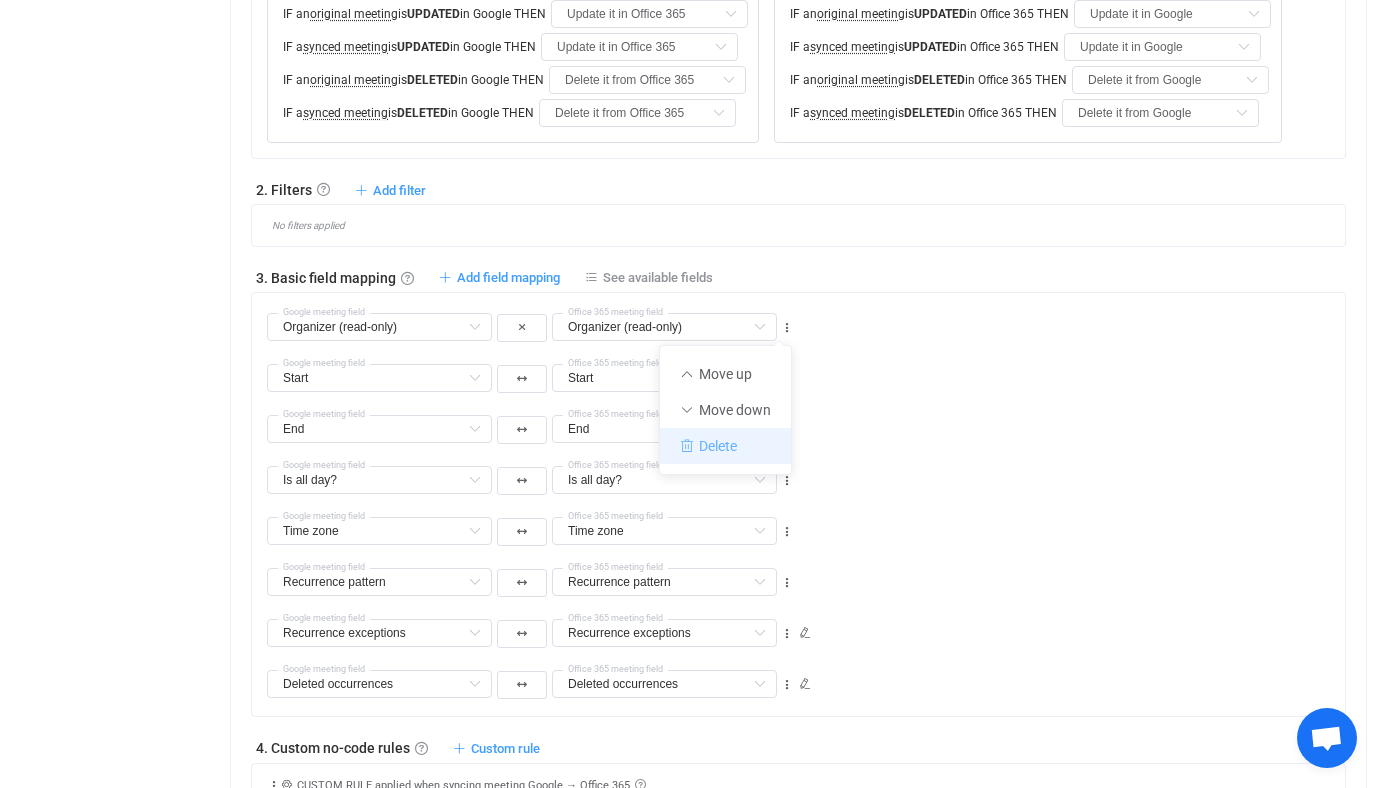 click on "Delete" at bounding box center [725, 446] 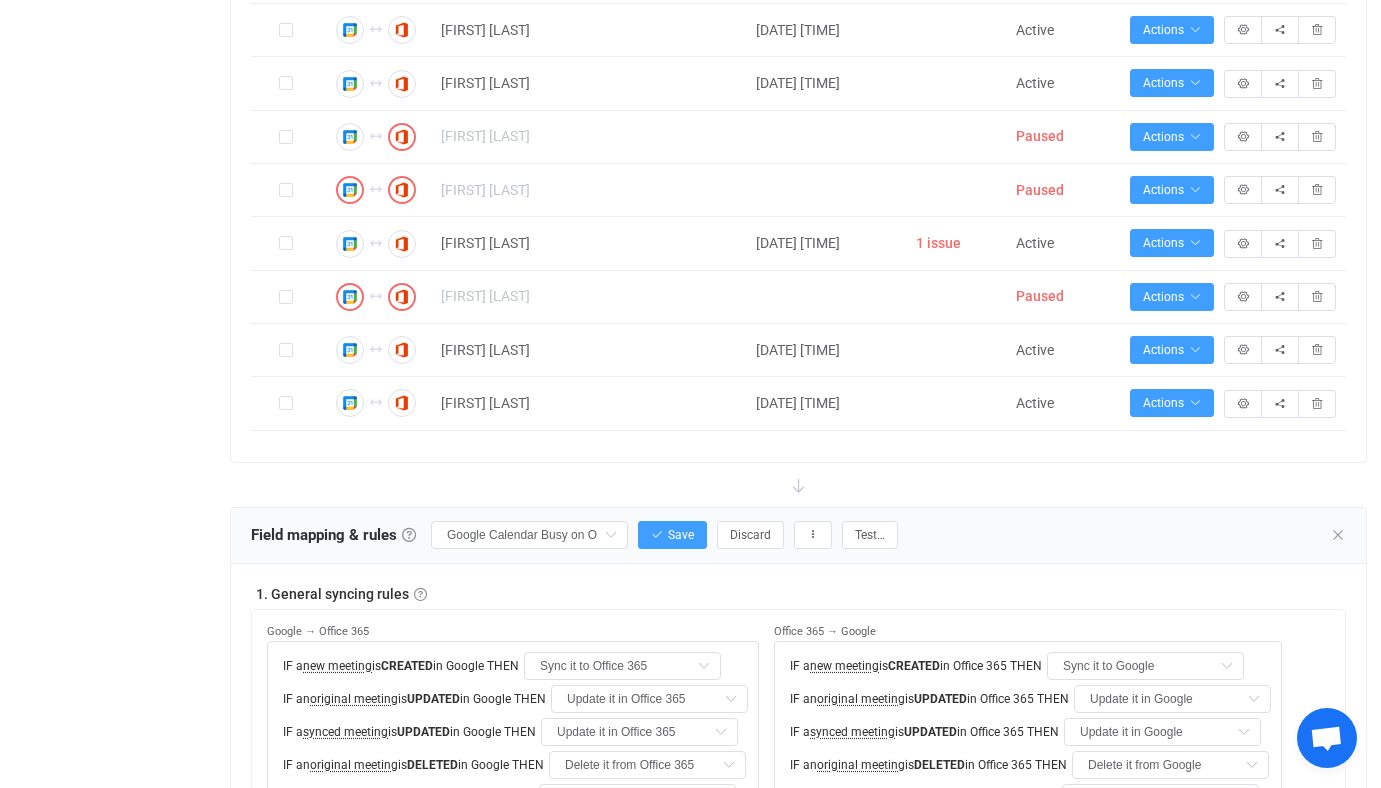 scroll, scrollTop: 387, scrollLeft: 0, axis: vertical 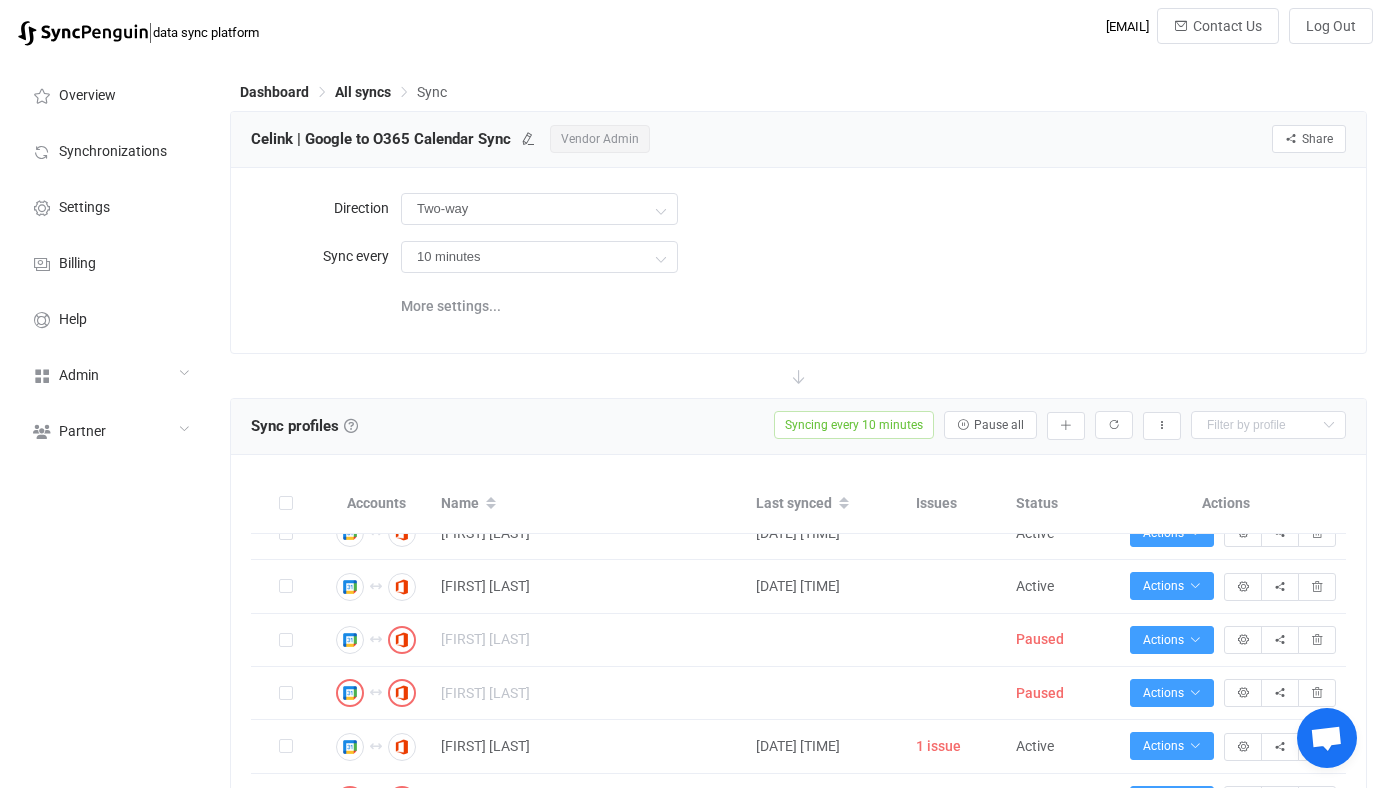 click on "Vendor Admin" at bounding box center [600, 139] 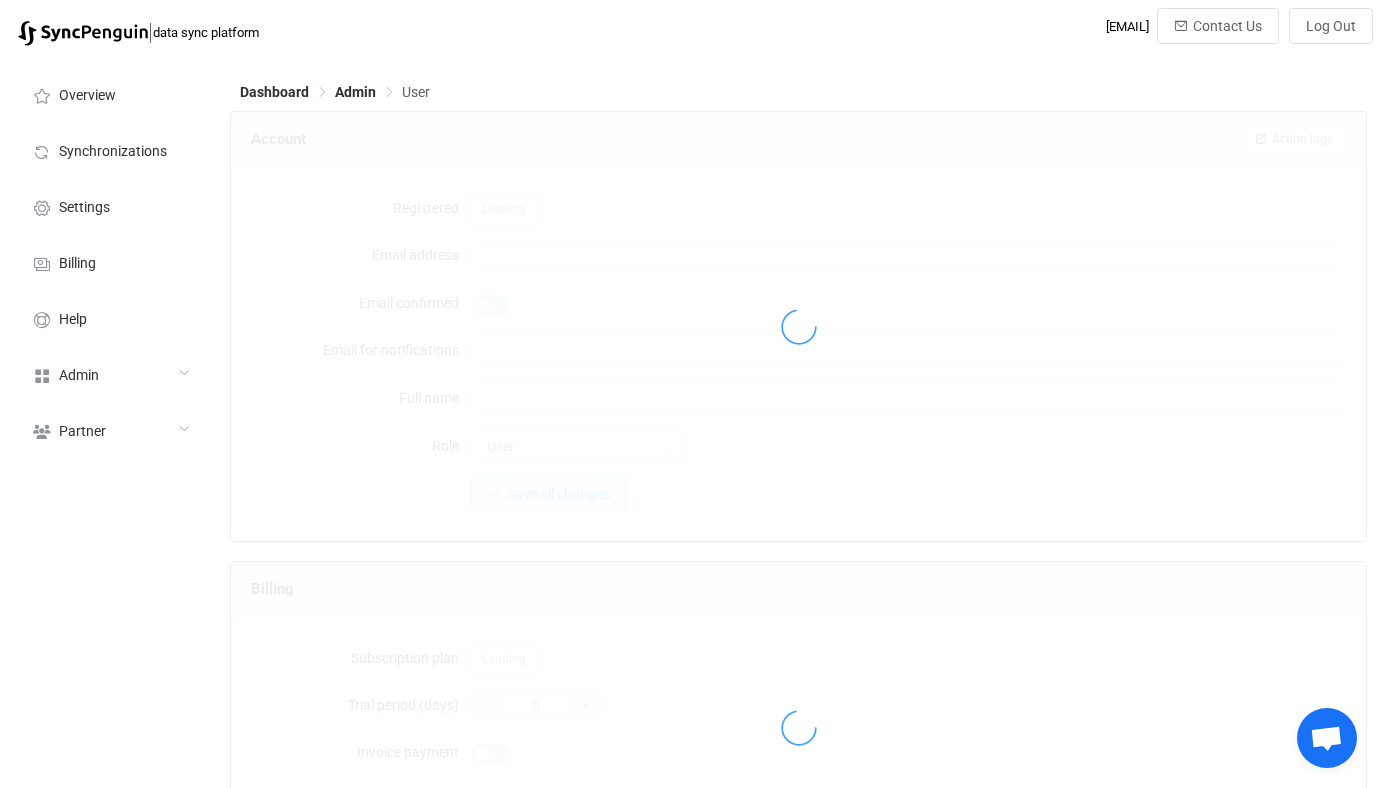 type on "vendoradmin@gravicore.io" 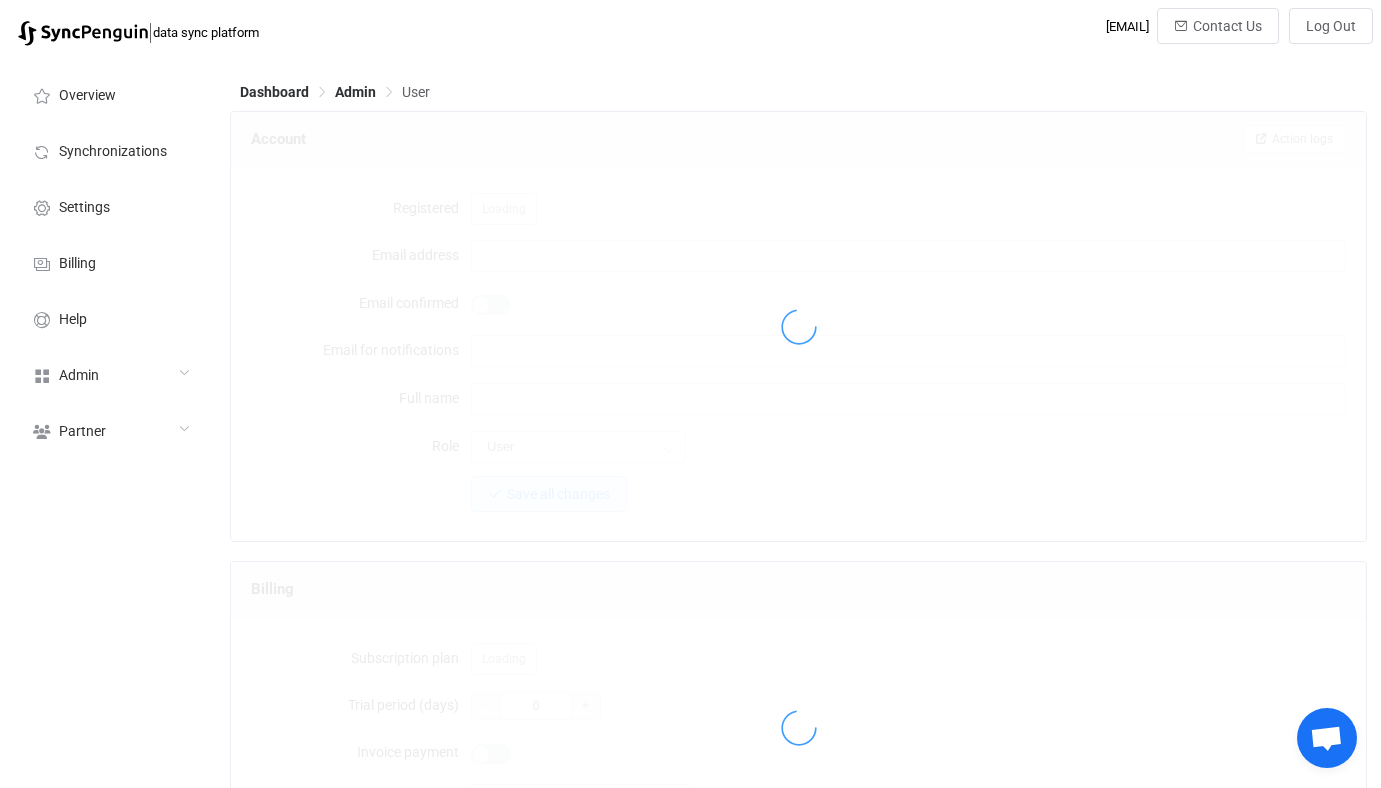 type on "Vendor Admin" 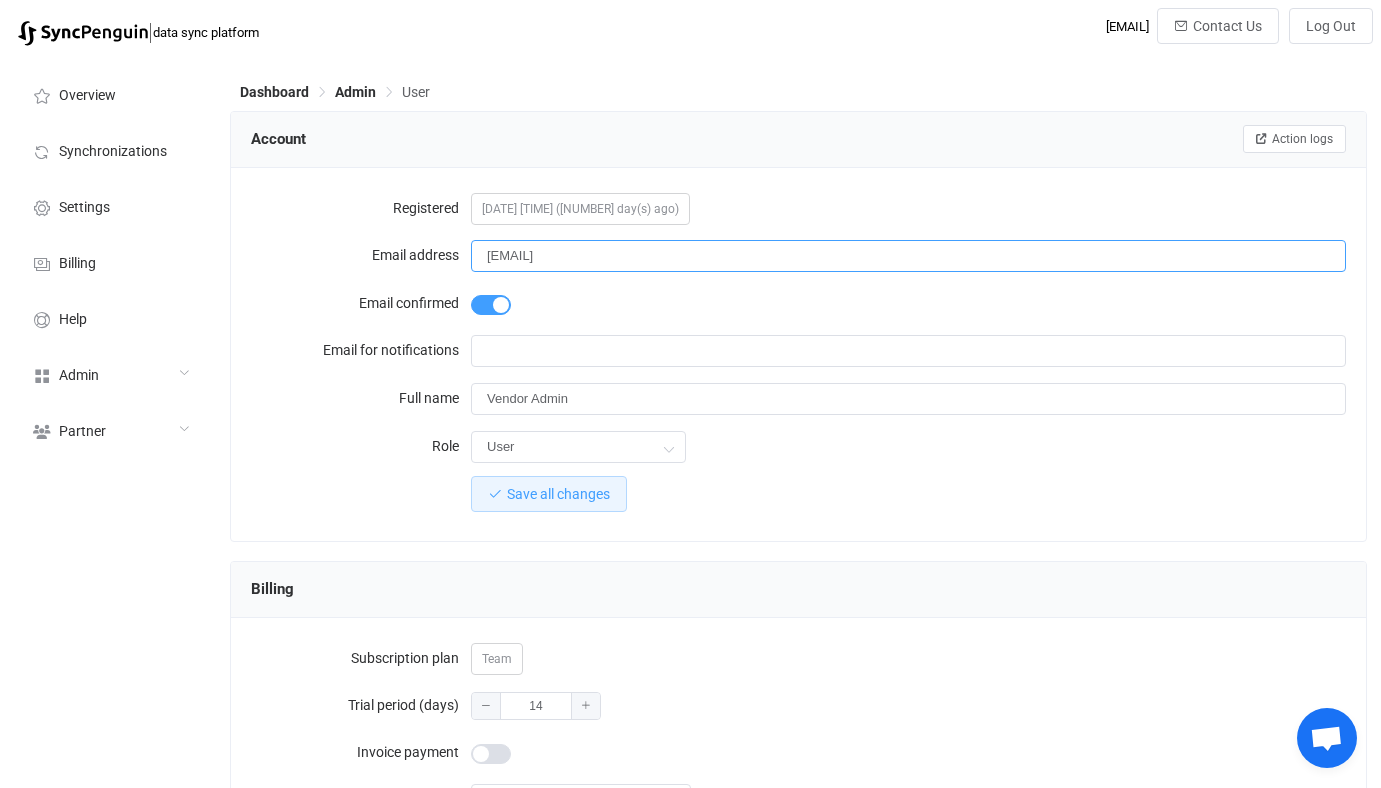 click on "vendoradmin@gravicore.io" at bounding box center [908, 256] 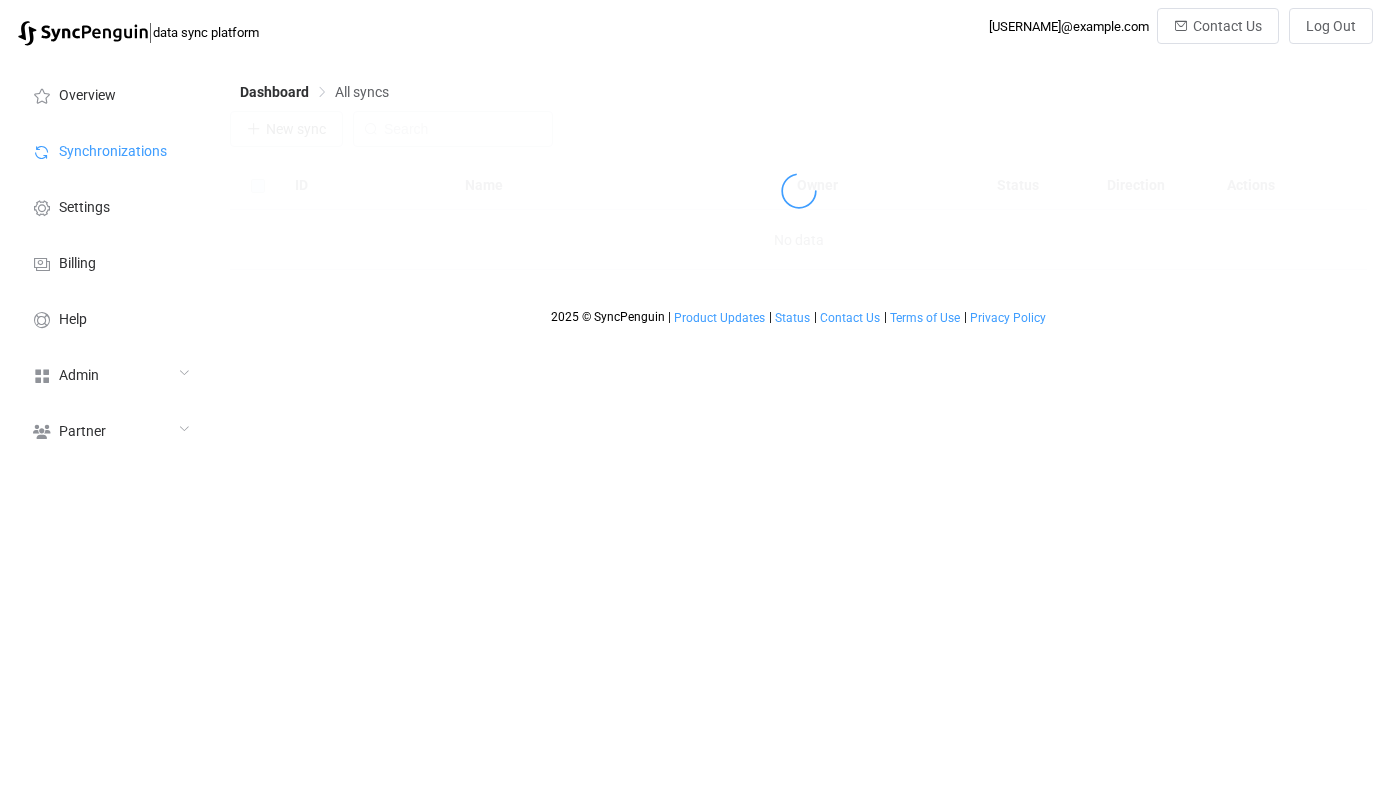 scroll, scrollTop: 0, scrollLeft: 0, axis: both 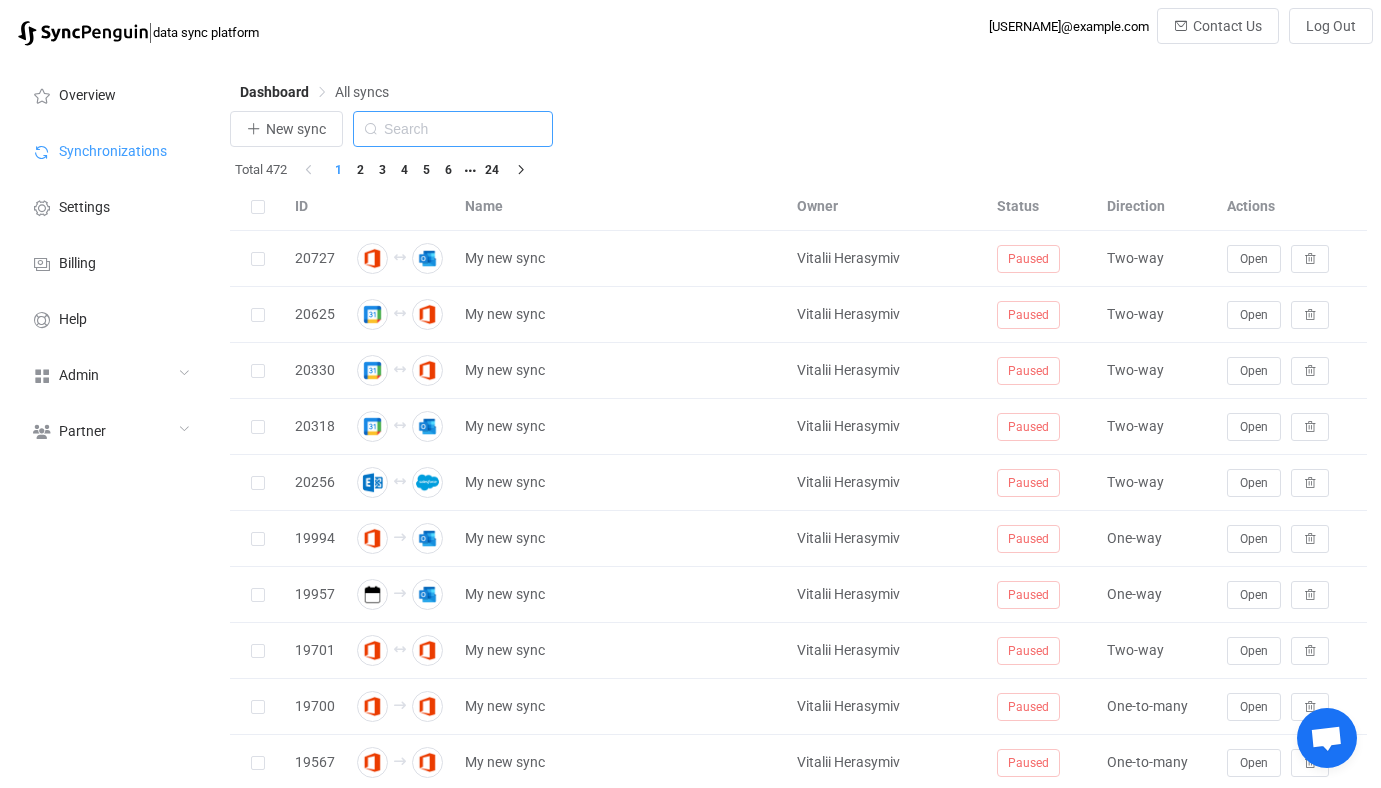 click at bounding box center [453, 129] 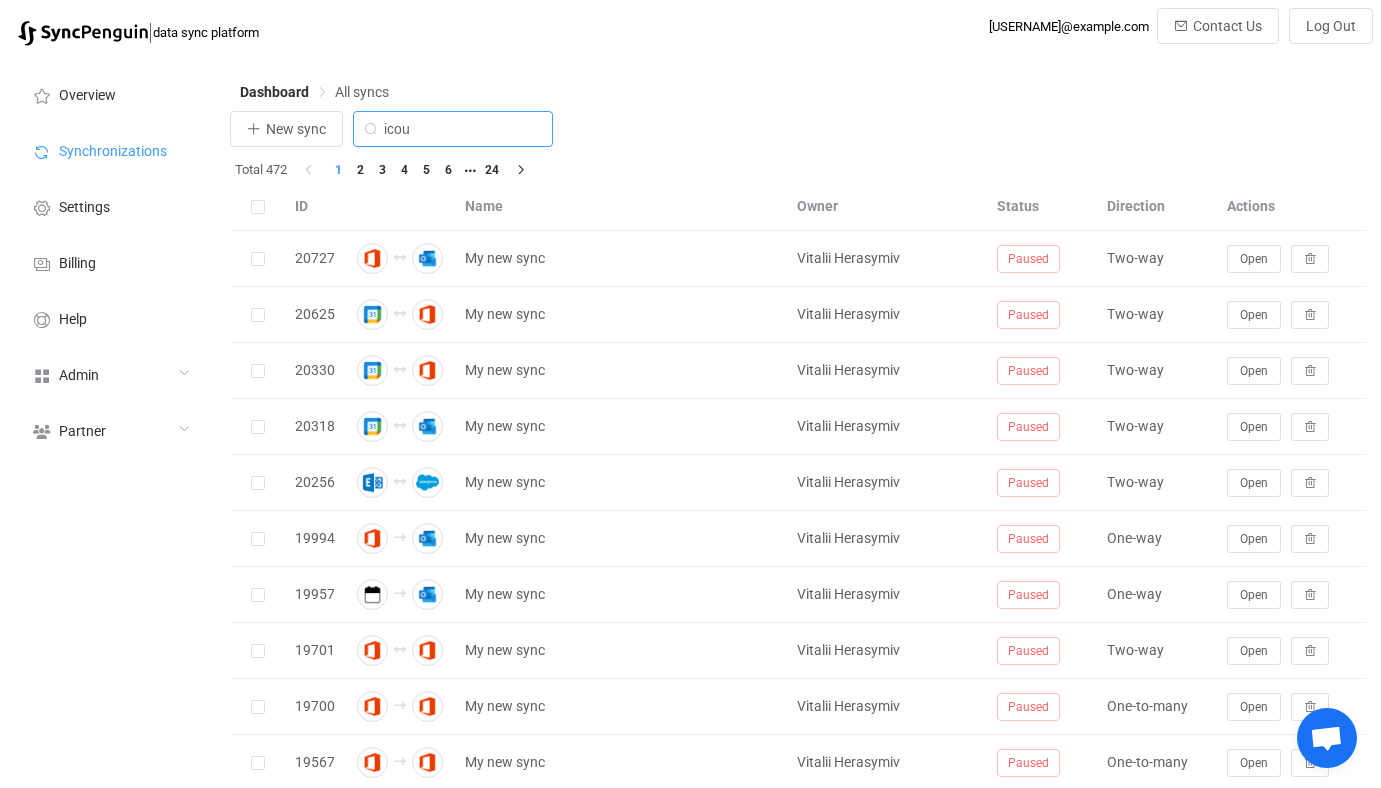 type on "icou" 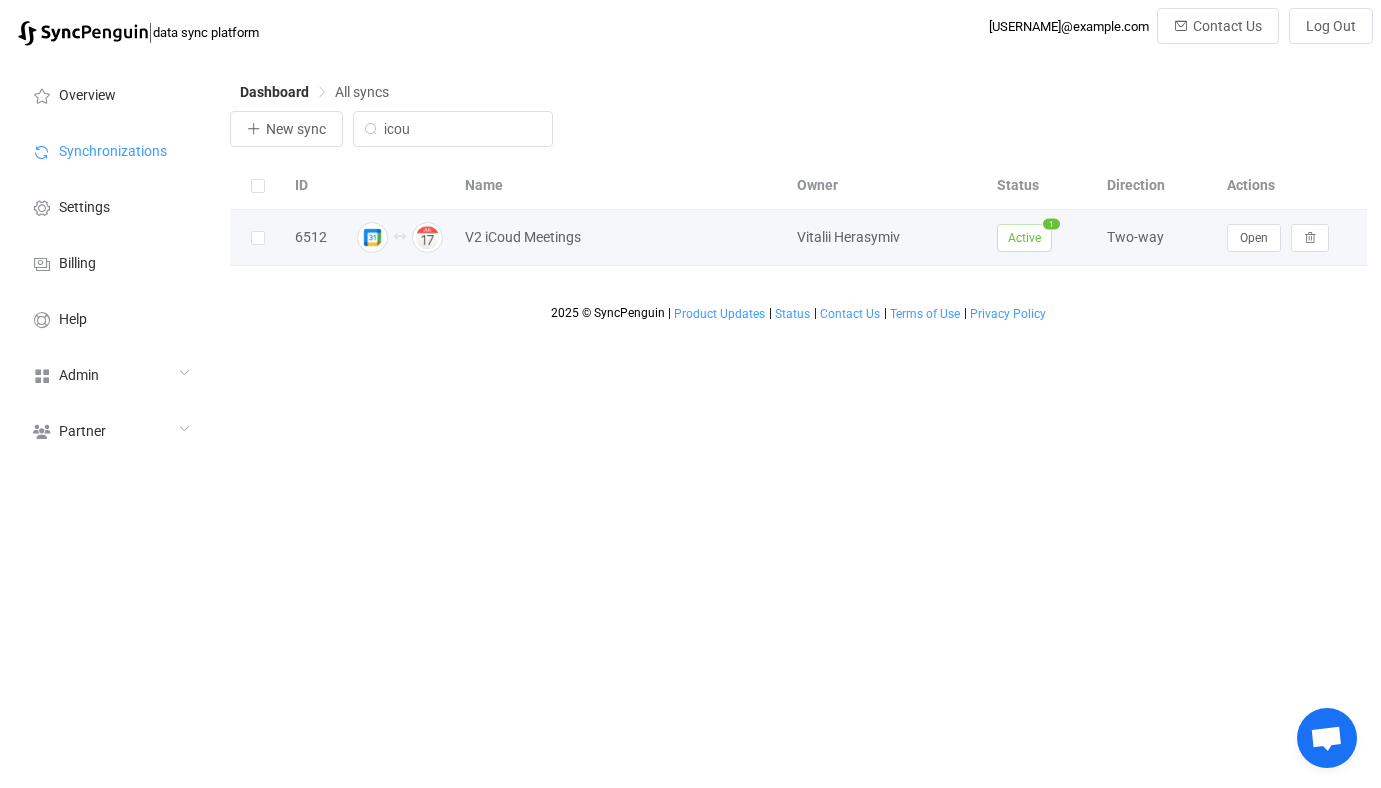 click on "Open" at bounding box center (1292, 238) 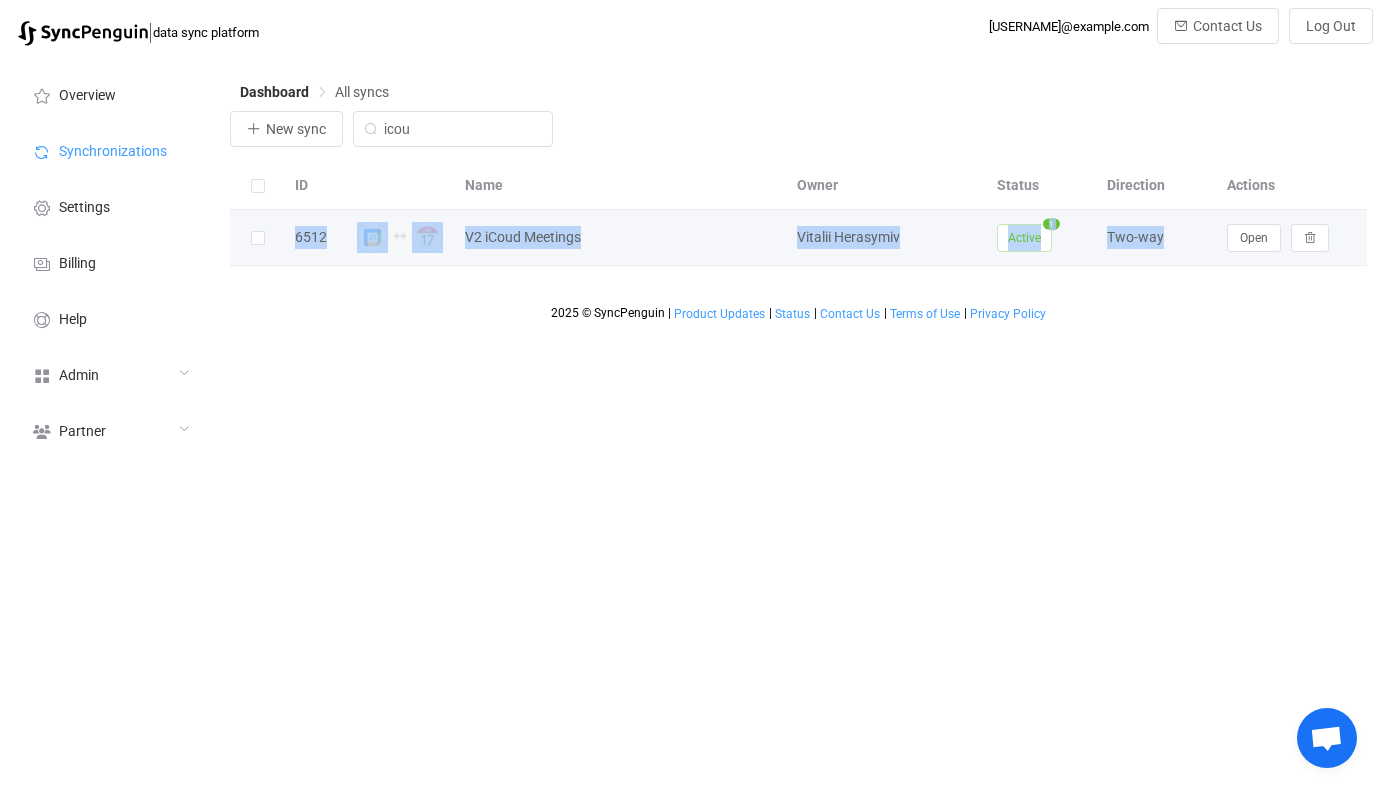click on "Open" at bounding box center [1292, 238] 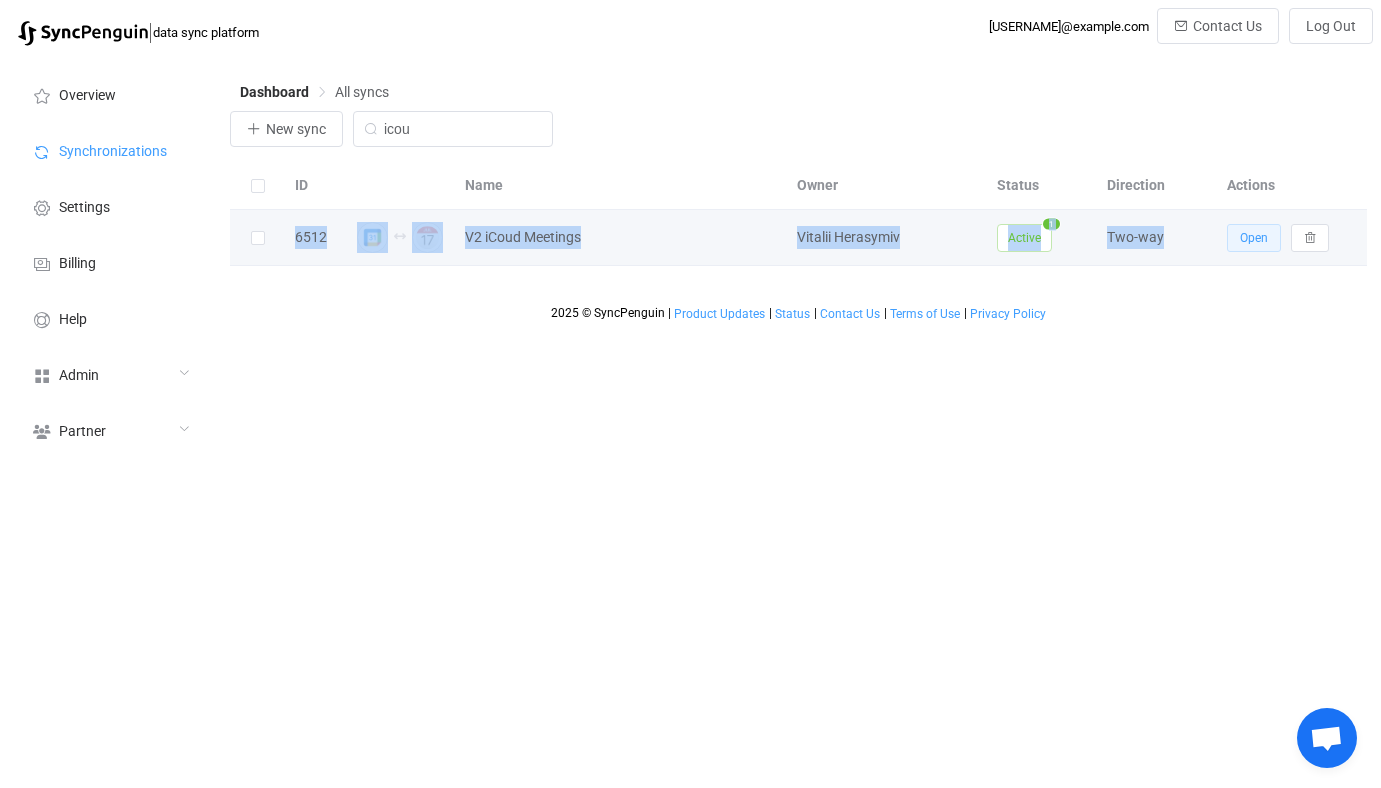 click on "Open" at bounding box center (1254, 238) 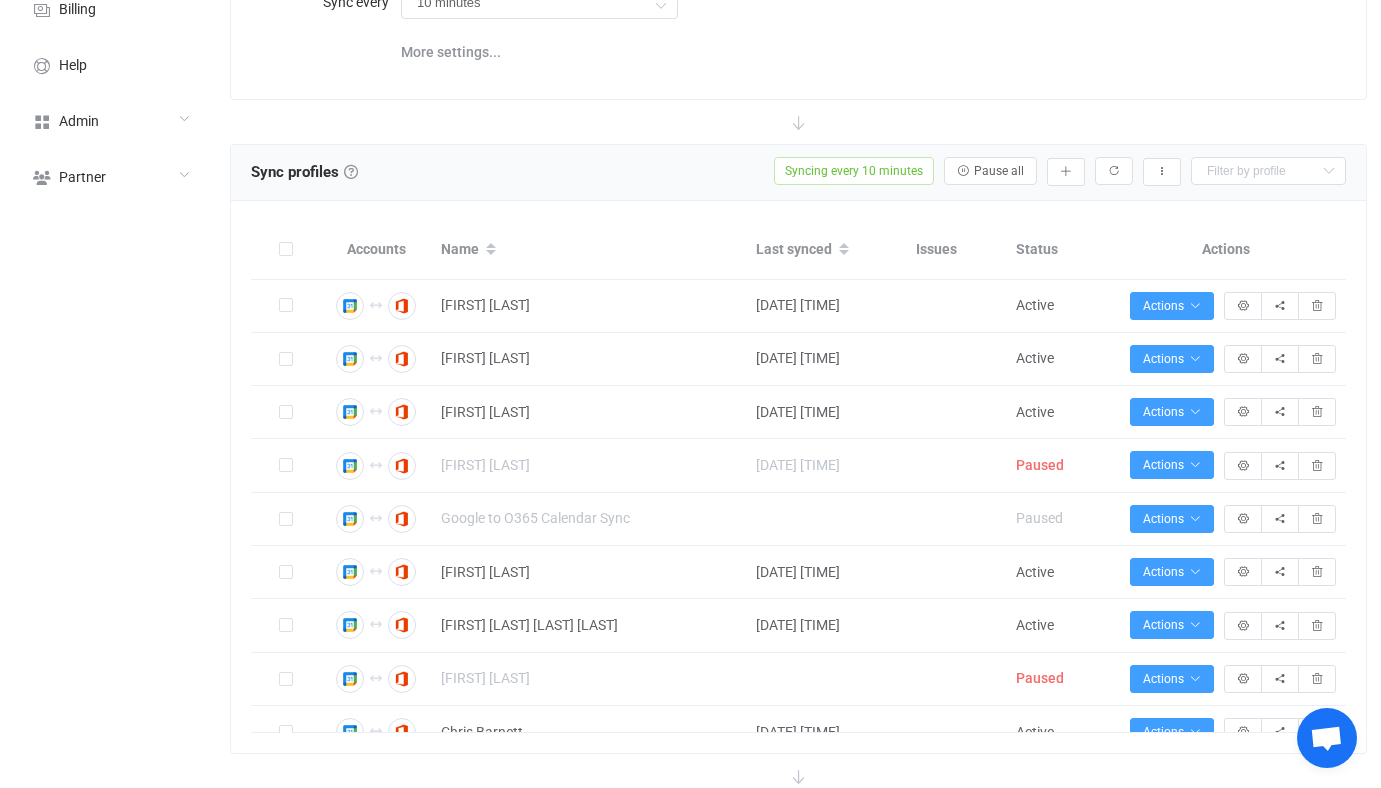 scroll, scrollTop: 319, scrollLeft: 0, axis: vertical 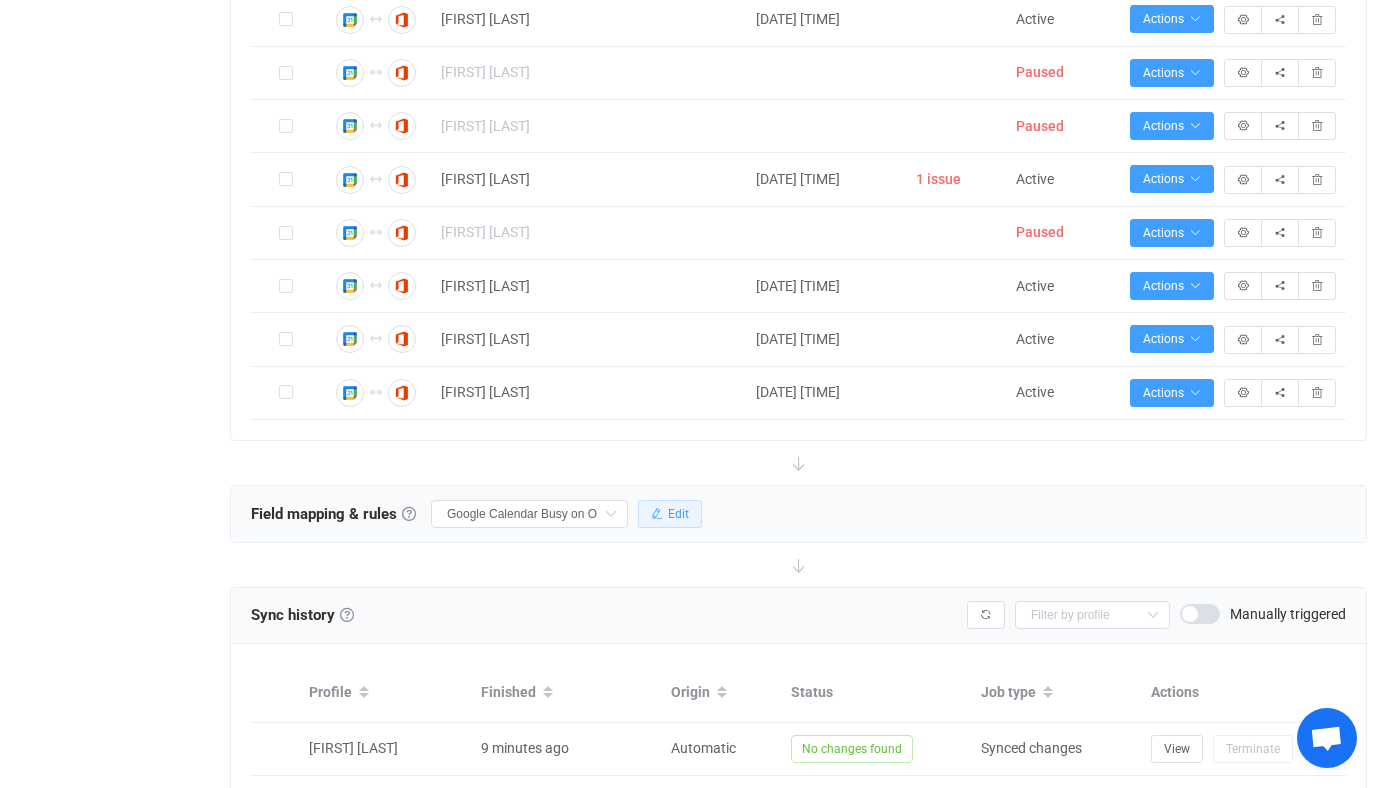 click on "Edit" at bounding box center [678, 514] 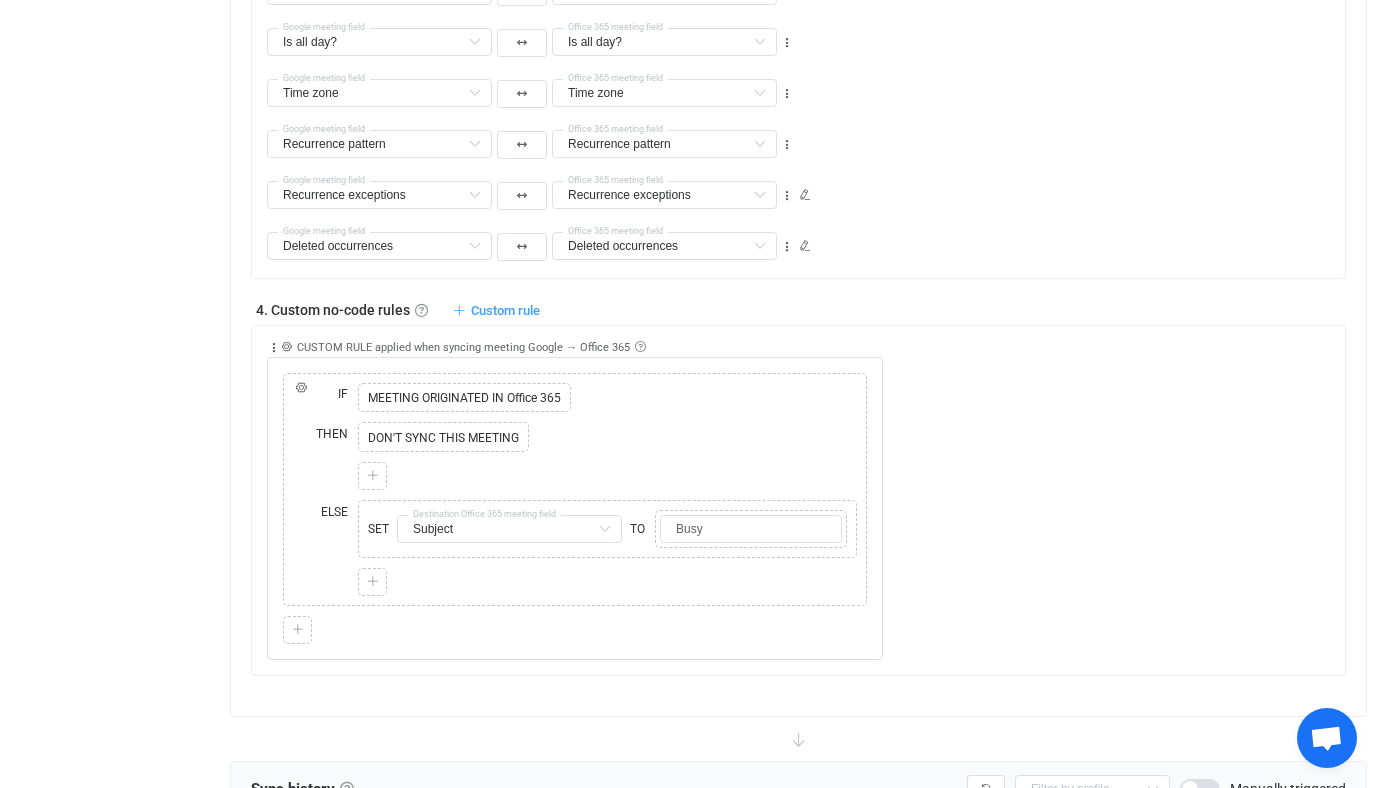 scroll, scrollTop: 1879, scrollLeft: 0, axis: vertical 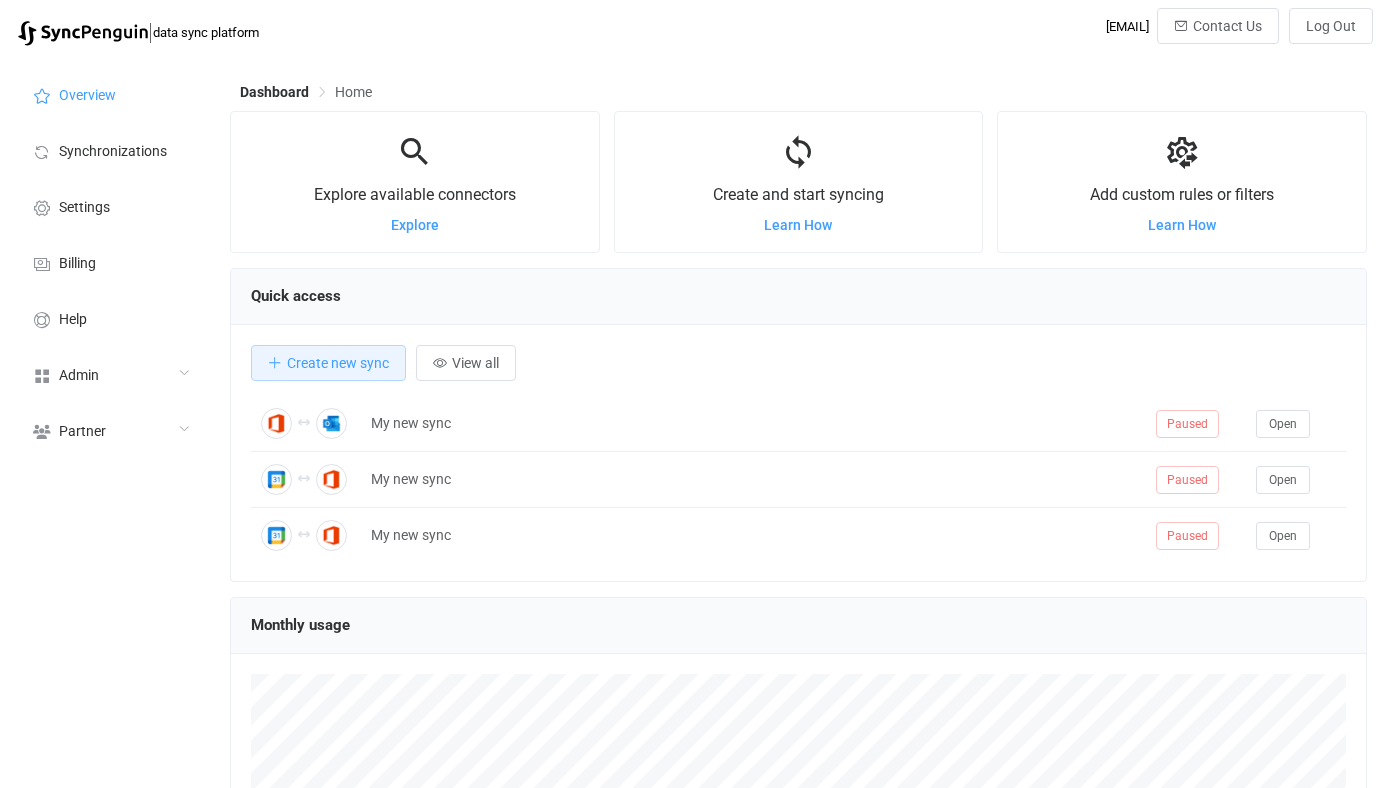click on "Admin" at bounding box center [110, 374] 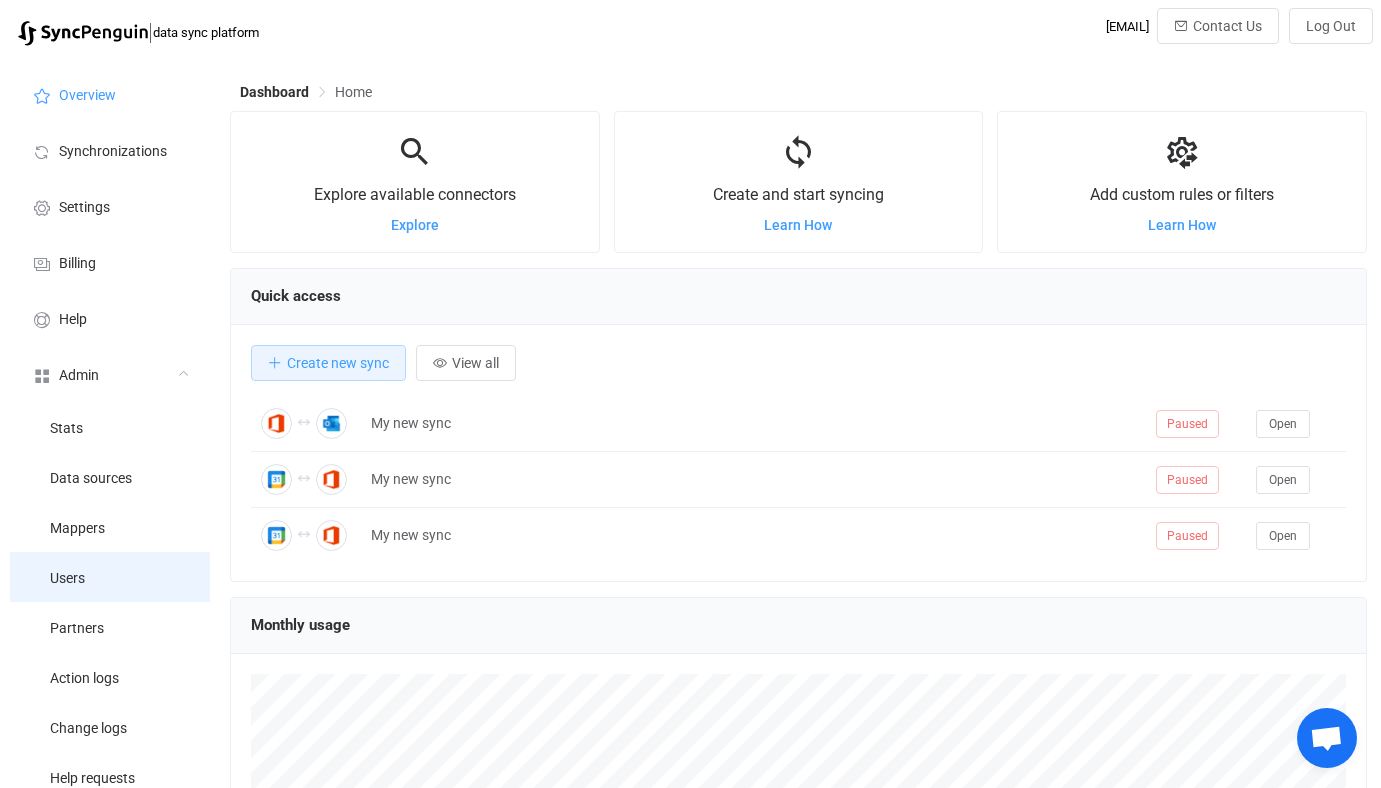 click on "Users" at bounding box center [110, 577] 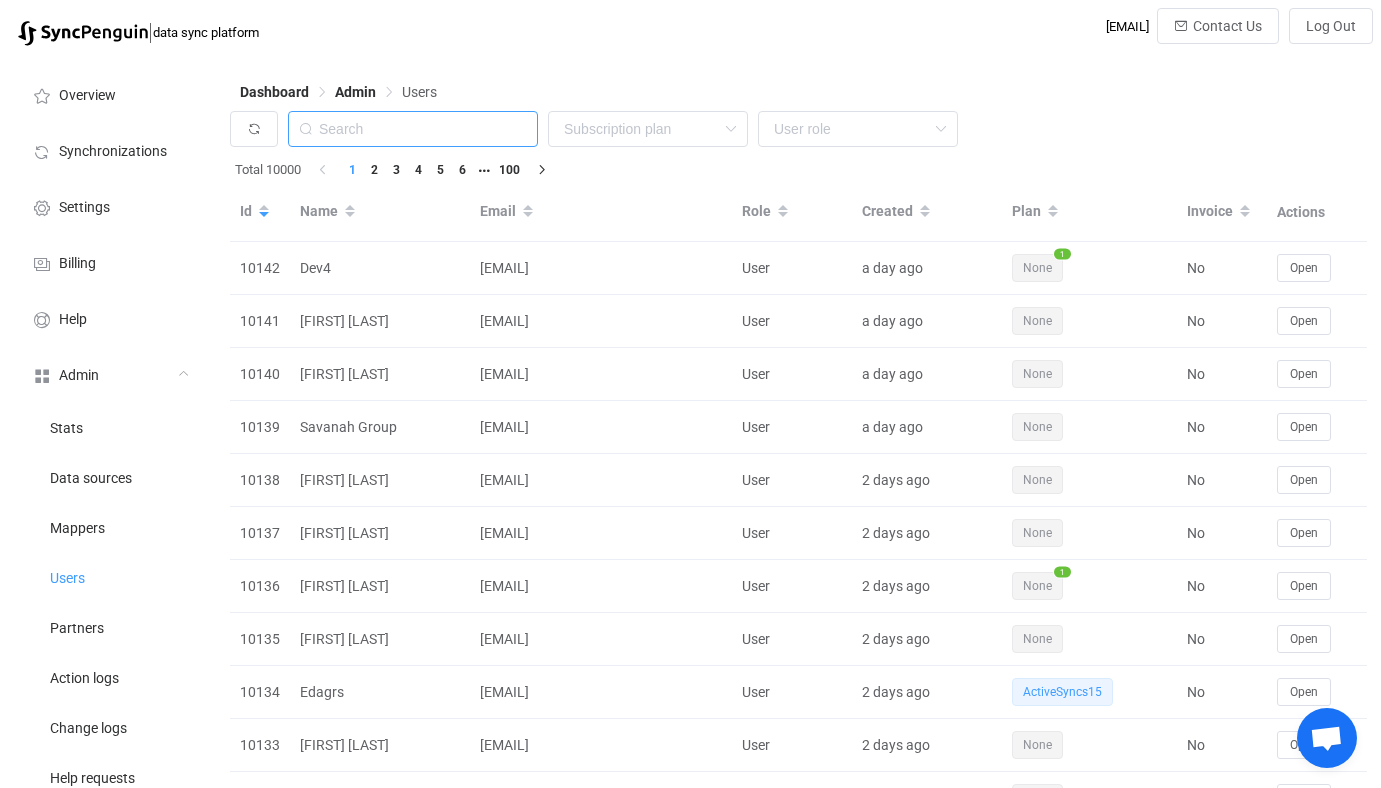 click at bounding box center [413, 129] 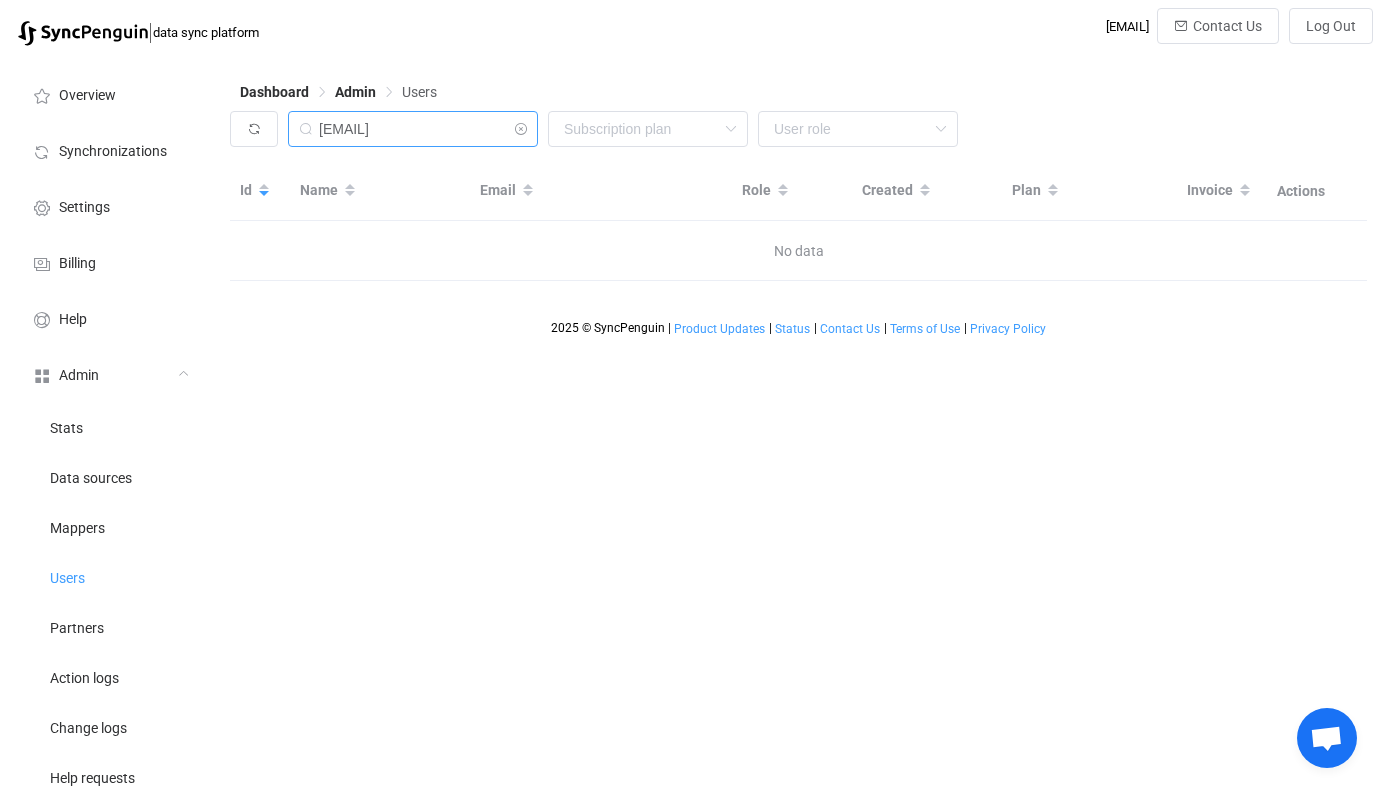 type on "[EMAIL]" 